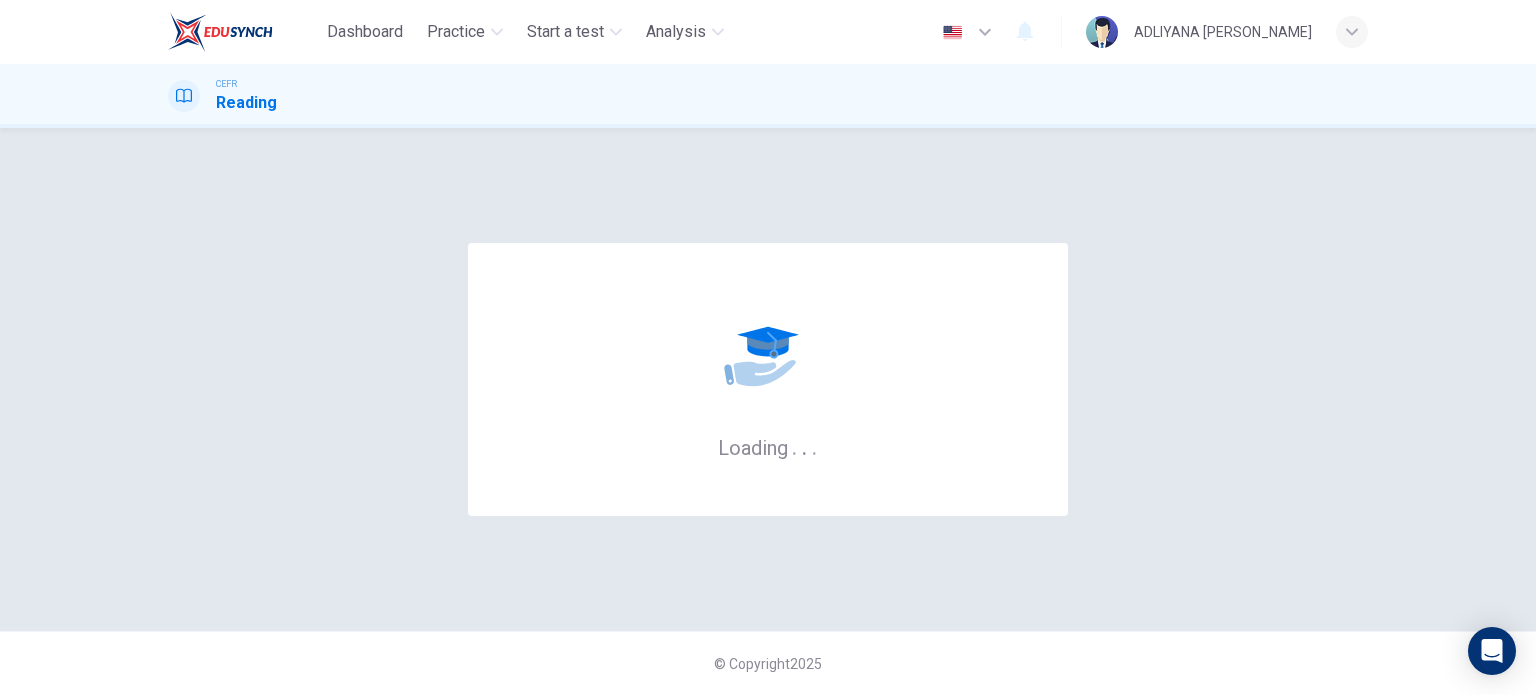 scroll, scrollTop: 0, scrollLeft: 0, axis: both 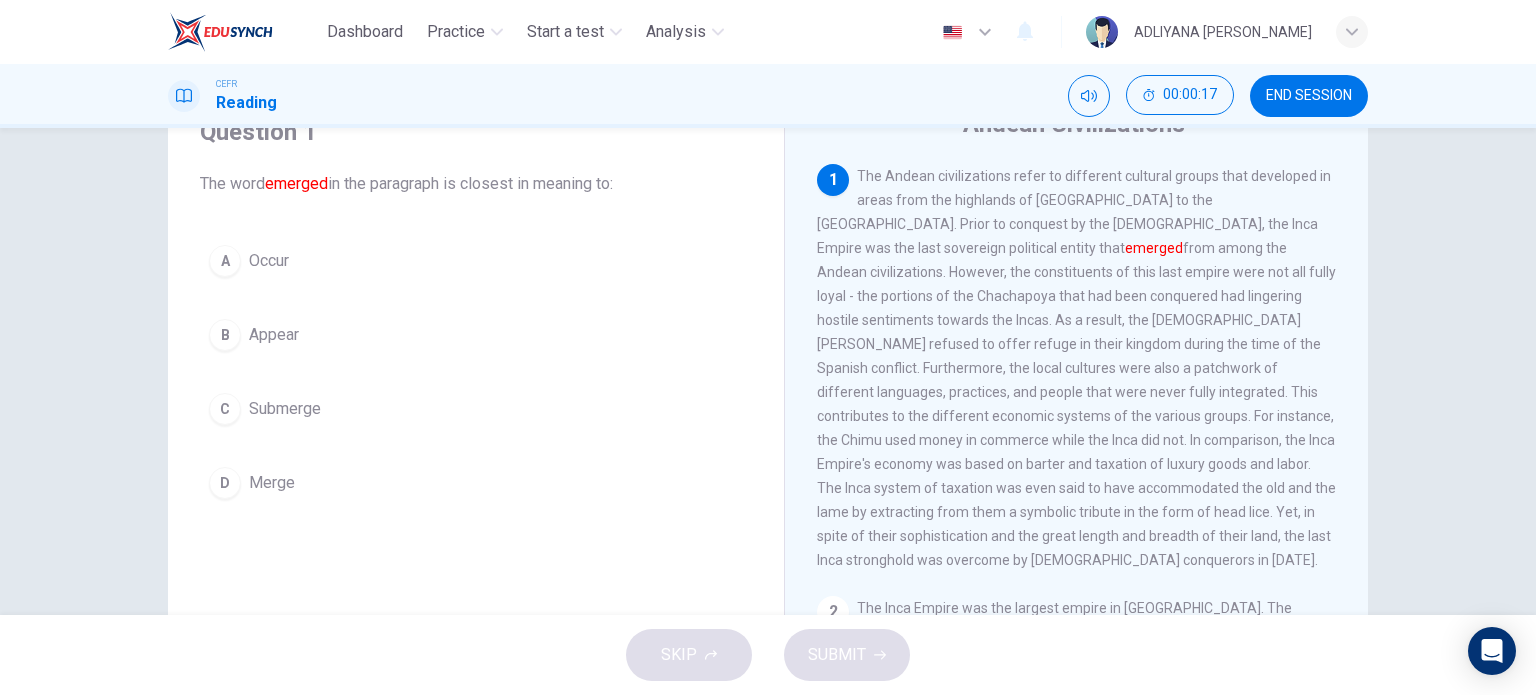 click on "B" at bounding box center (225, 335) 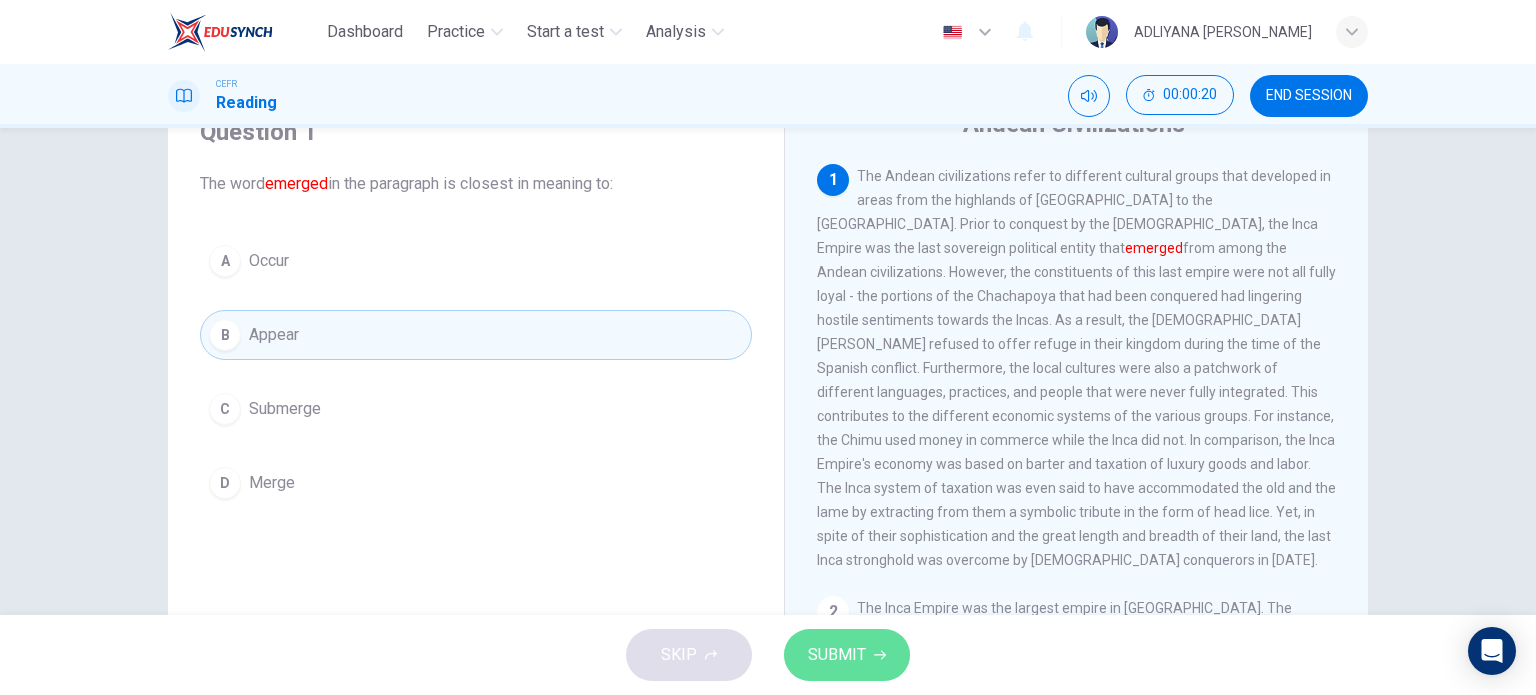 click on "SUBMIT" at bounding box center (837, 655) 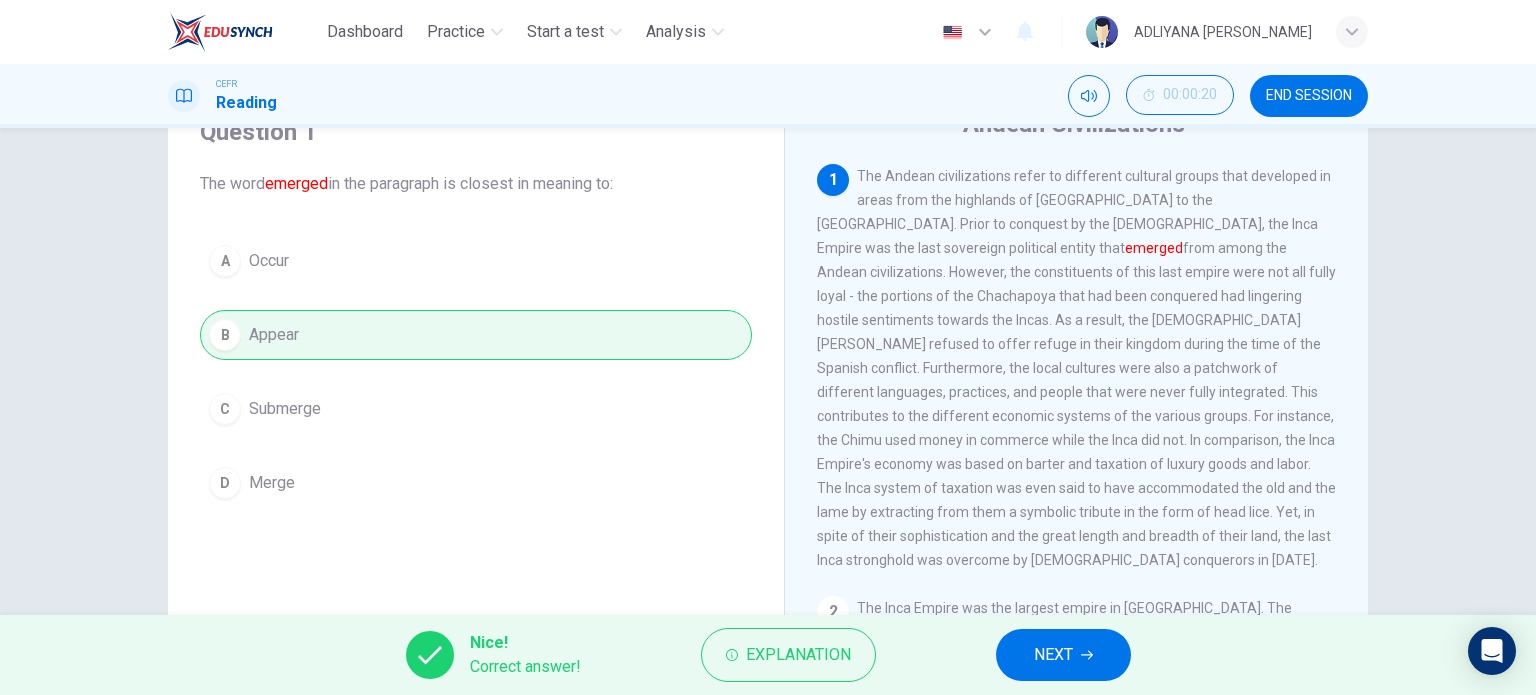 click on "NEXT" at bounding box center (1063, 655) 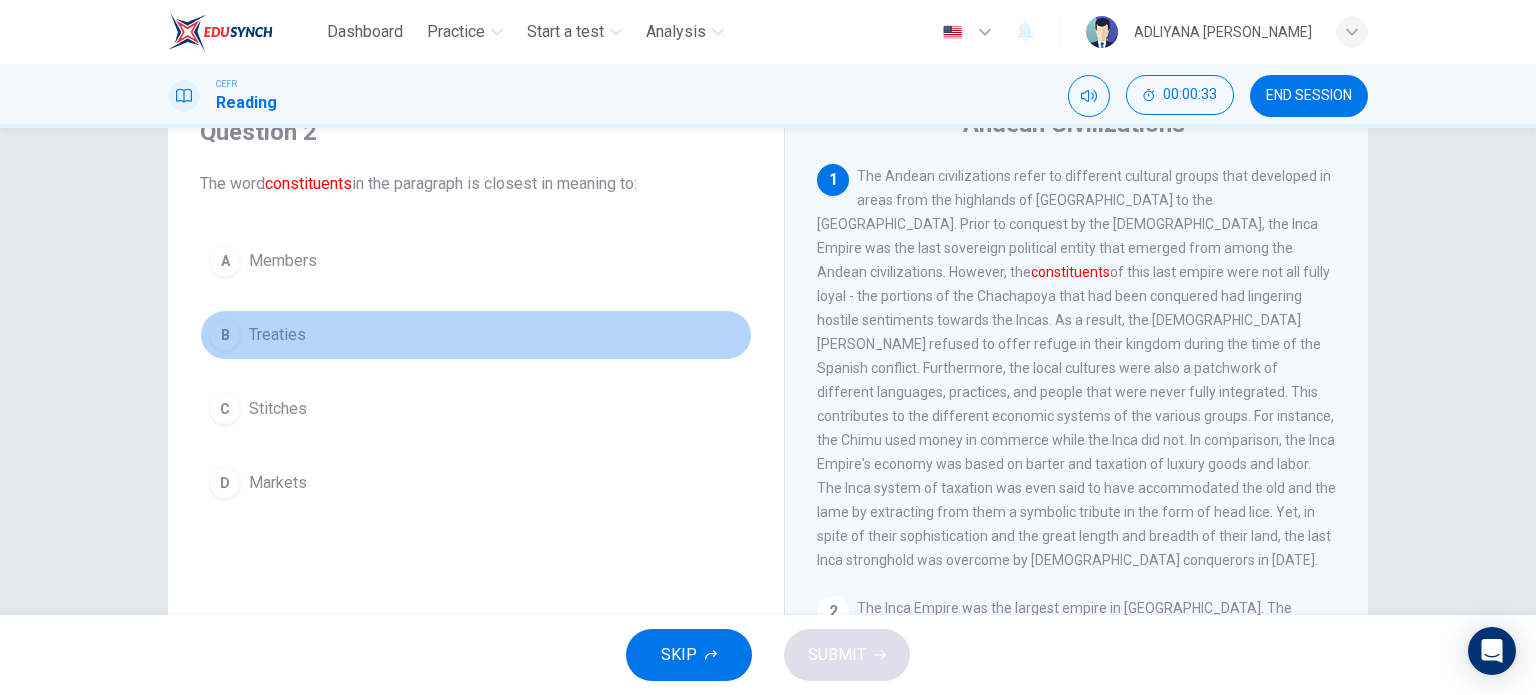 click on "Treaties" at bounding box center [277, 335] 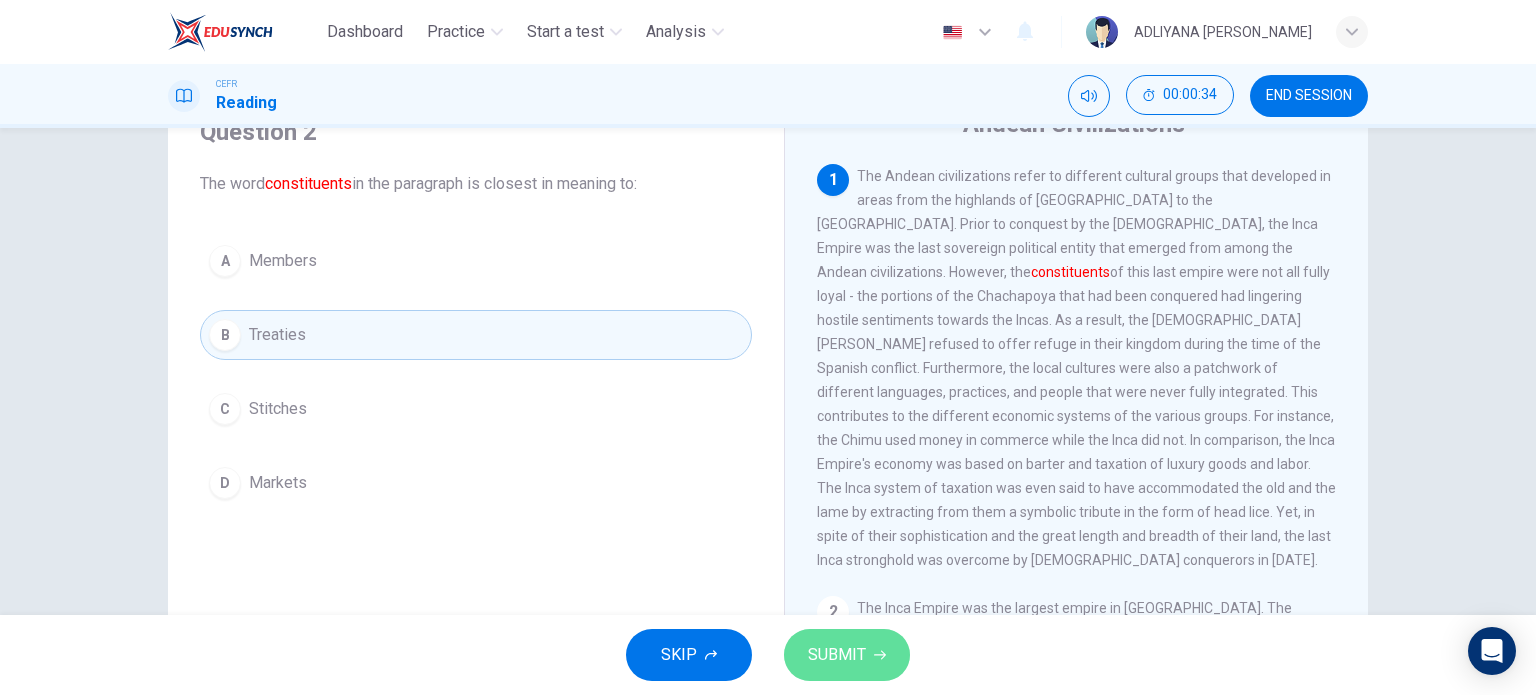 click on "SUBMIT" at bounding box center (847, 655) 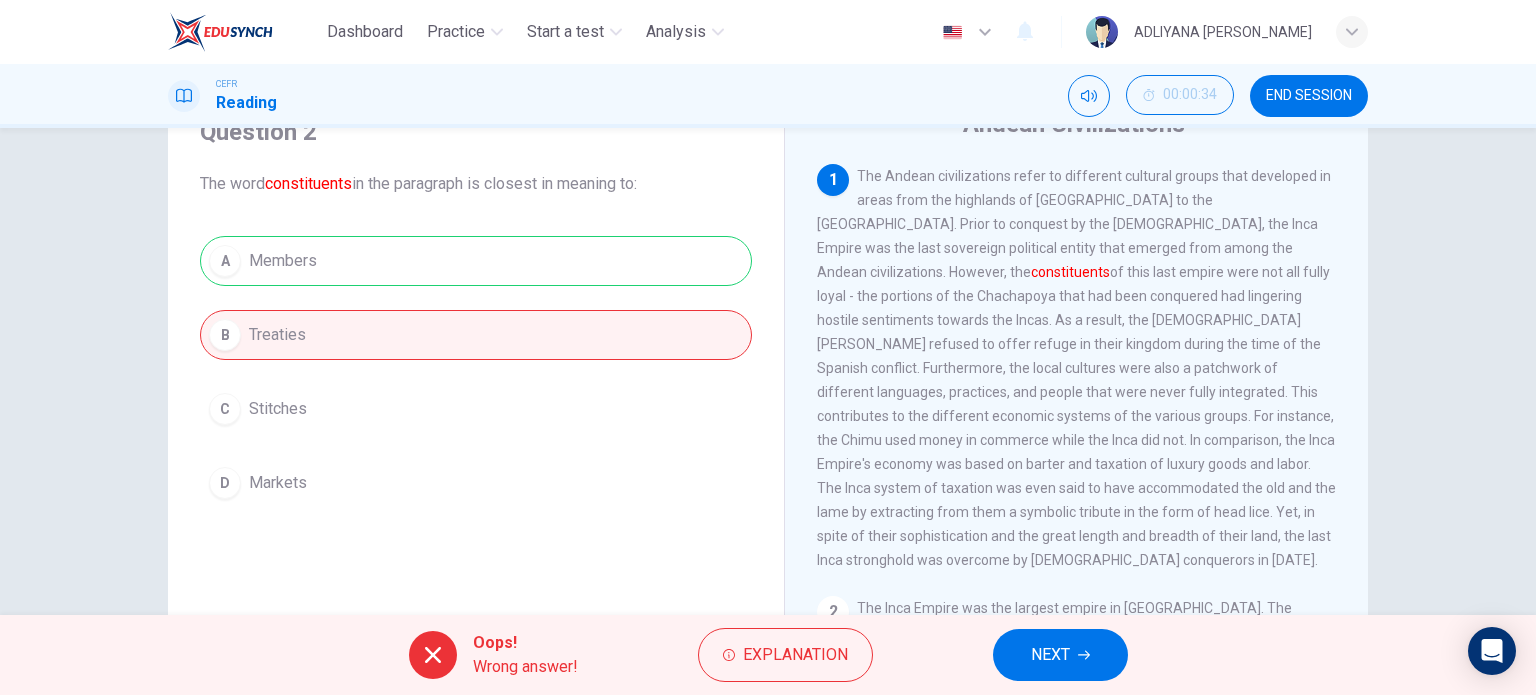 click on "NEXT" at bounding box center [1060, 655] 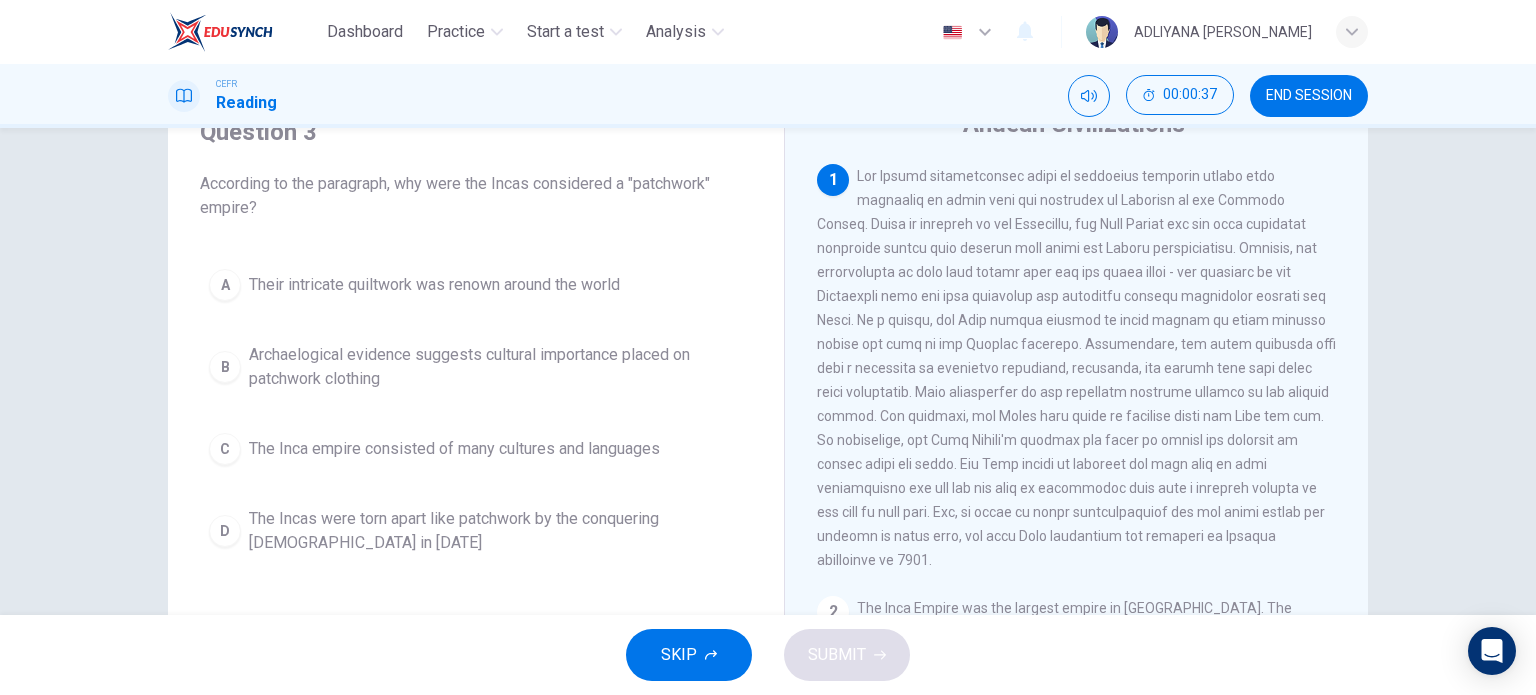 scroll, scrollTop: 4, scrollLeft: 0, axis: vertical 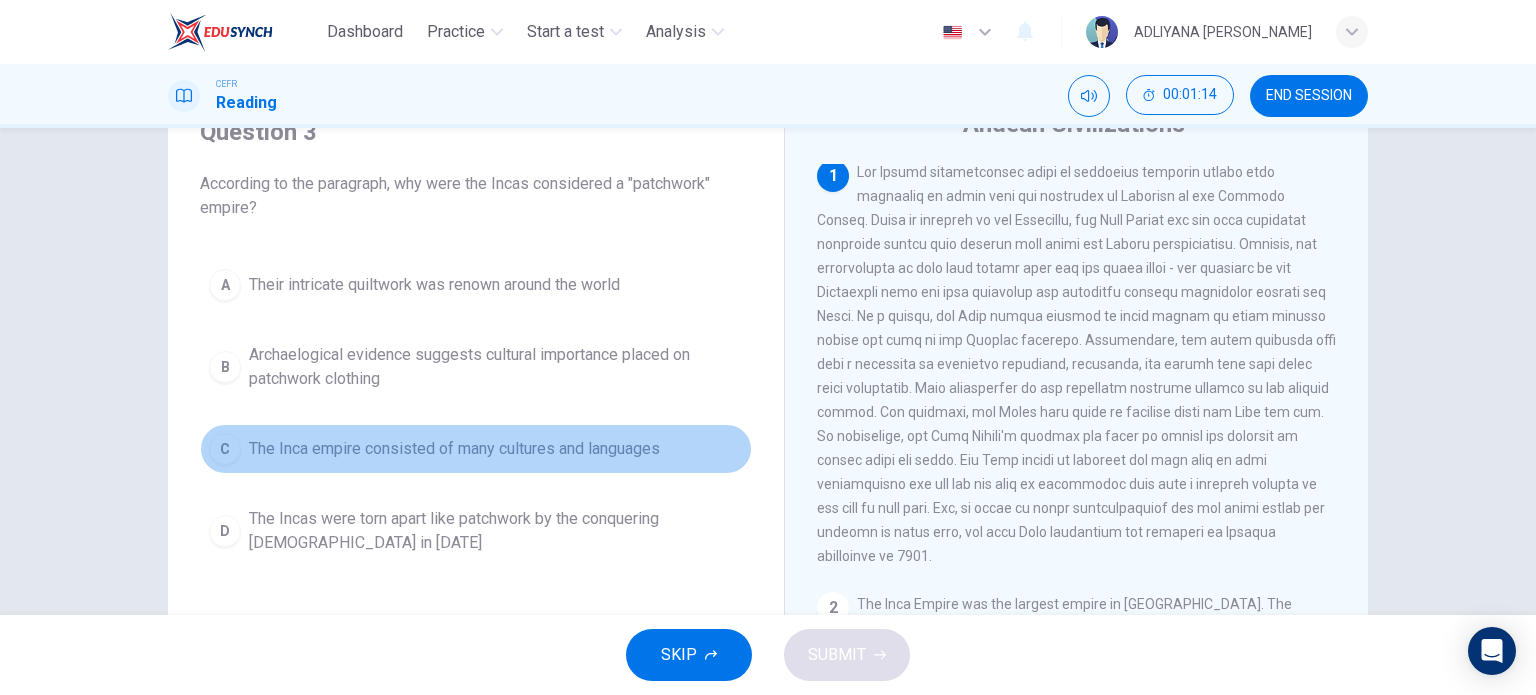 click on "C The Inca empire consisted of many cultures and languages" at bounding box center (476, 449) 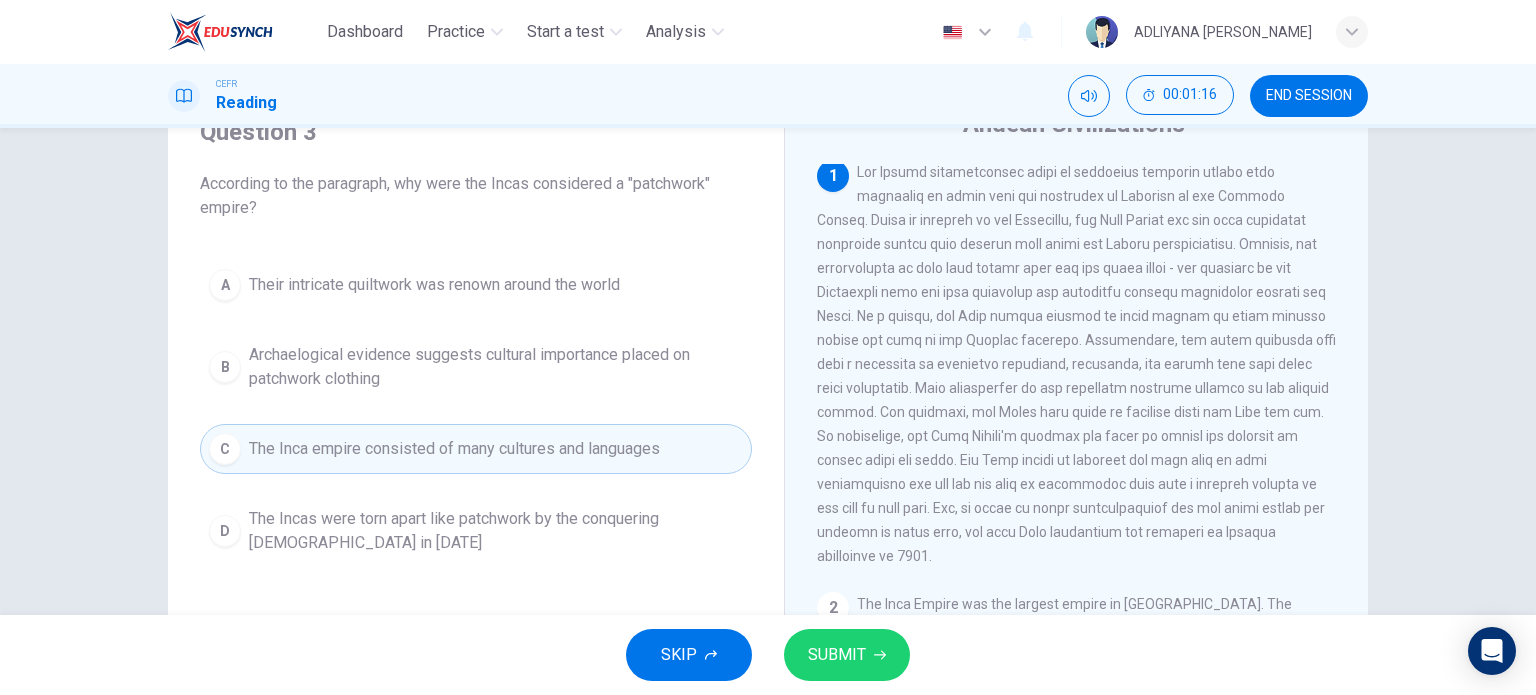 click on "SUBMIT" at bounding box center [837, 655] 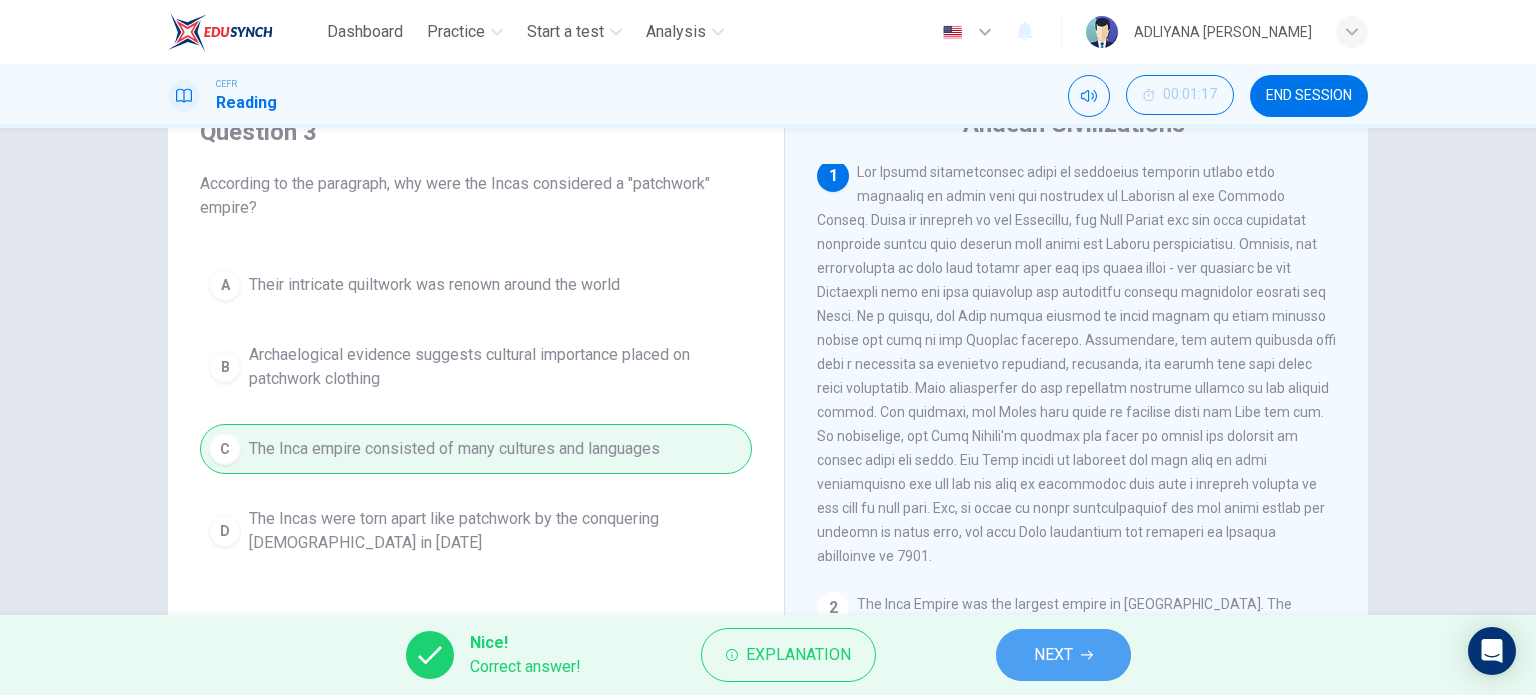 click on "NEXT" at bounding box center (1063, 655) 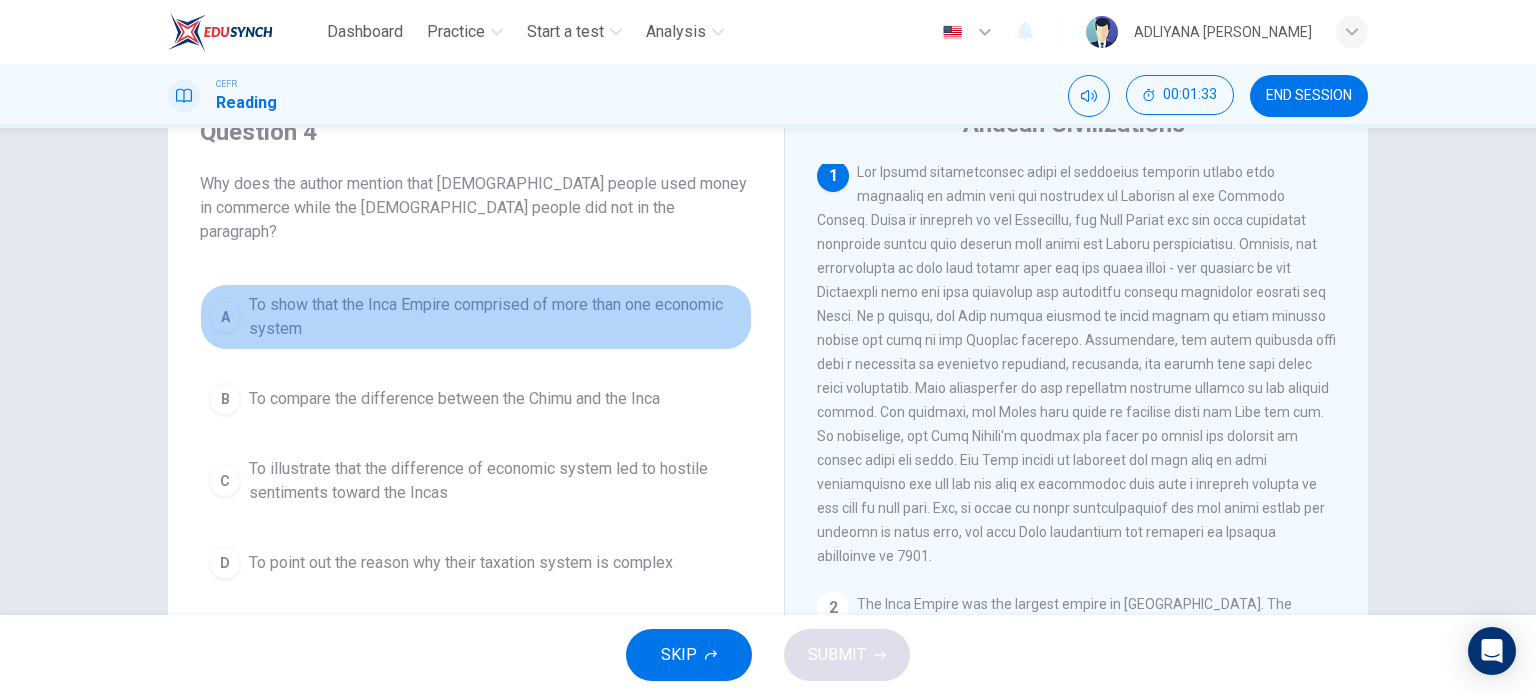 click on "To show that the Inca Empire comprised of more than one economic system" at bounding box center (496, 317) 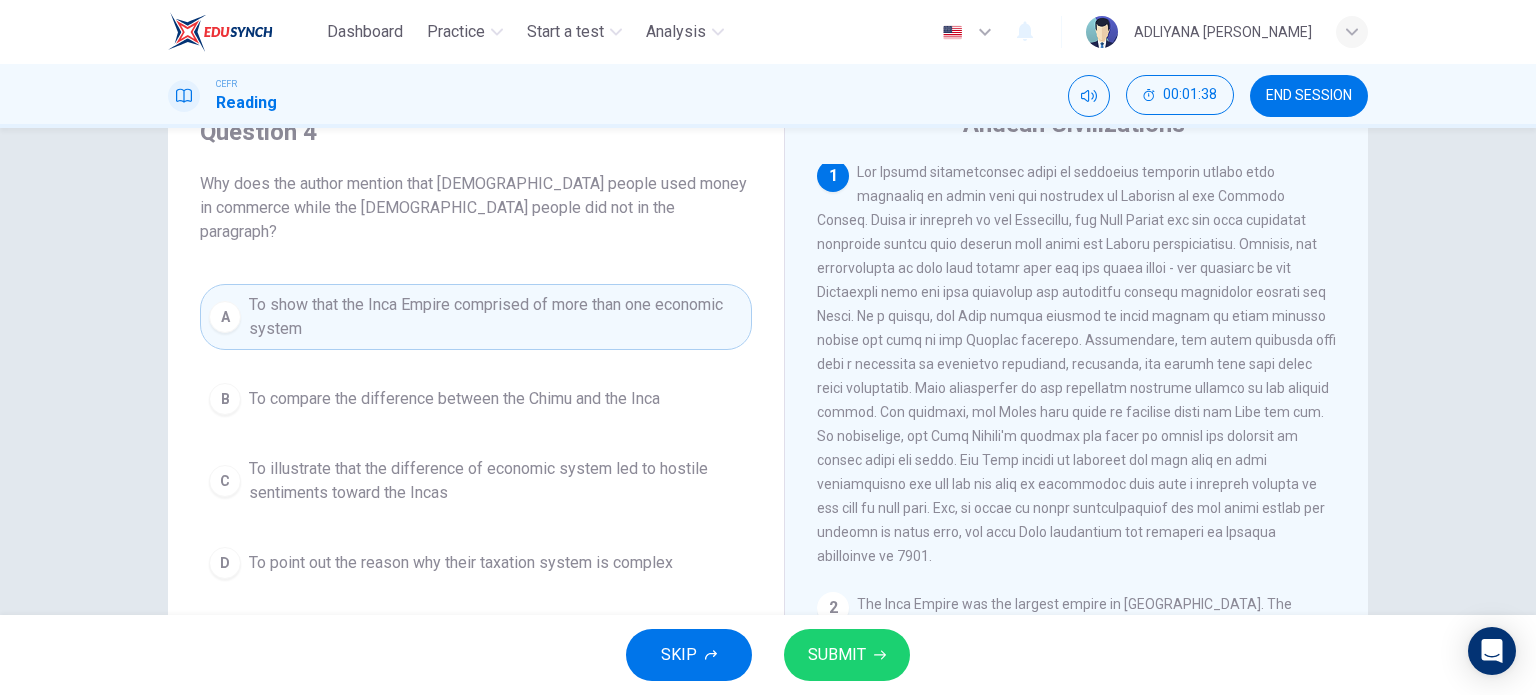 click on "To illustrate that the difference of economic system led to hostile sentiments toward the Incas" at bounding box center (496, 481) 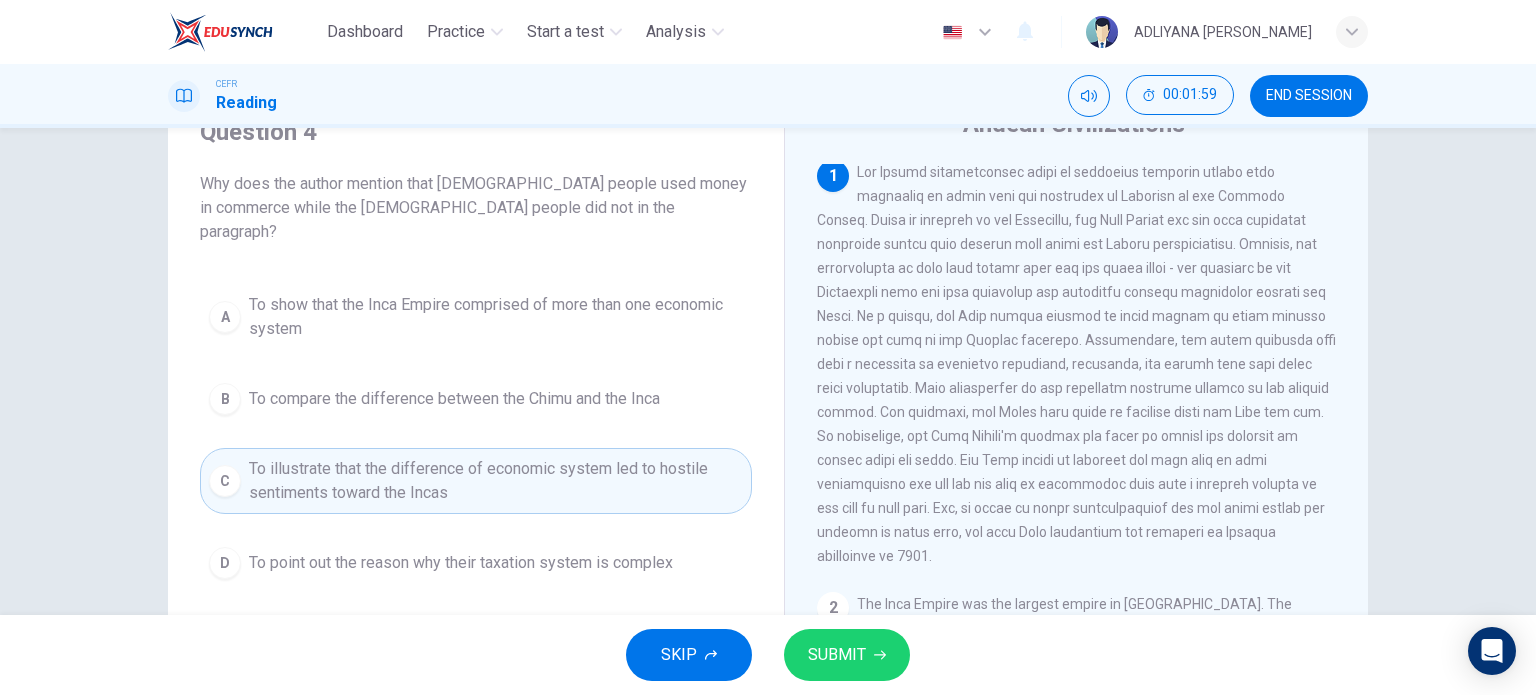 click on "To show that the Inca Empire comprised of more than one economic system" at bounding box center (496, 317) 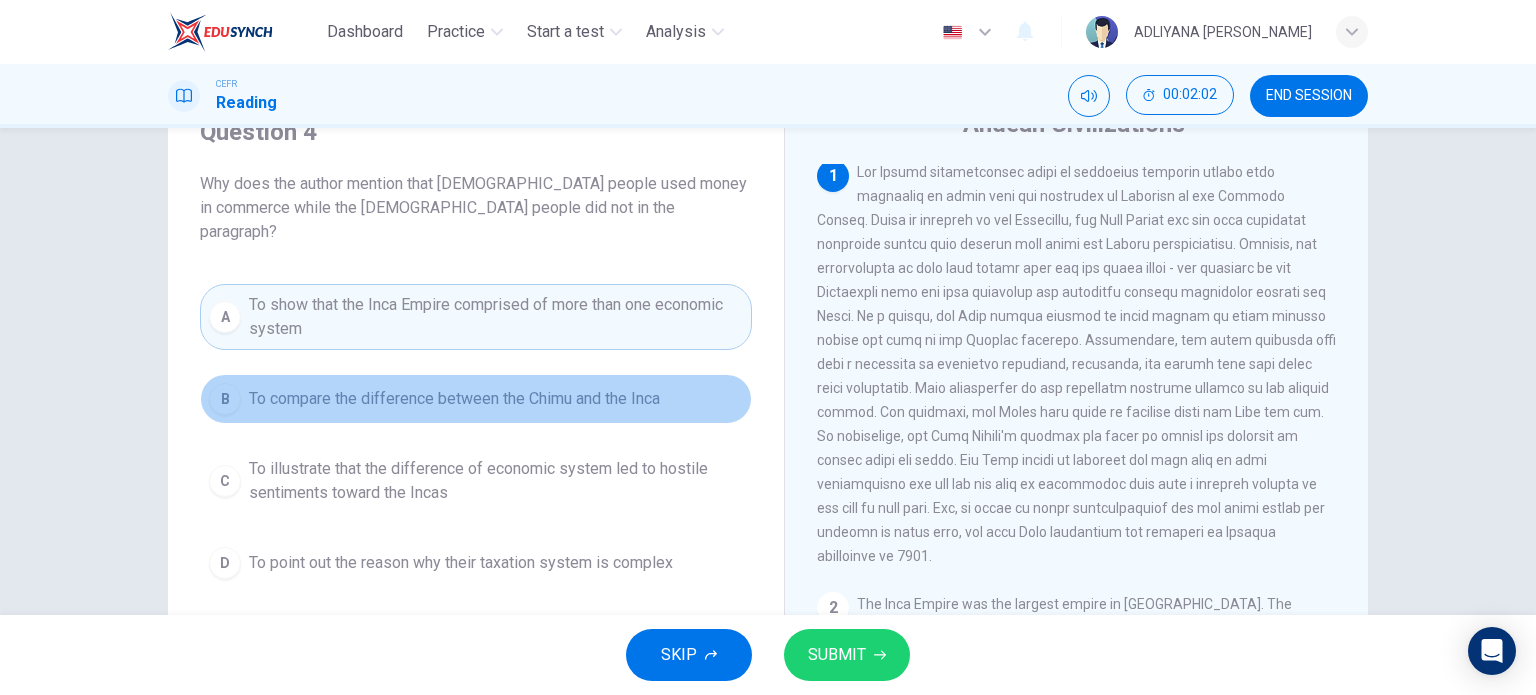 click on "To compare the difference between the Chimu and the Inca" at bounding box center [454, 399] 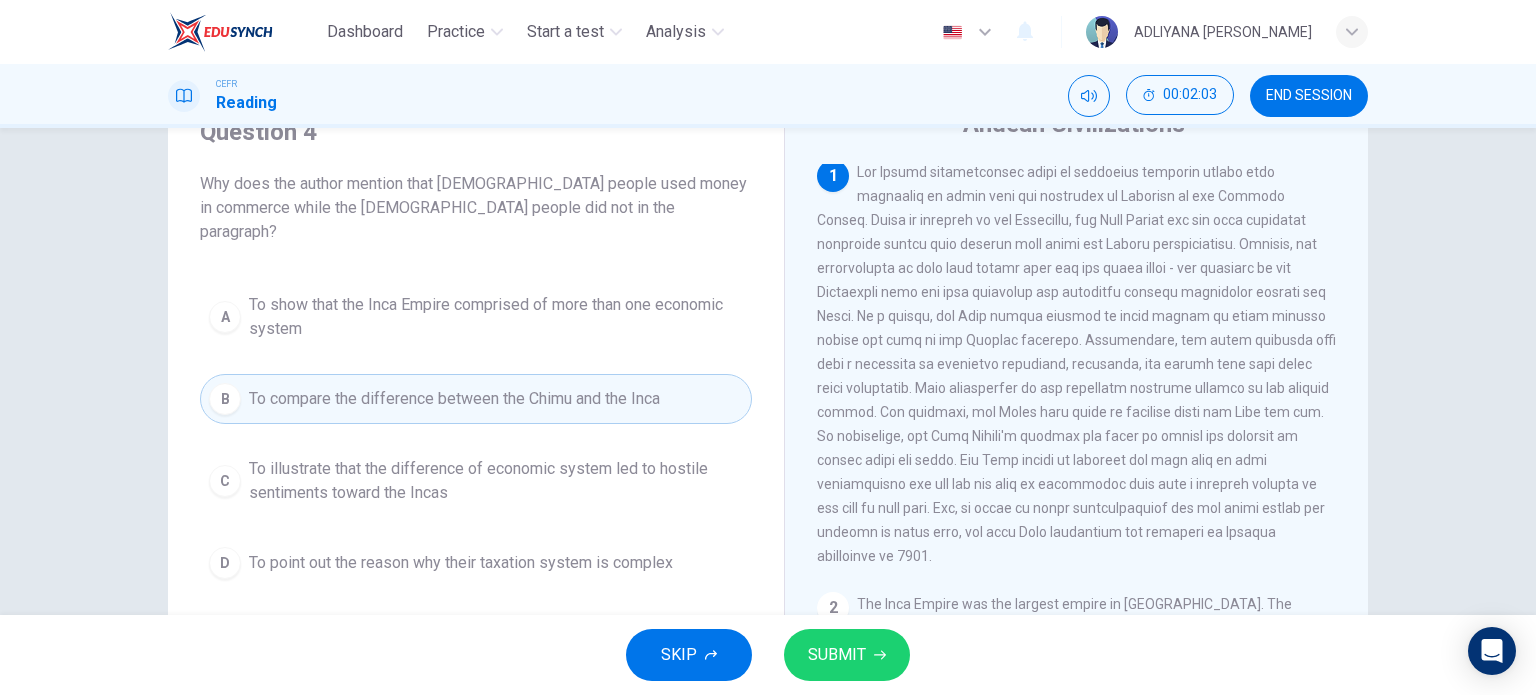 click on "SUBMIT" at bounding box center (837, 655) 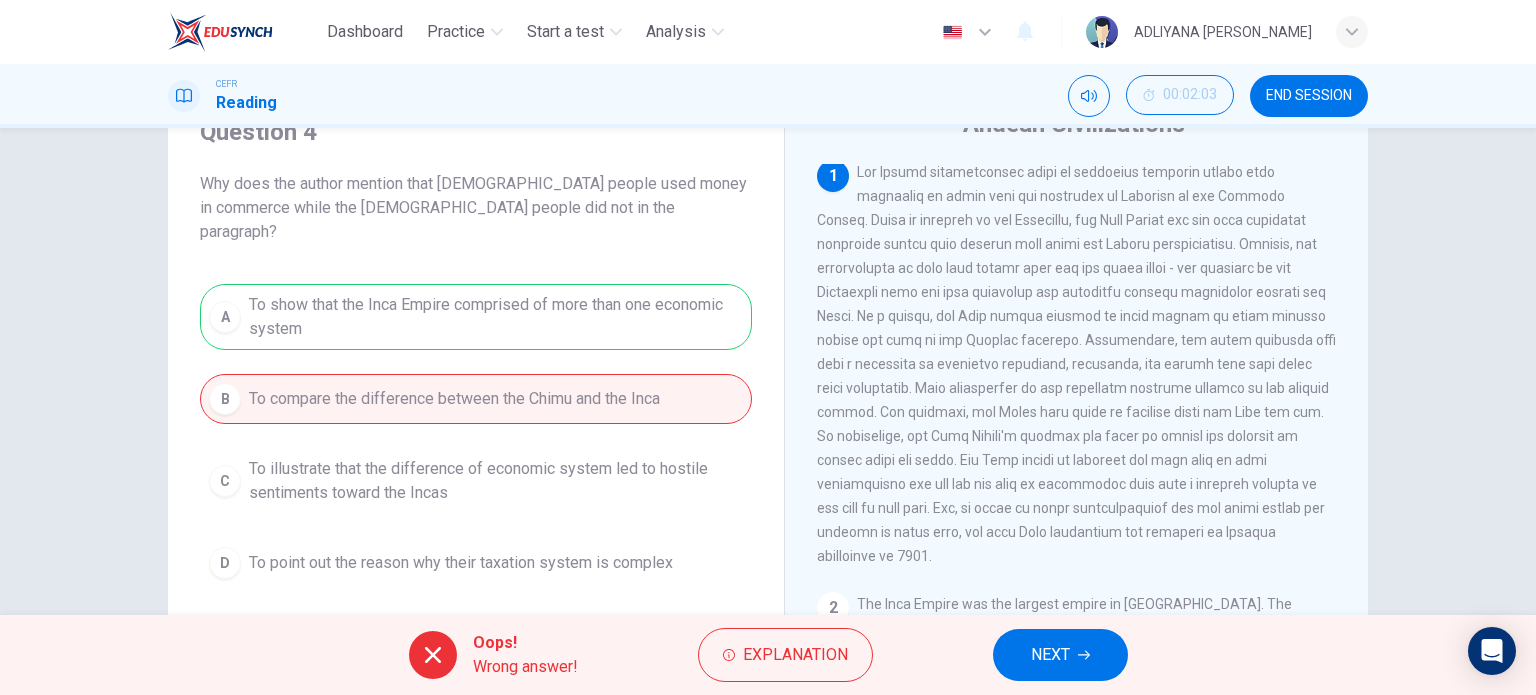 click on "NEXT" at bounding box center (1060, 655) 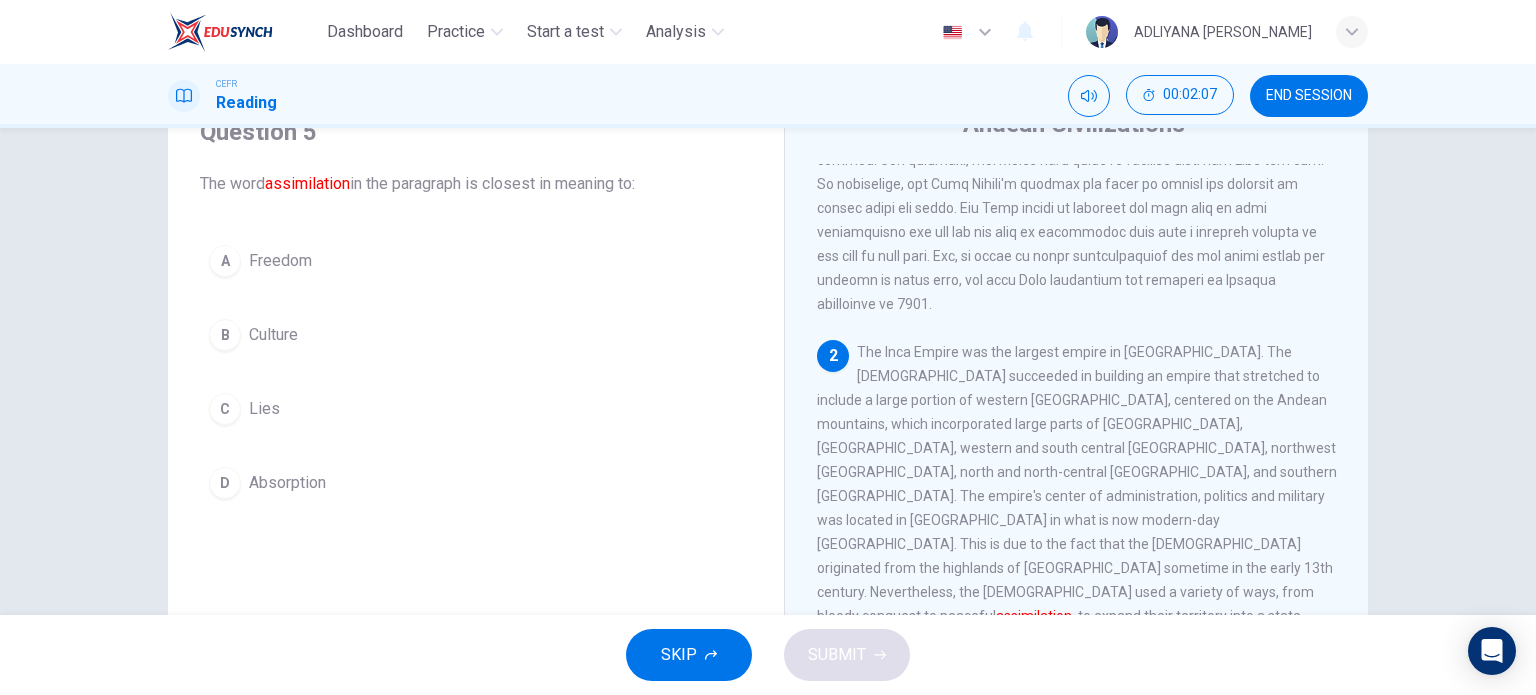 scroll, scrollTop: 256, scrollLeft: 0, axis: vertical 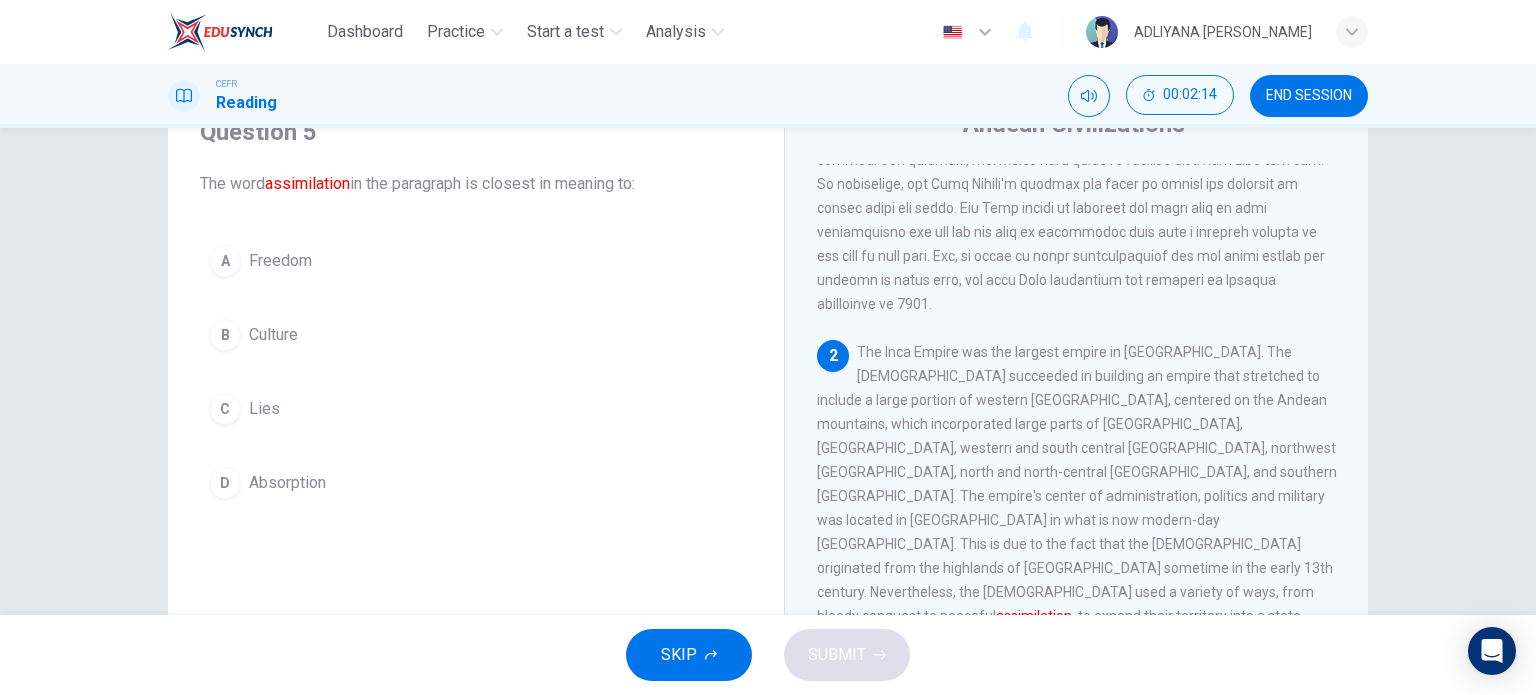 click on "D Absorption" at bounding box center [476, 483] 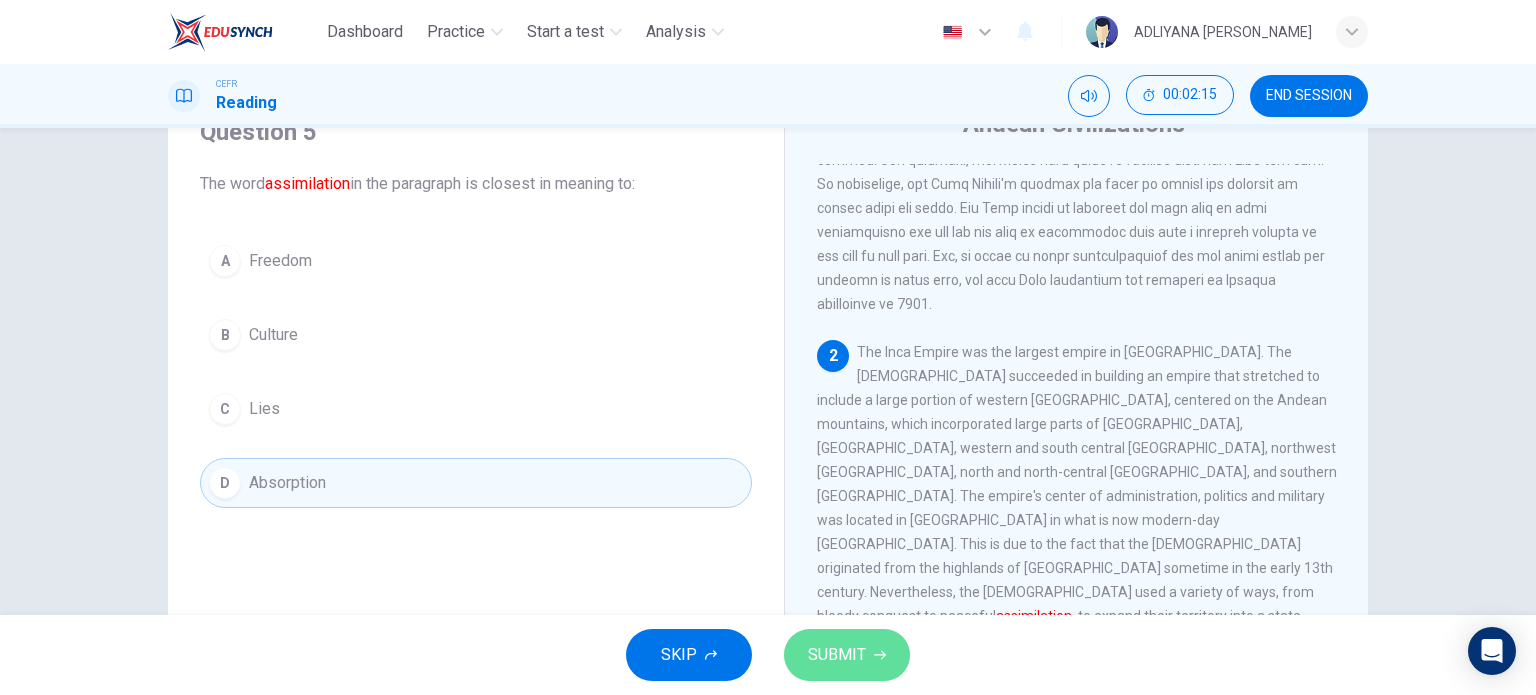 click on "SUBMIT" at bounding box center [837, 655] 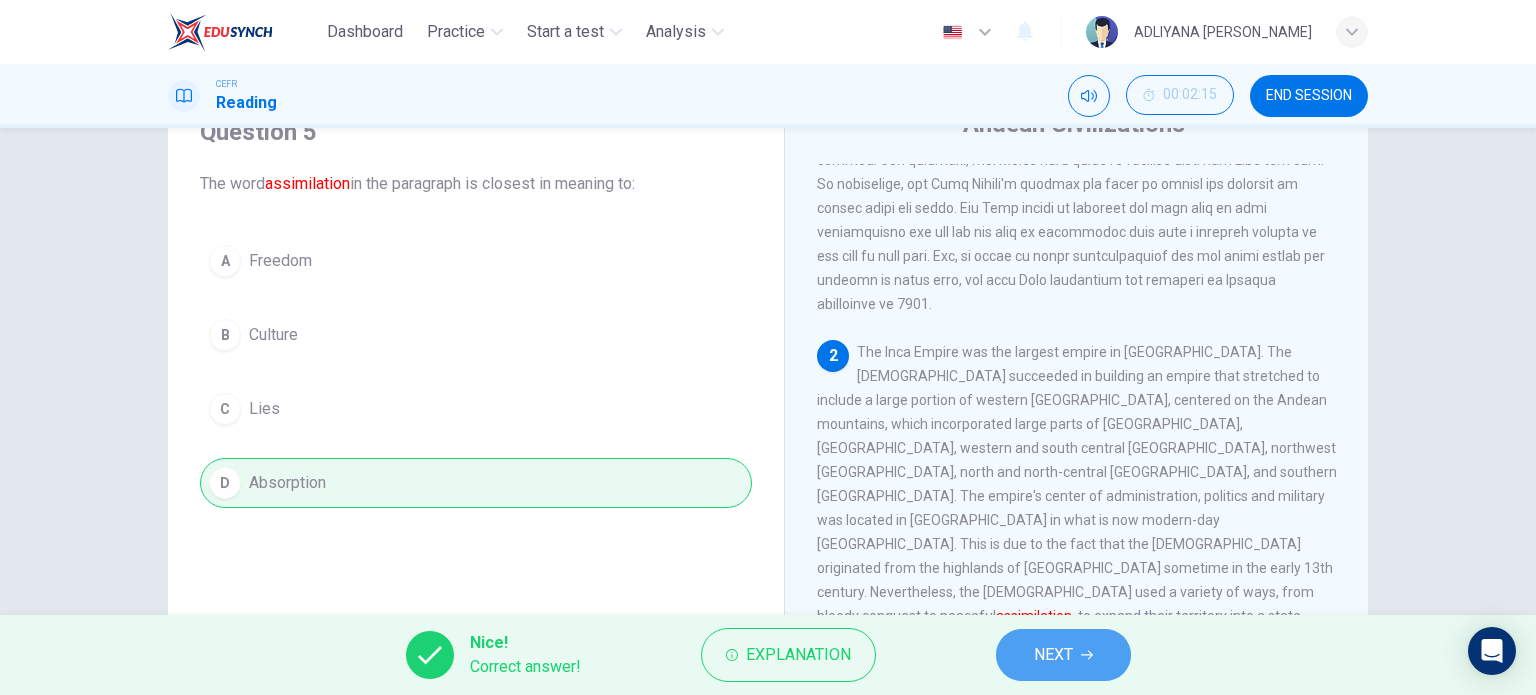 click on "NEXT" at bounding box center [1053, 655] 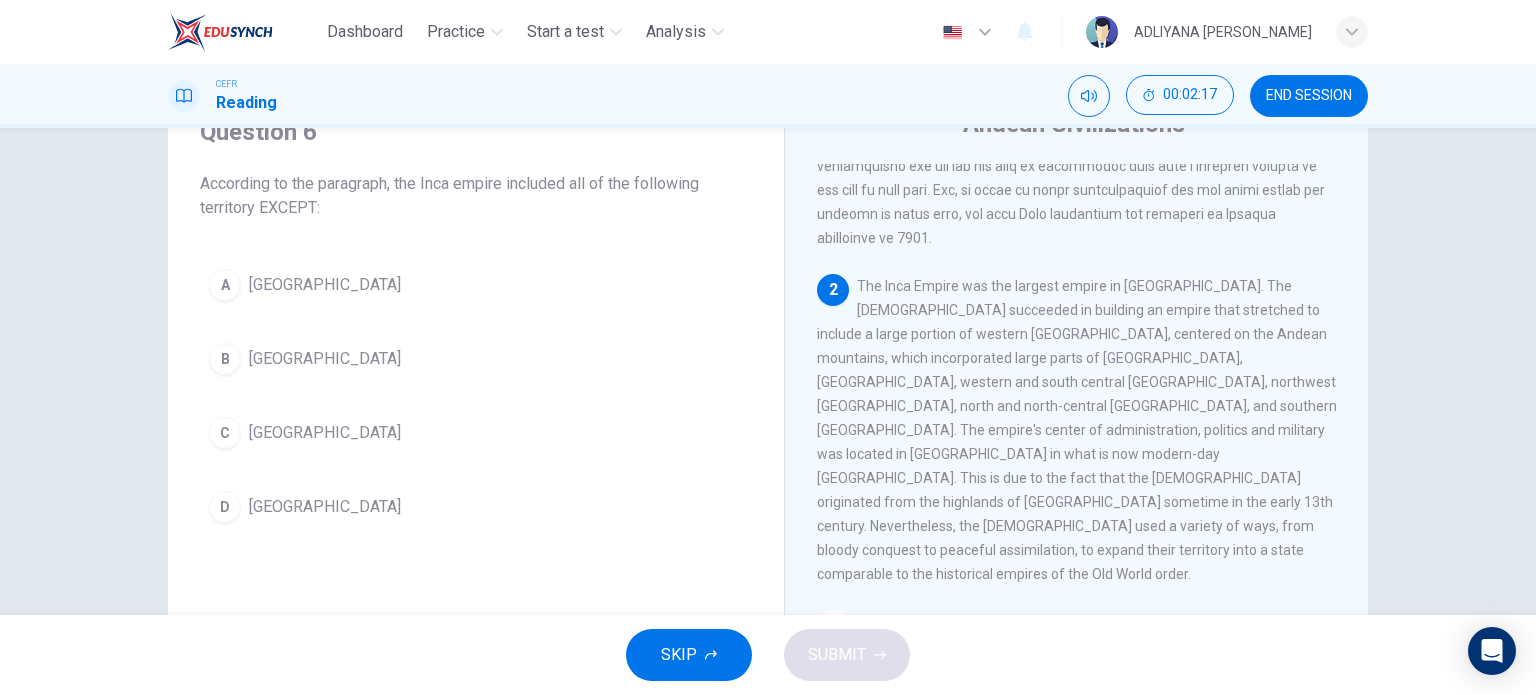 scroll, scrollTop: 323, scrollLeft: 0, axis: vertical 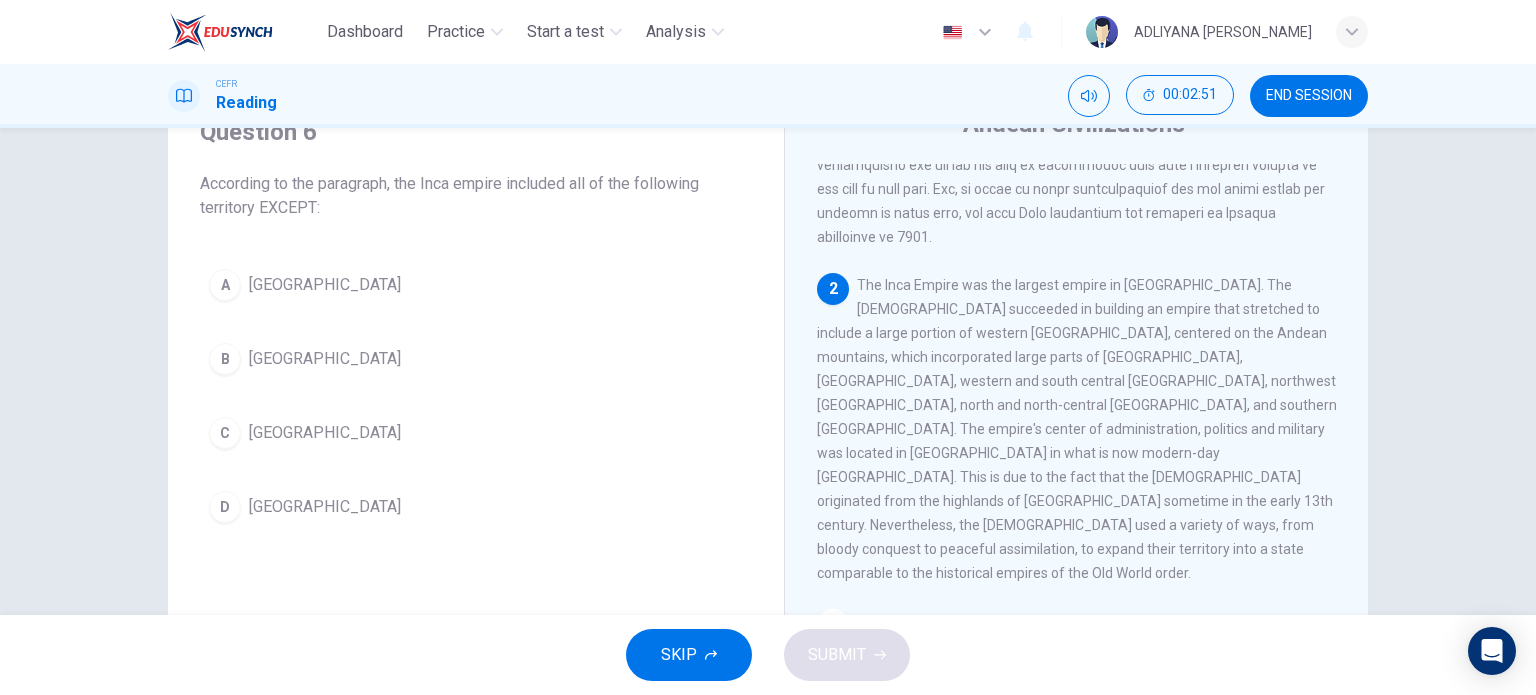 click on "Colombia" at bounding box center (325, 433) 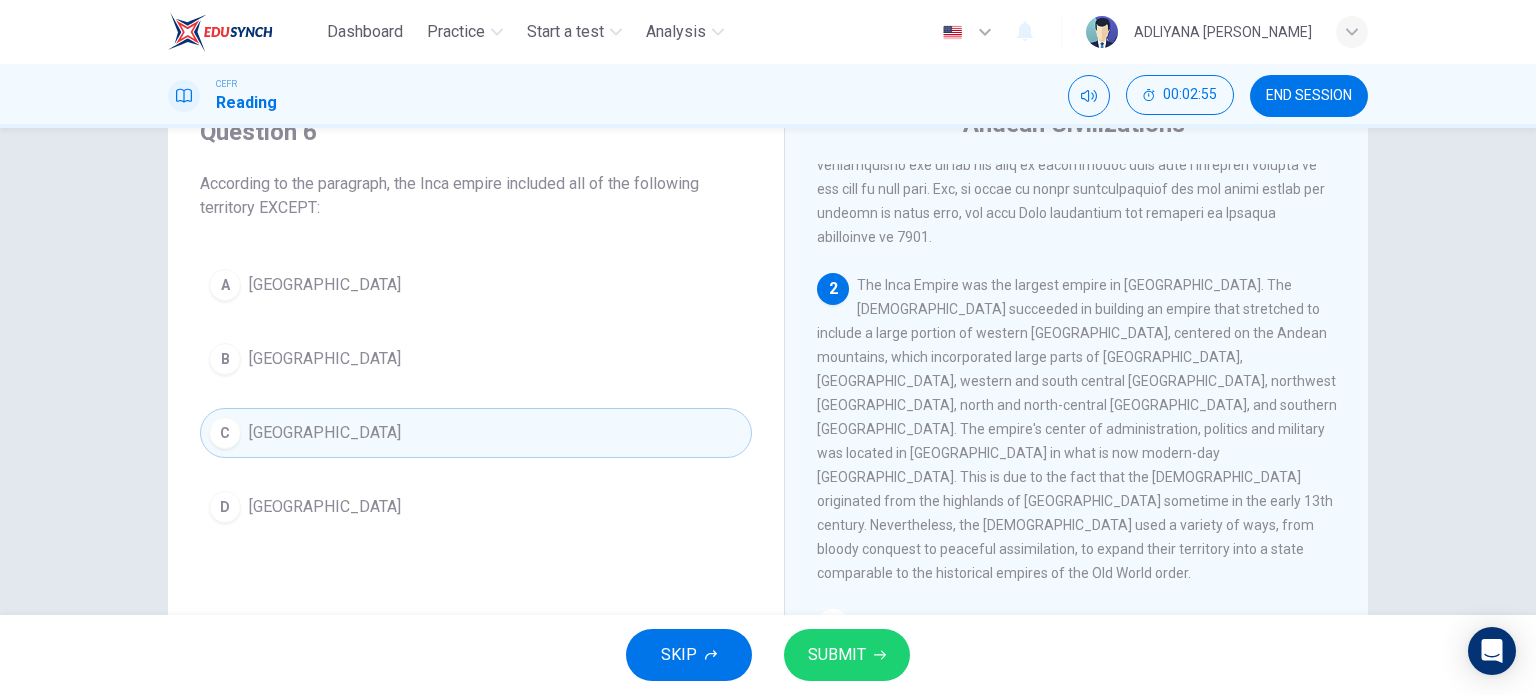click on "Brazil" at bounding box center (325, 359) 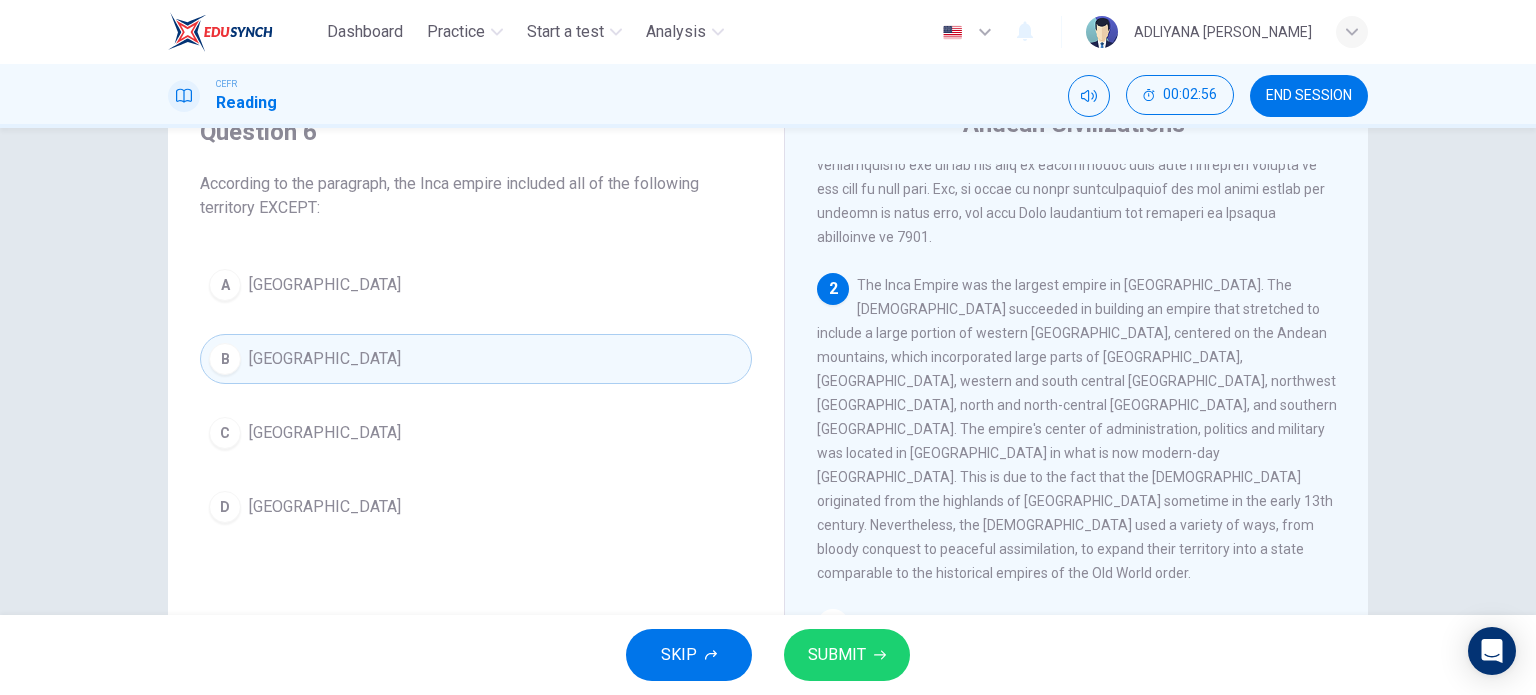 click on "SUBMIT" at bounding box center [837, 655] 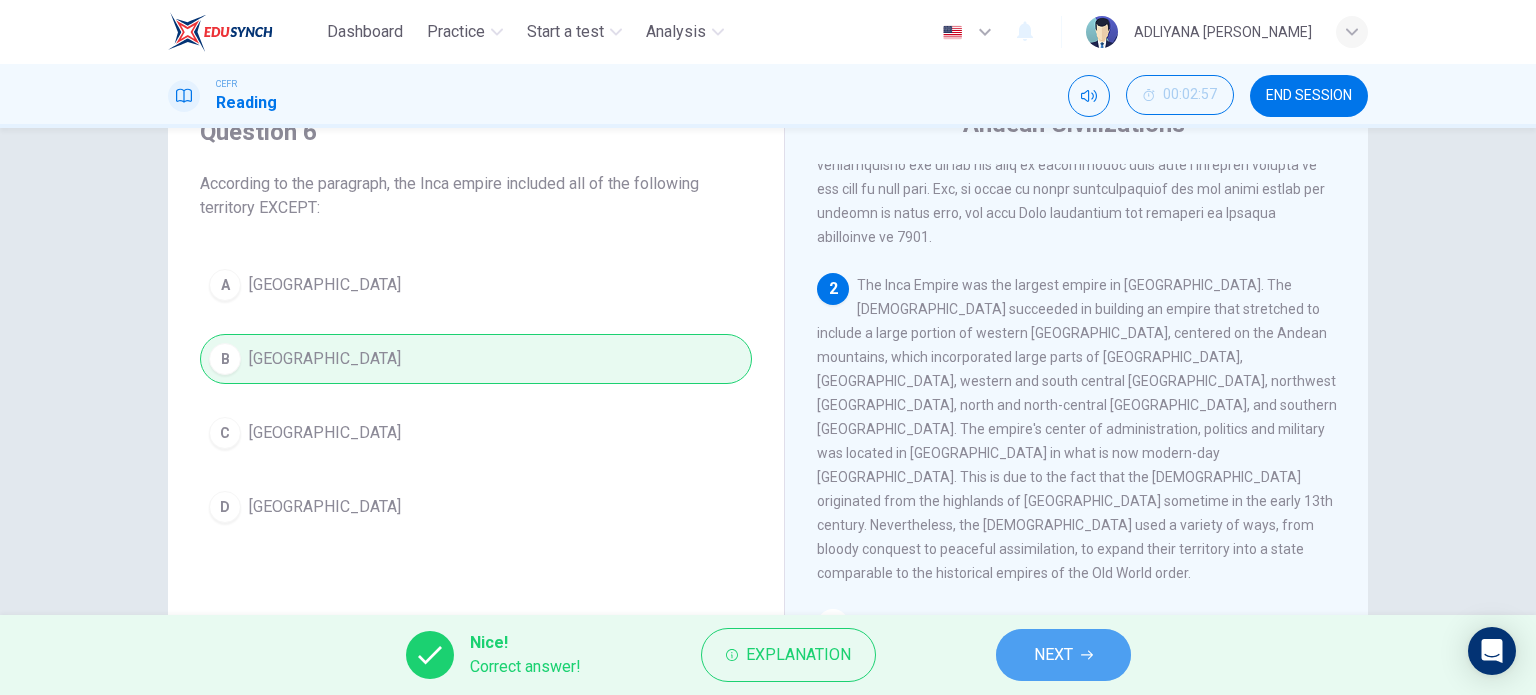 click on "NEXT" at bounding box center [1063, 655] 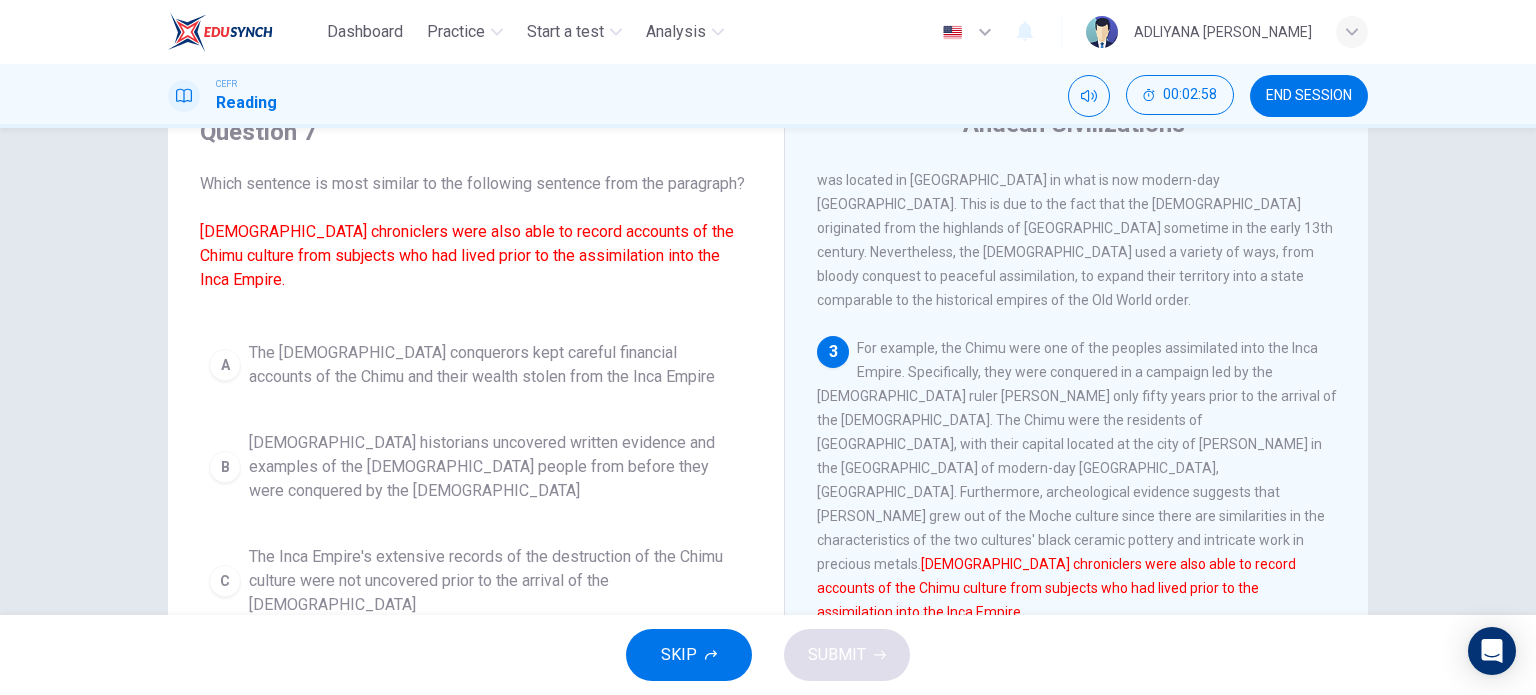 scroll, scrollTop: 603, scrollLeft: 0, axis: vertical 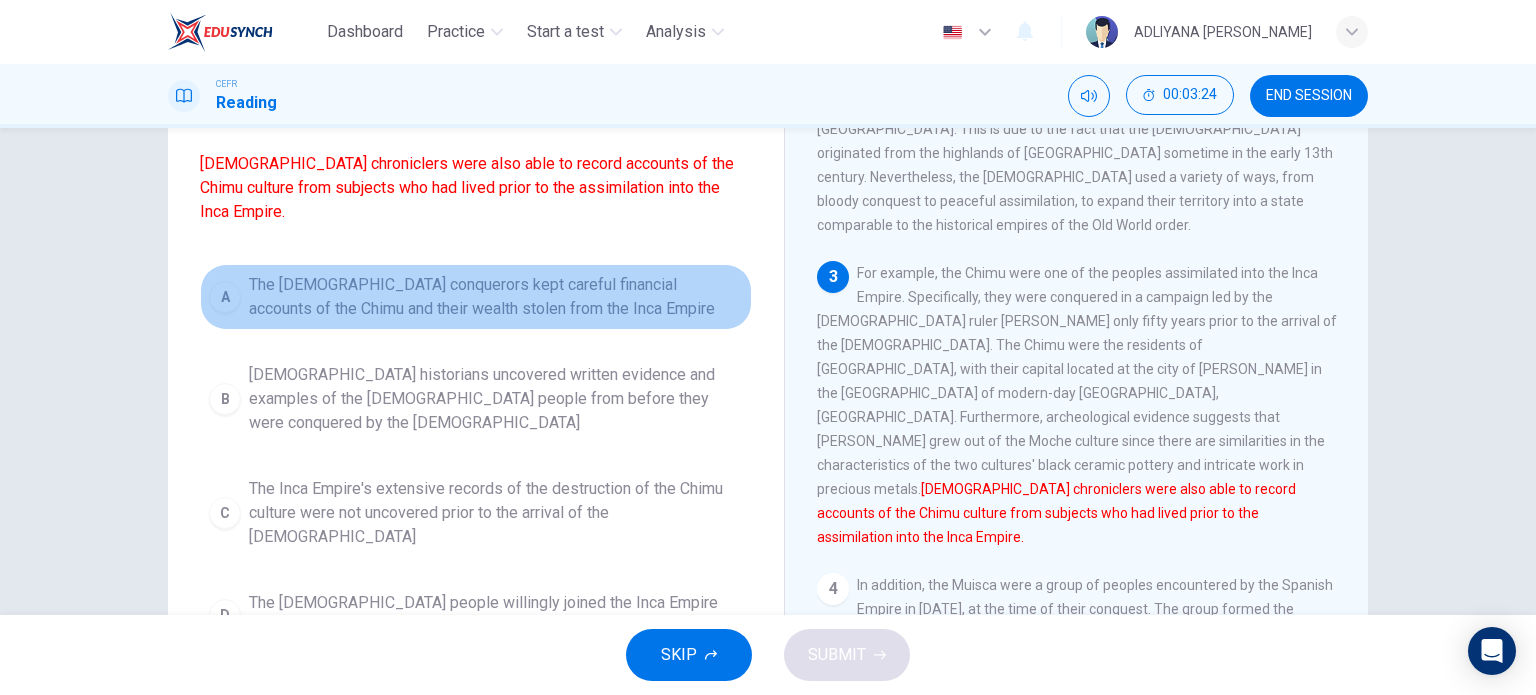 click on "The Spanish conquerors kept careful financial accounts of the Chimu and their wealth stolen from the Inca Empire" at bounding box center (496, 297) 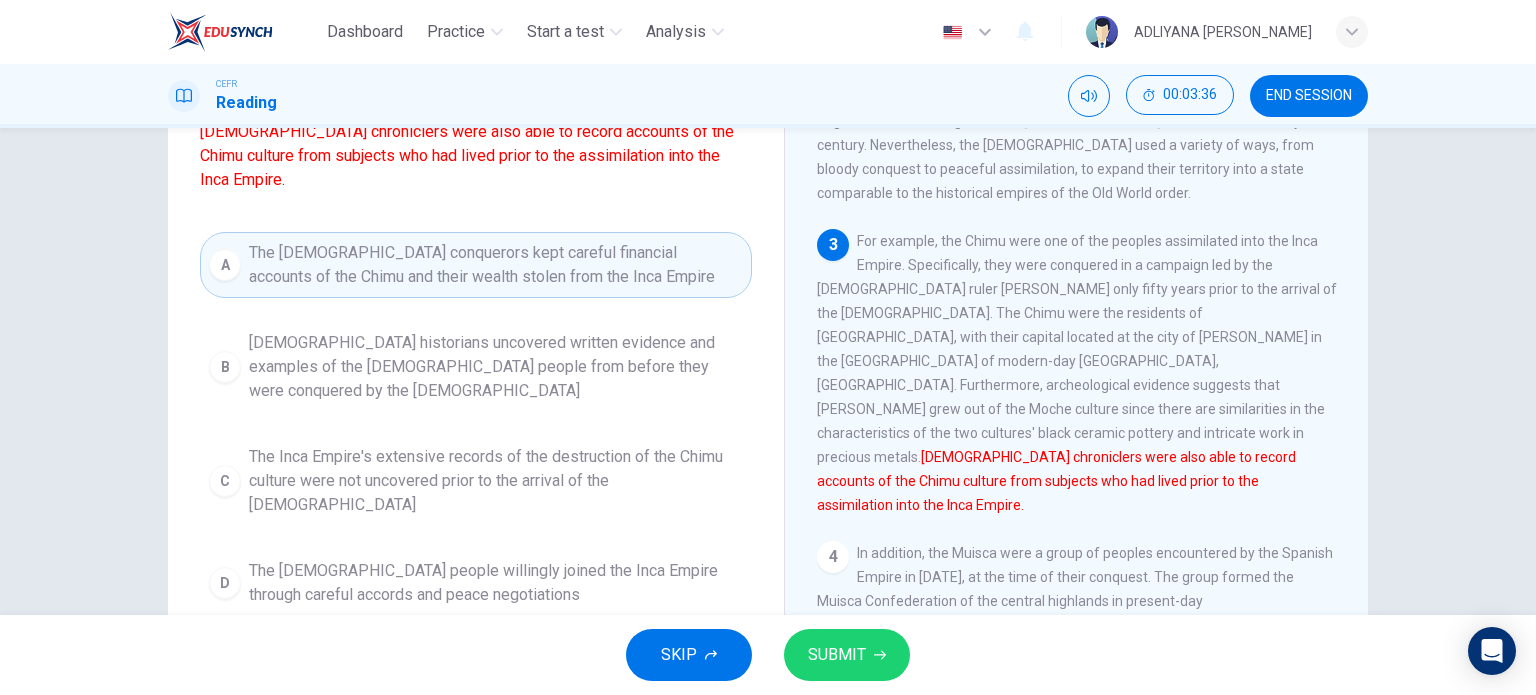 scroll, scrollTop: 184, scrollLeft: 0, axis: vertical 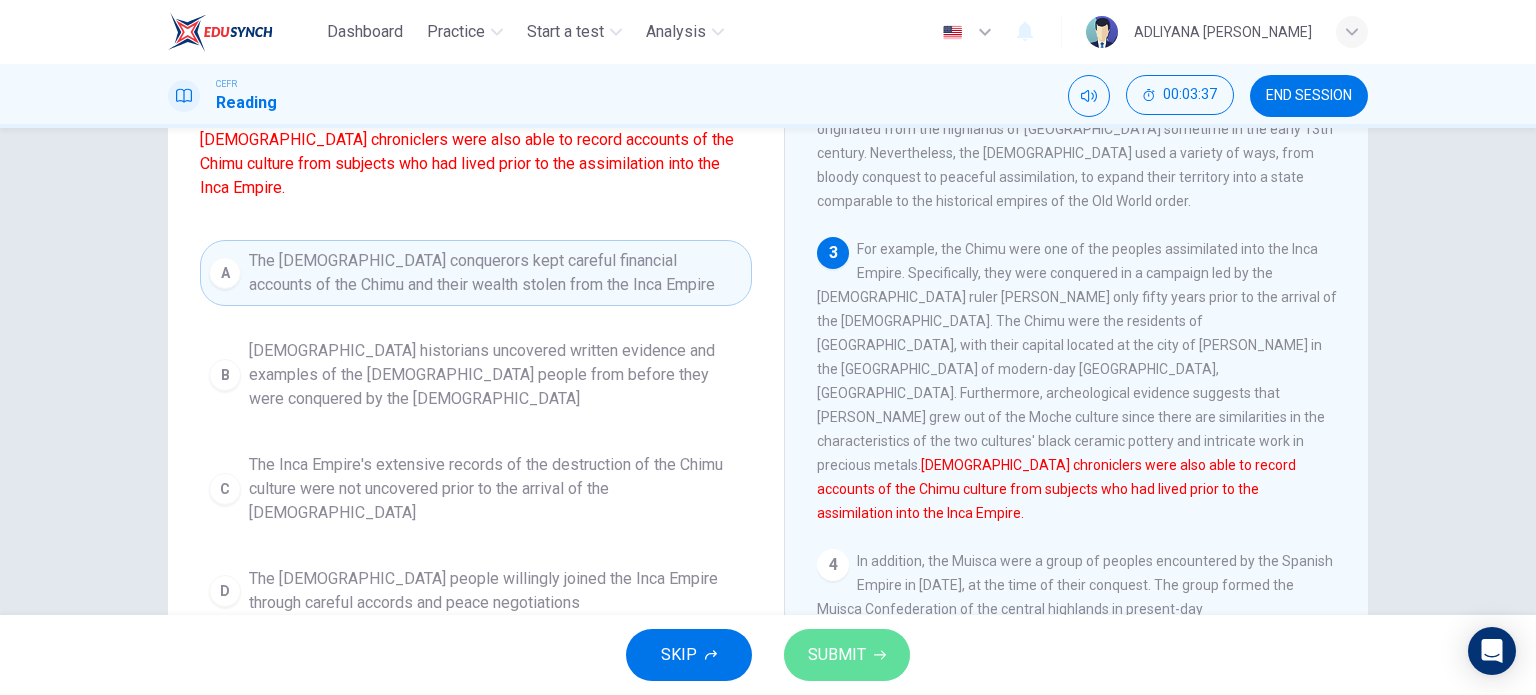 click on "SUBMIT" at bounding box center [837, 655] 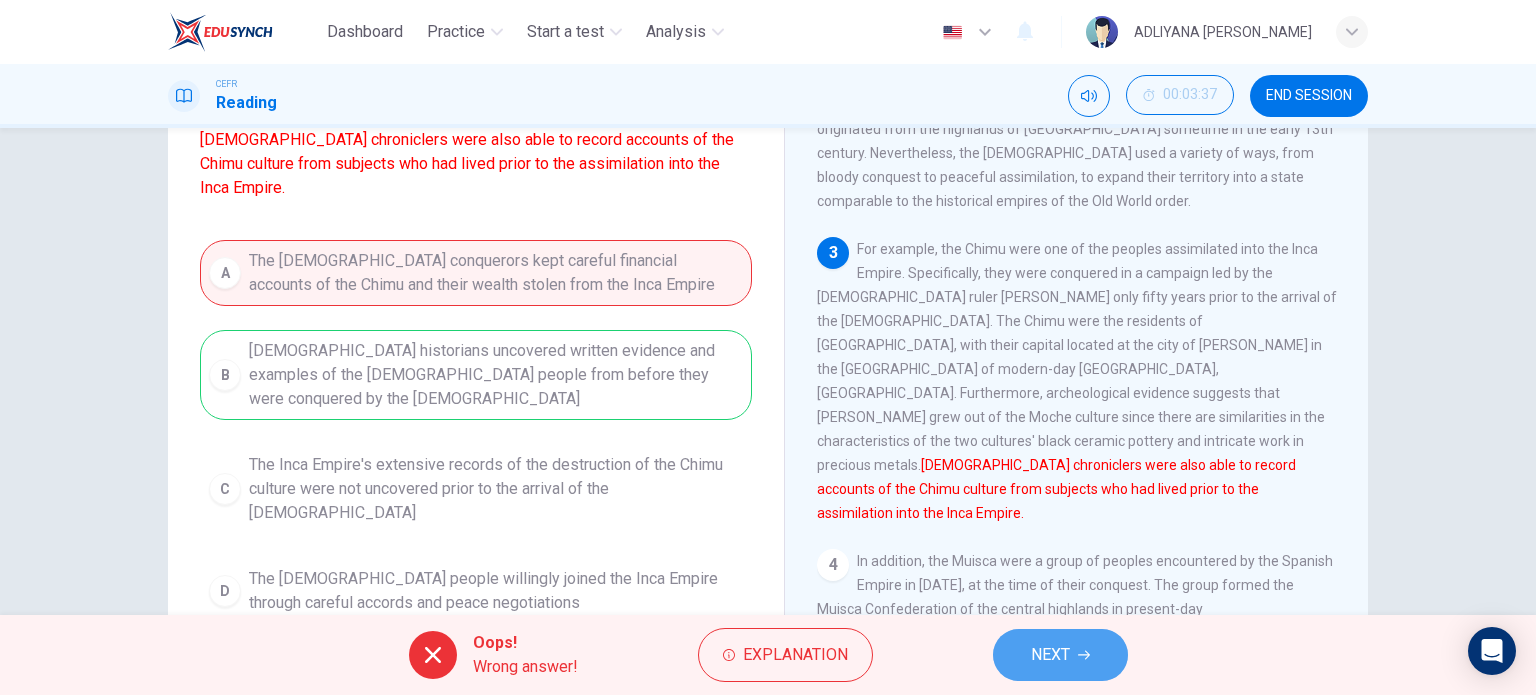 click on "NEXT" at bounding box center (1060, 655) 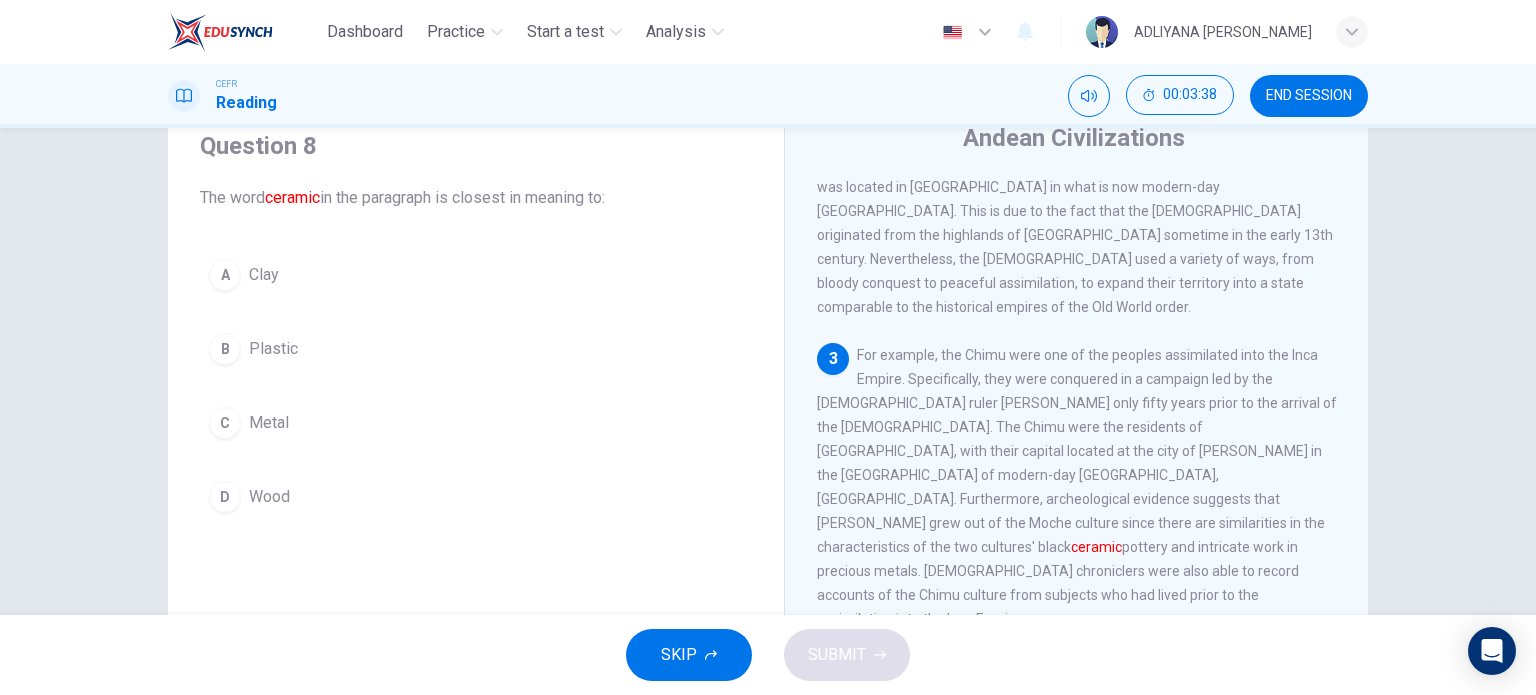 scroll, scrollTop: 67, scrollLeft: 0, axis: vertical 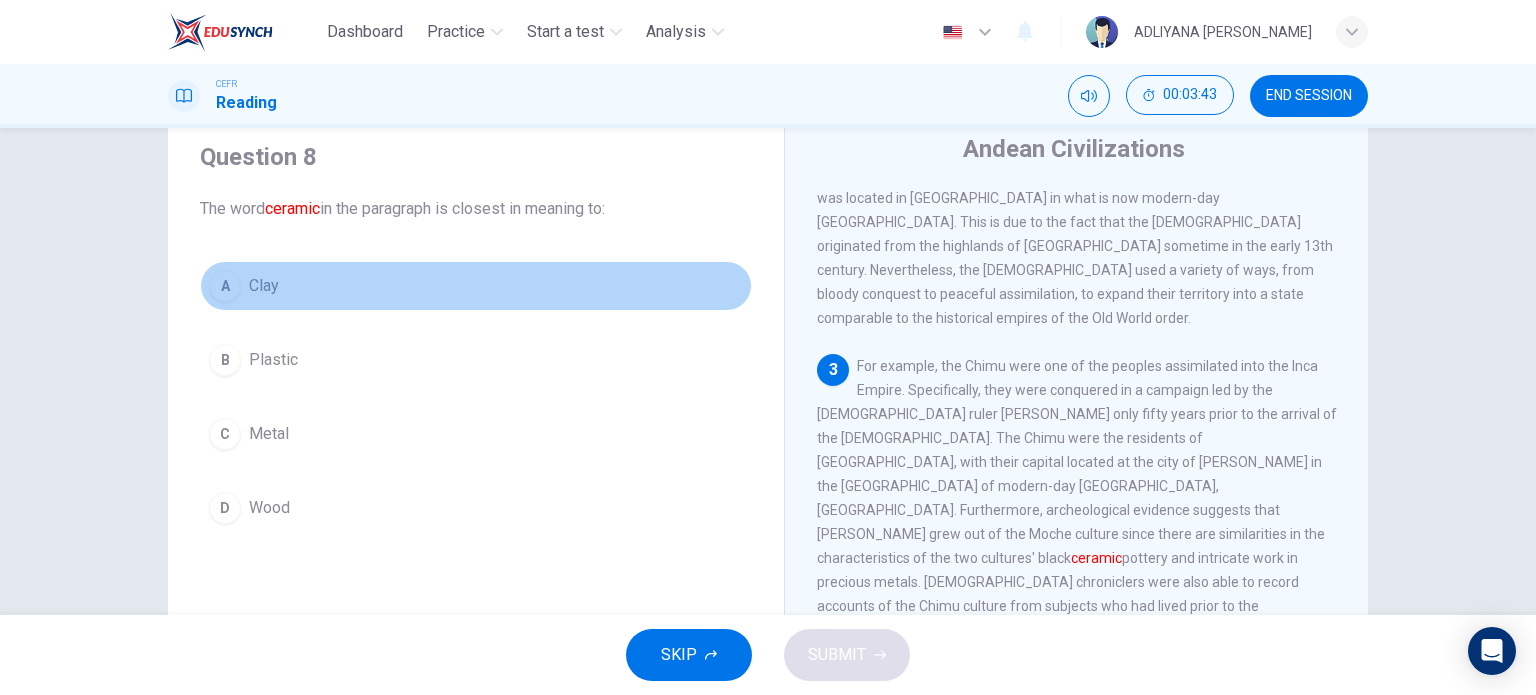 click on "Clay" at bounding box center [264, 286] 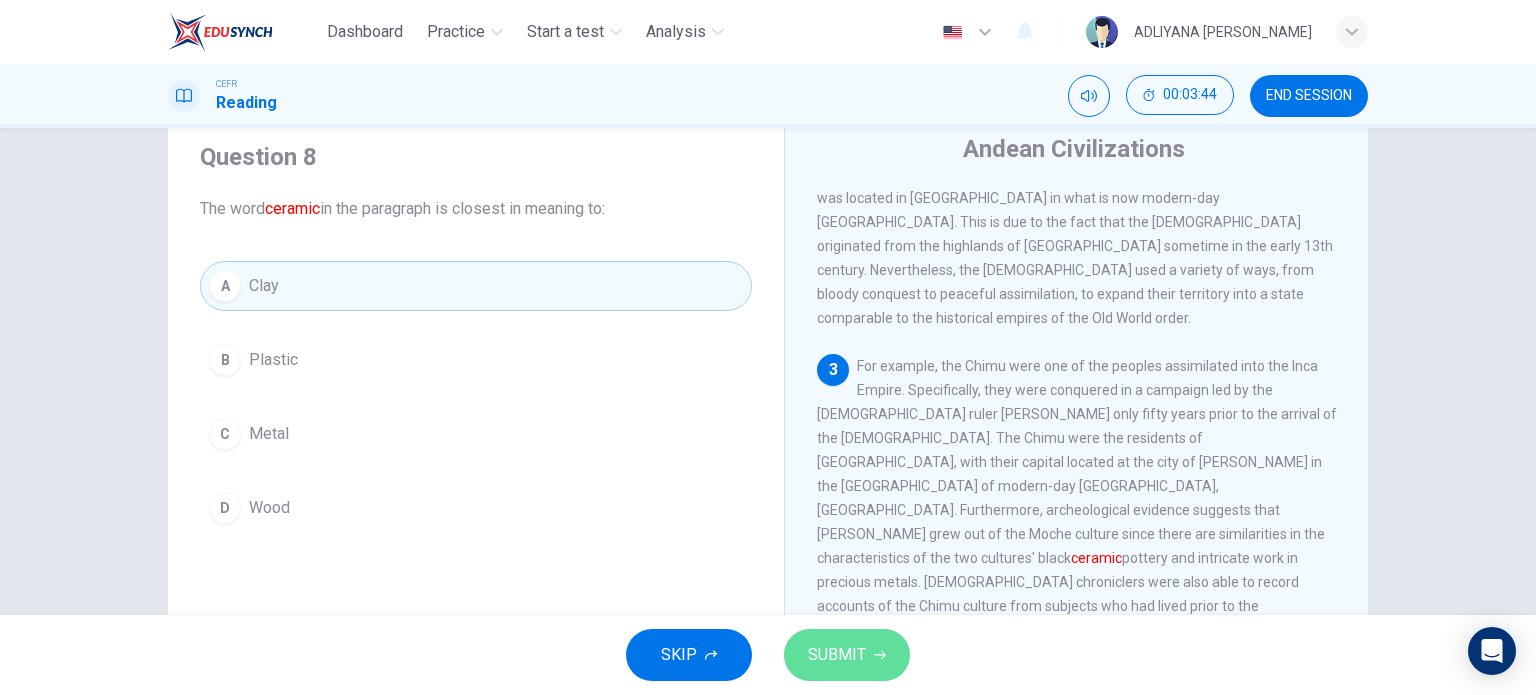 click on "SUBMIT" at bounding box center [837, 655] 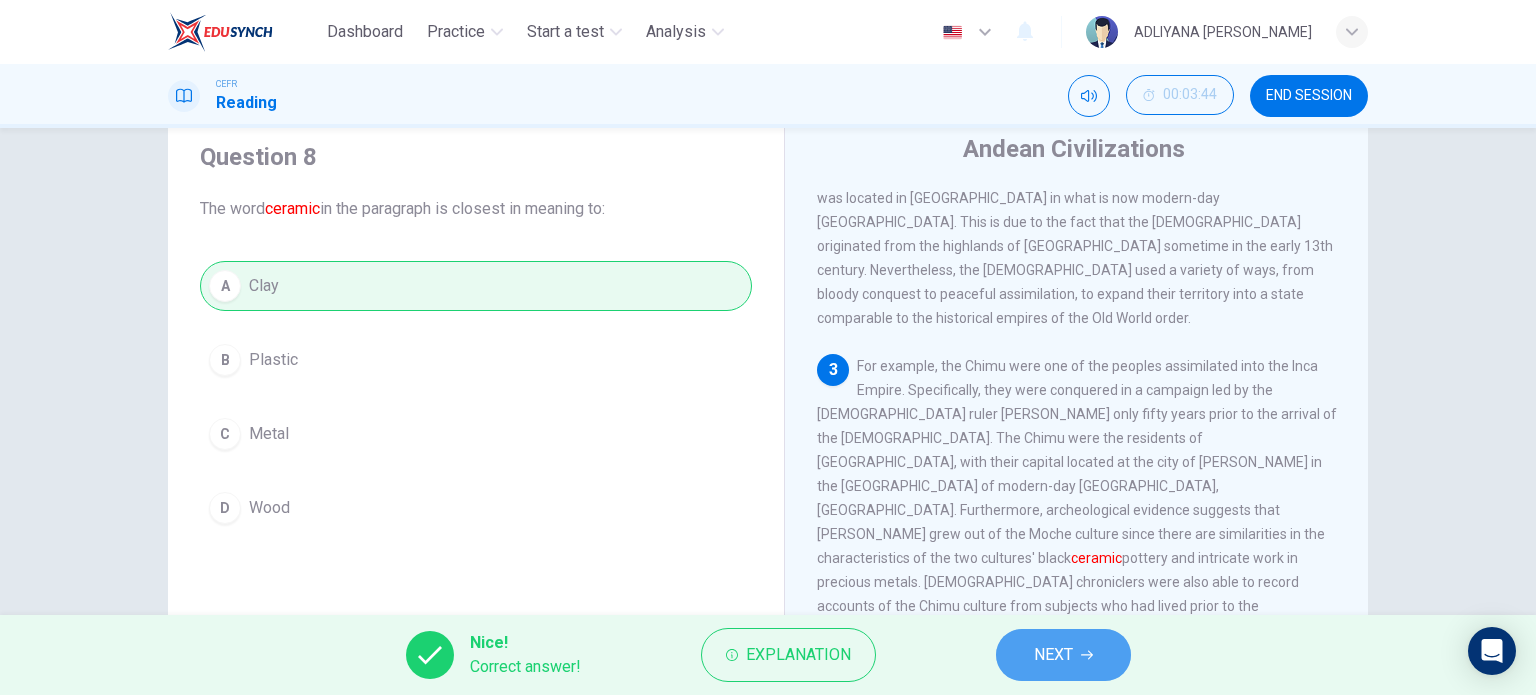 click on "NEXT" at bounding box center [1063, 655] 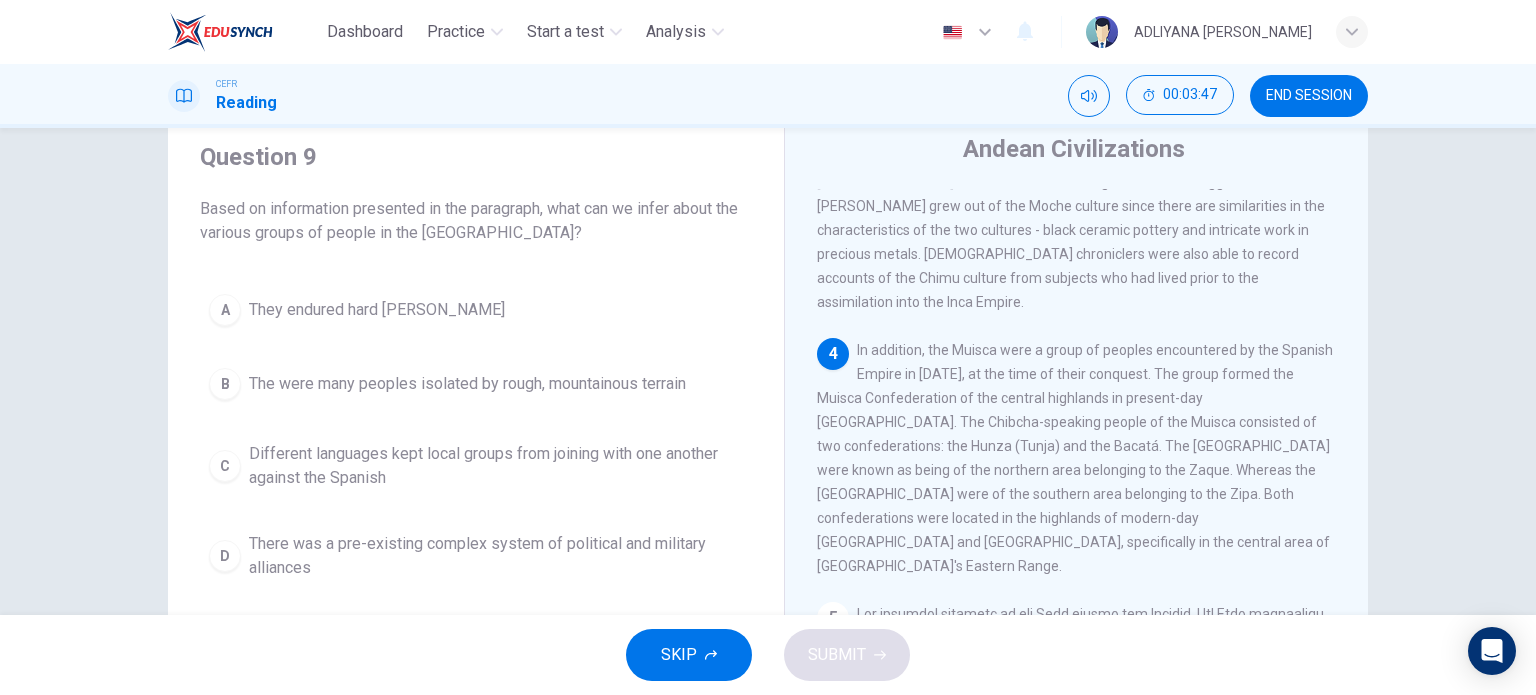 scroll, scrollTop: 935, scrollLeft: 0, axis: vertical 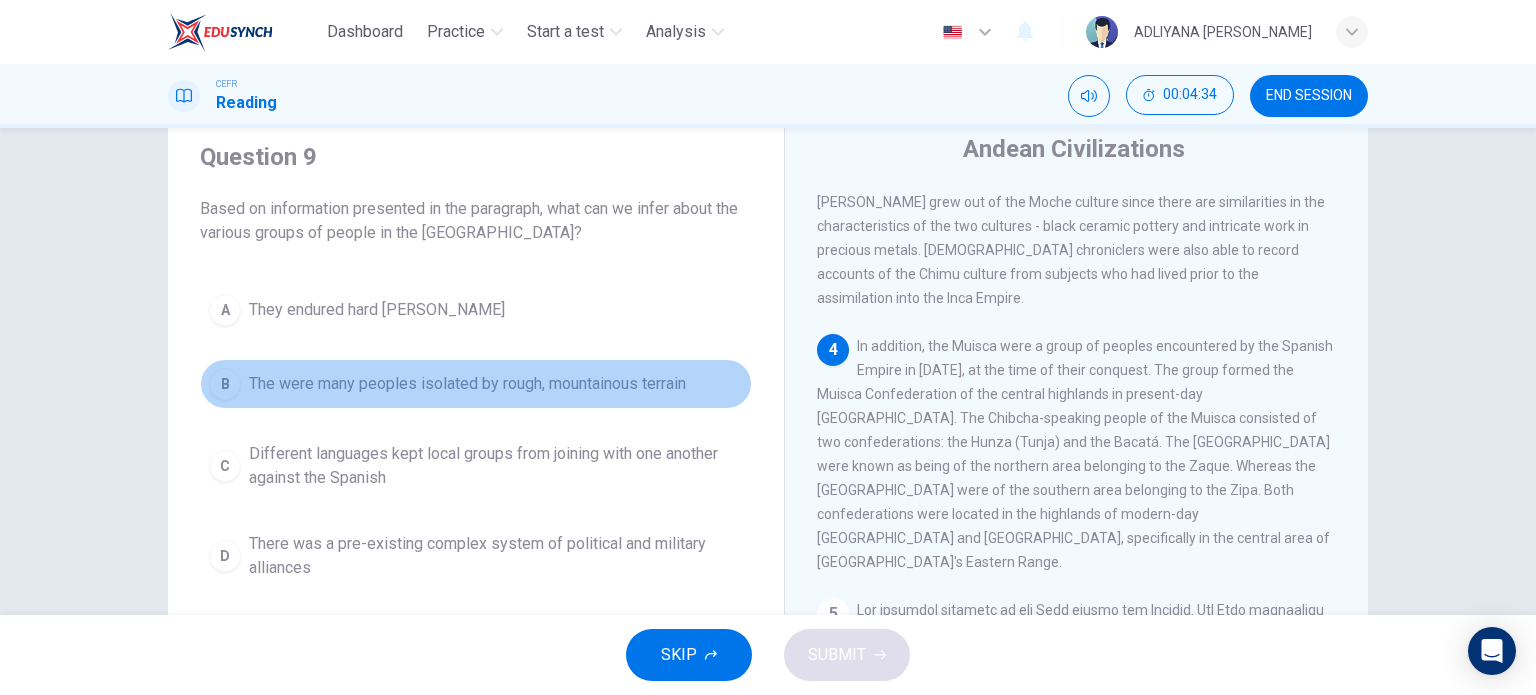 click on "The were many peoples isolated by rough, mountainous terrain" at bounding box center (467, 384) 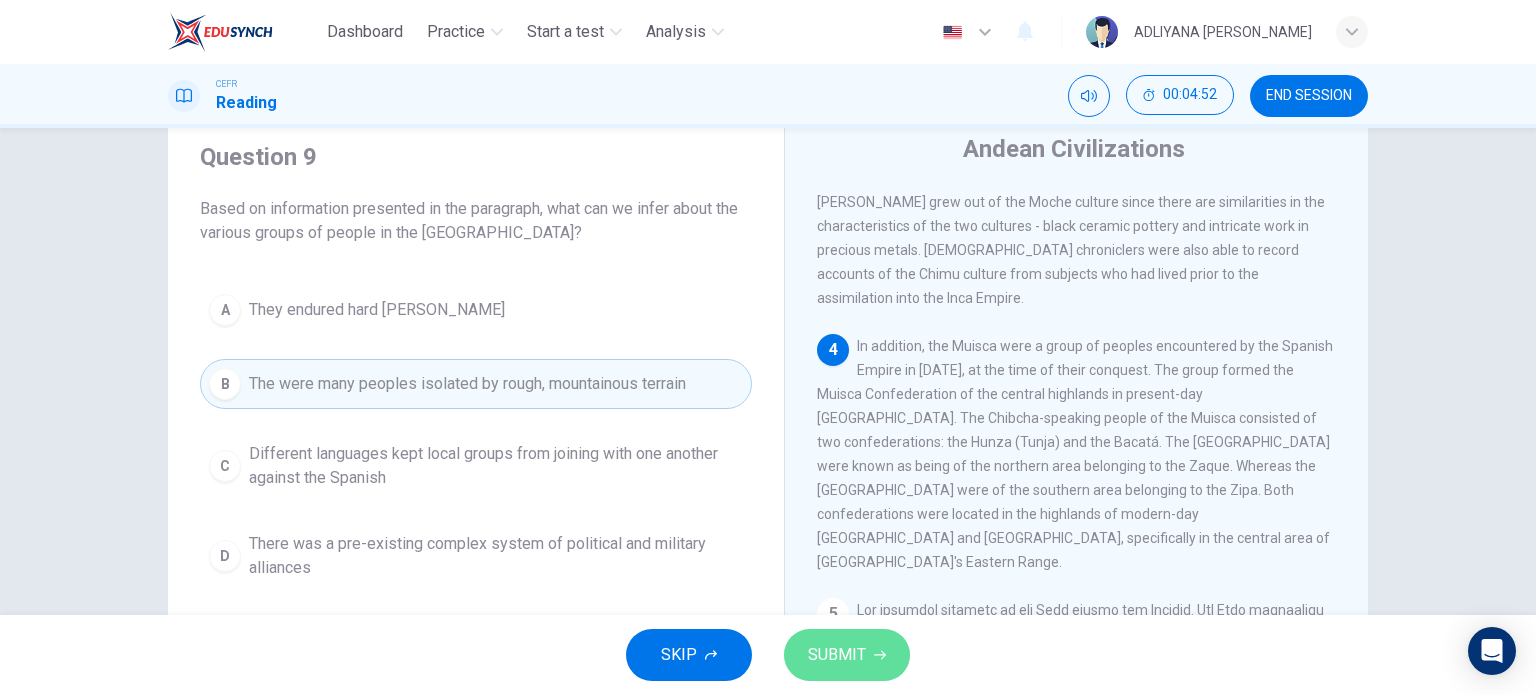 click on "SUBMIT" at bounding box center [837, 655] 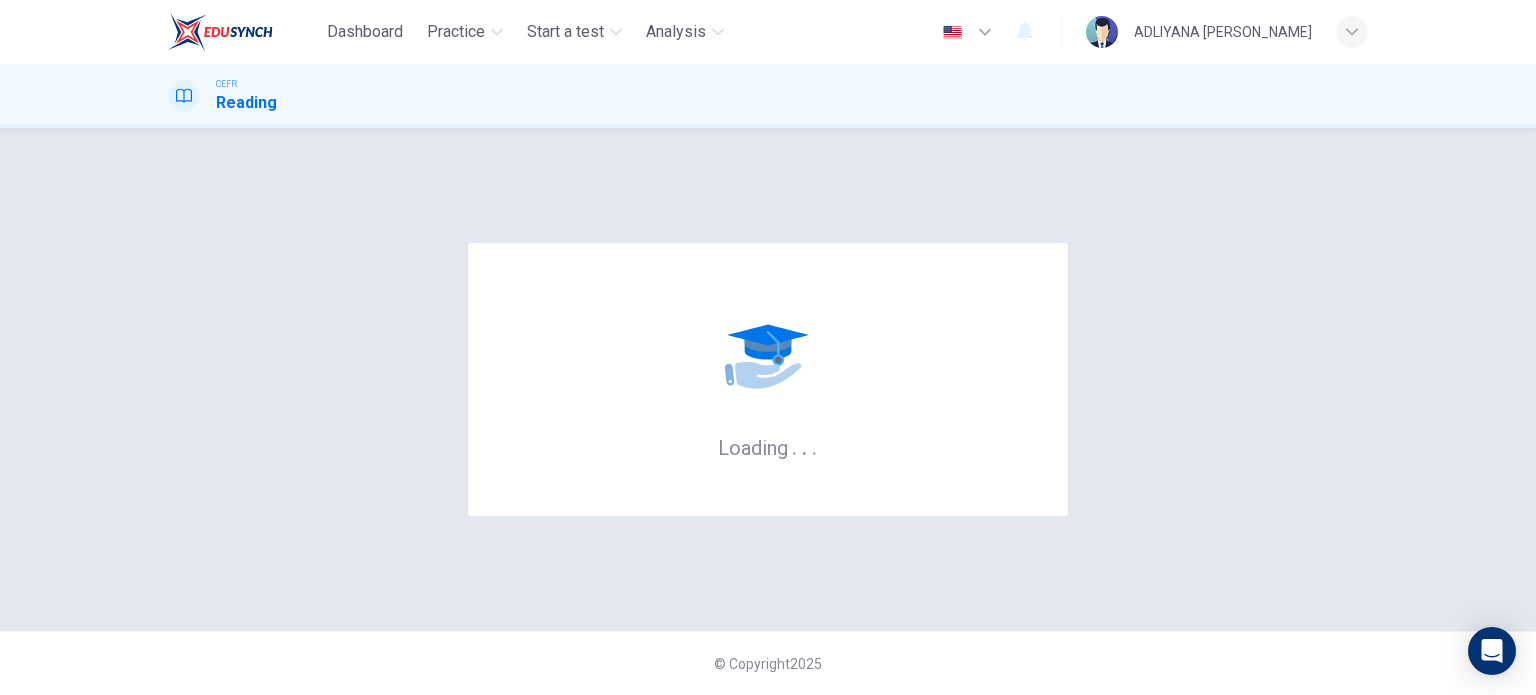 scroll, scrollTop: 0, scrollLeft: 0, axis: both 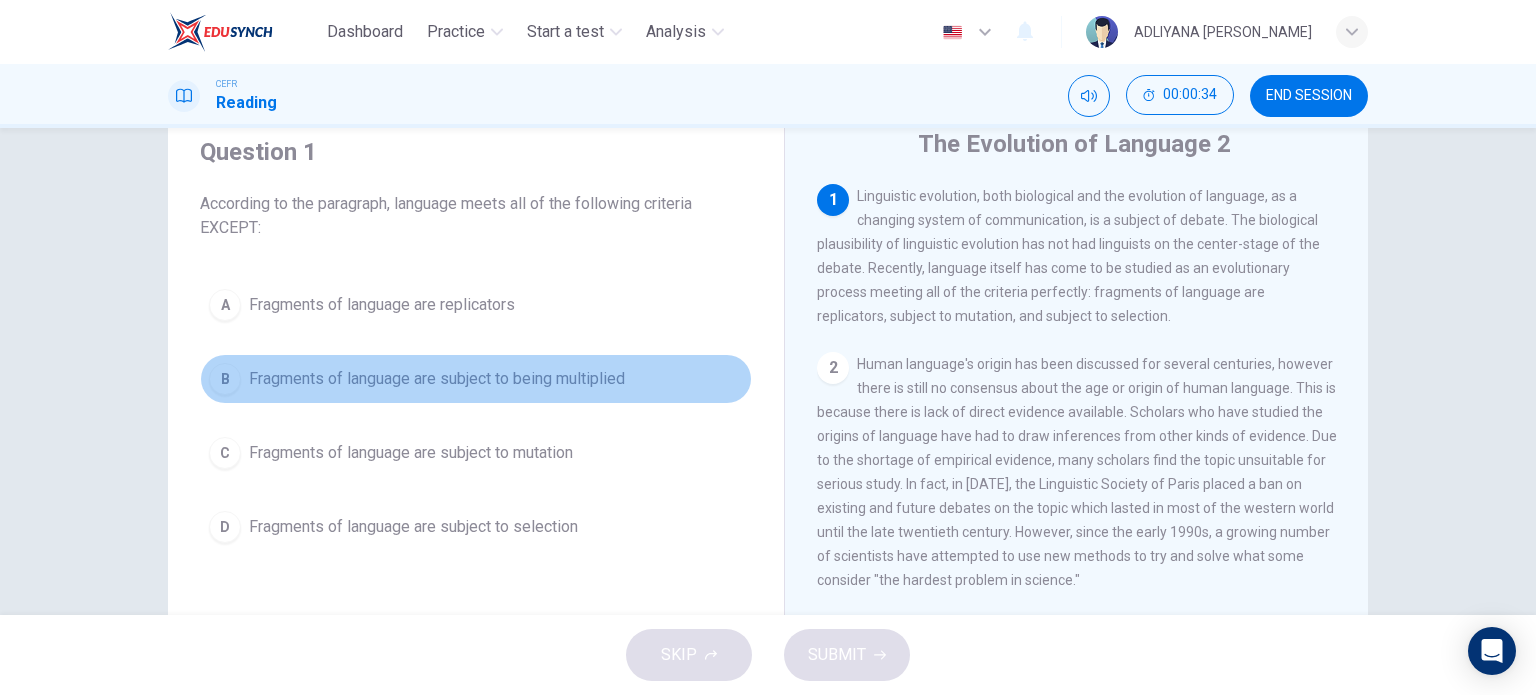 click on "Fragments of language are subject to being multiplied" at bounding box center (437, 379) 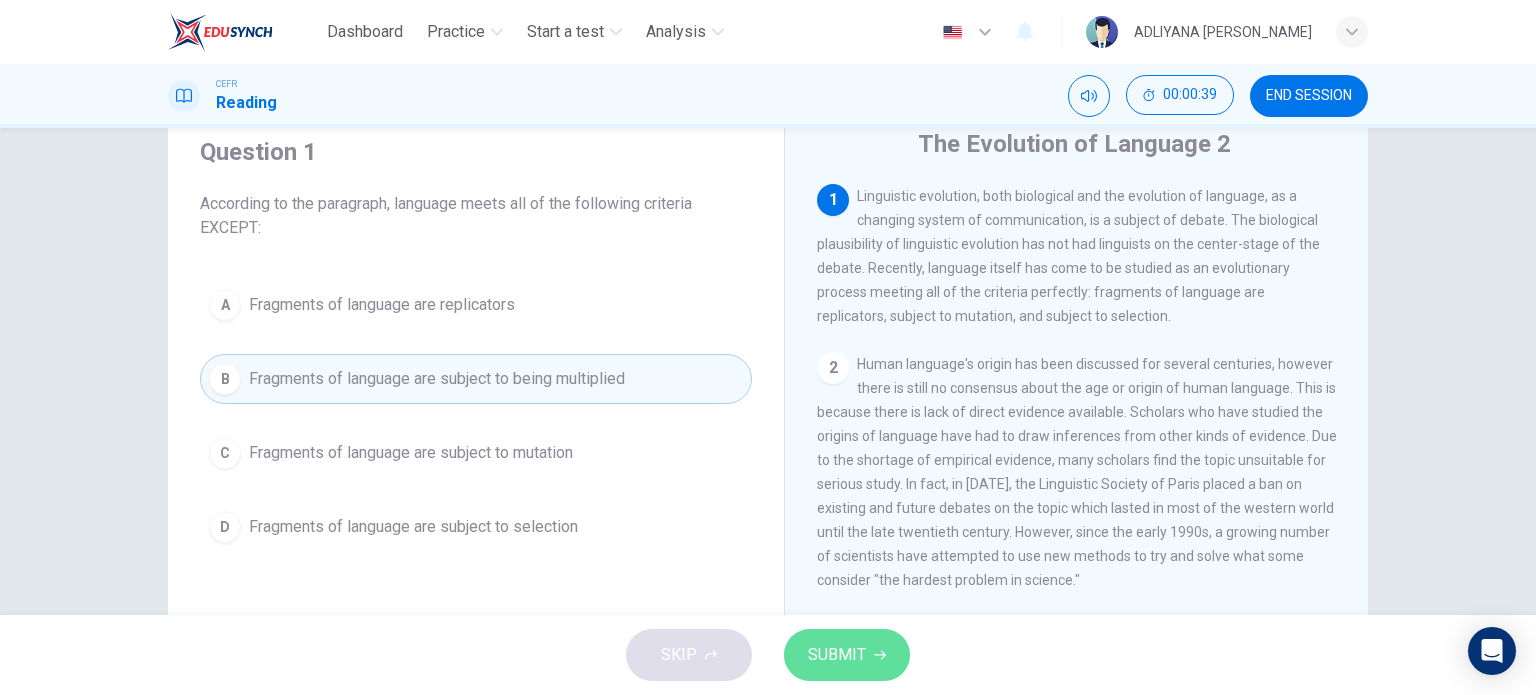 click 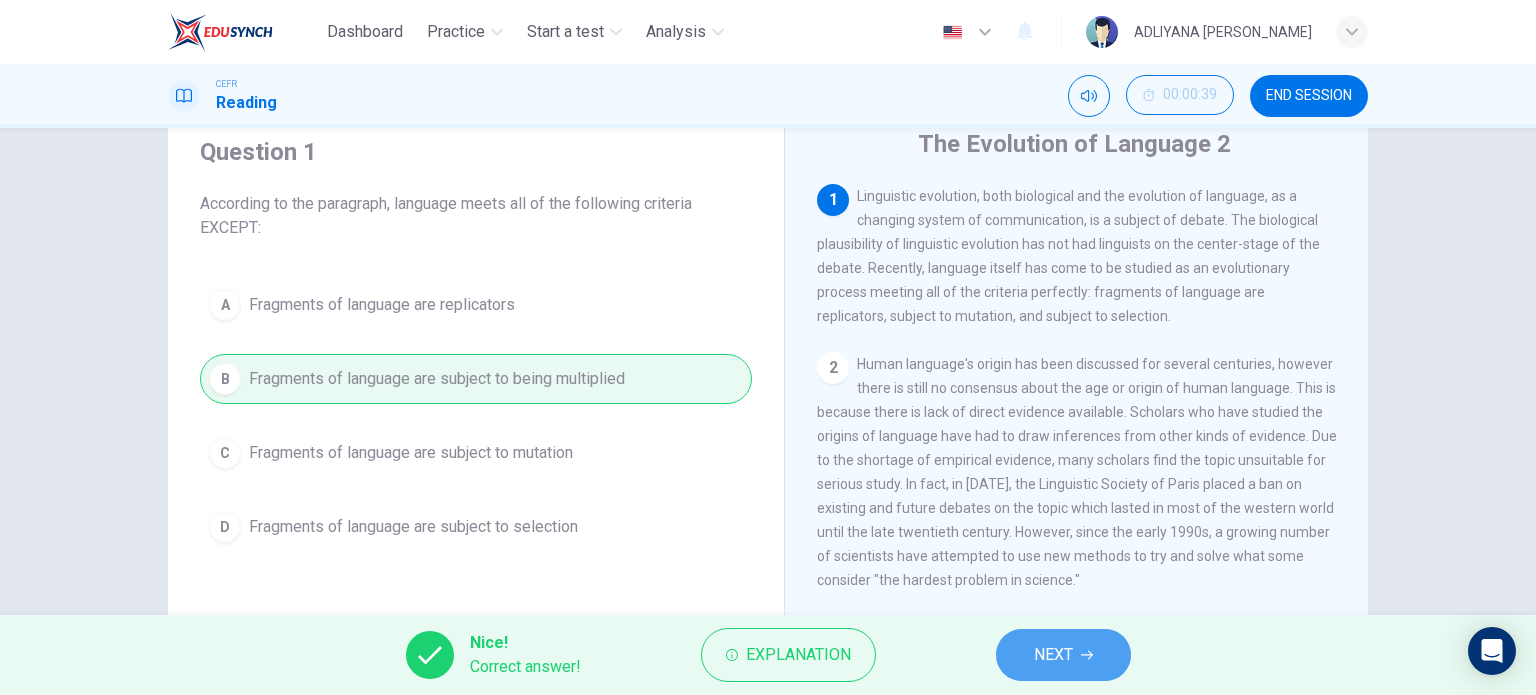 click on "NEXT" at bounding box center (1053, 655) 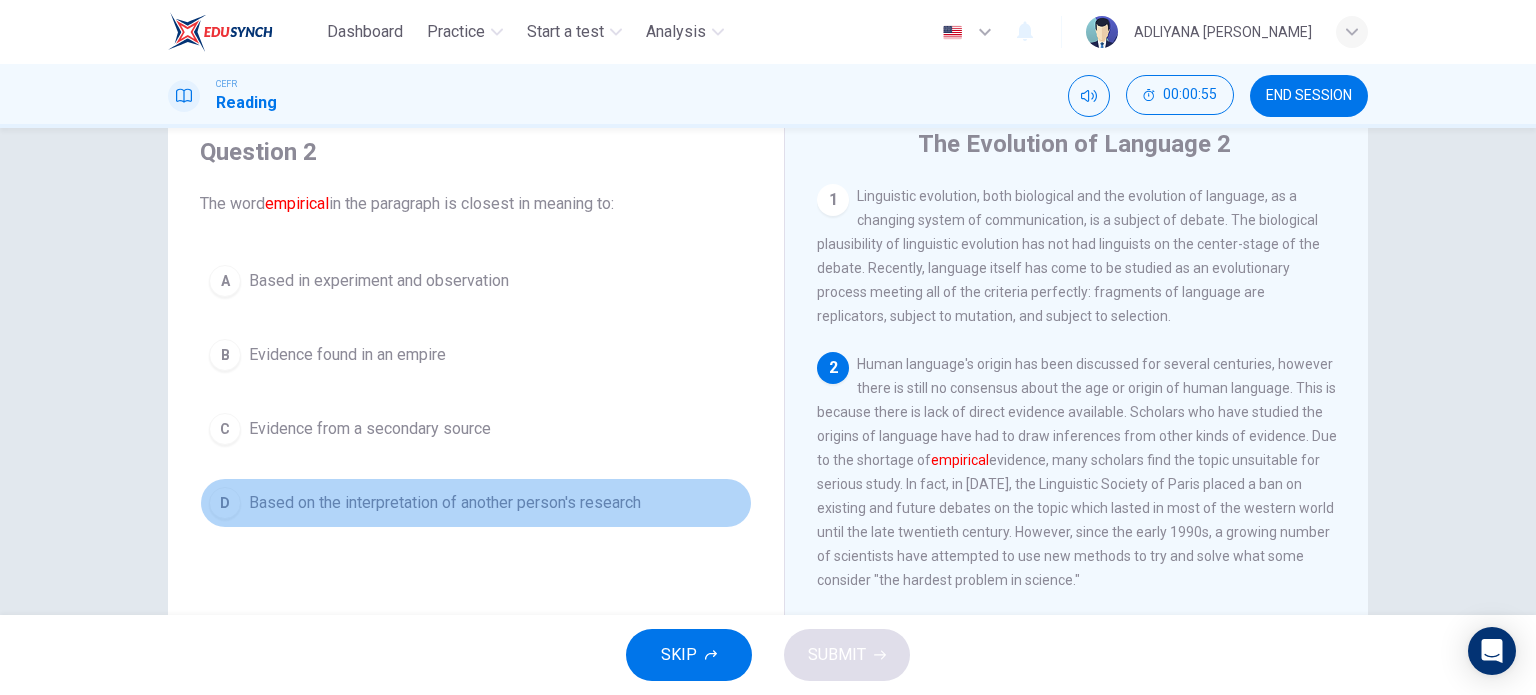click on "D Based on the interpretation of another person's research" at bounding box center [476, 503] 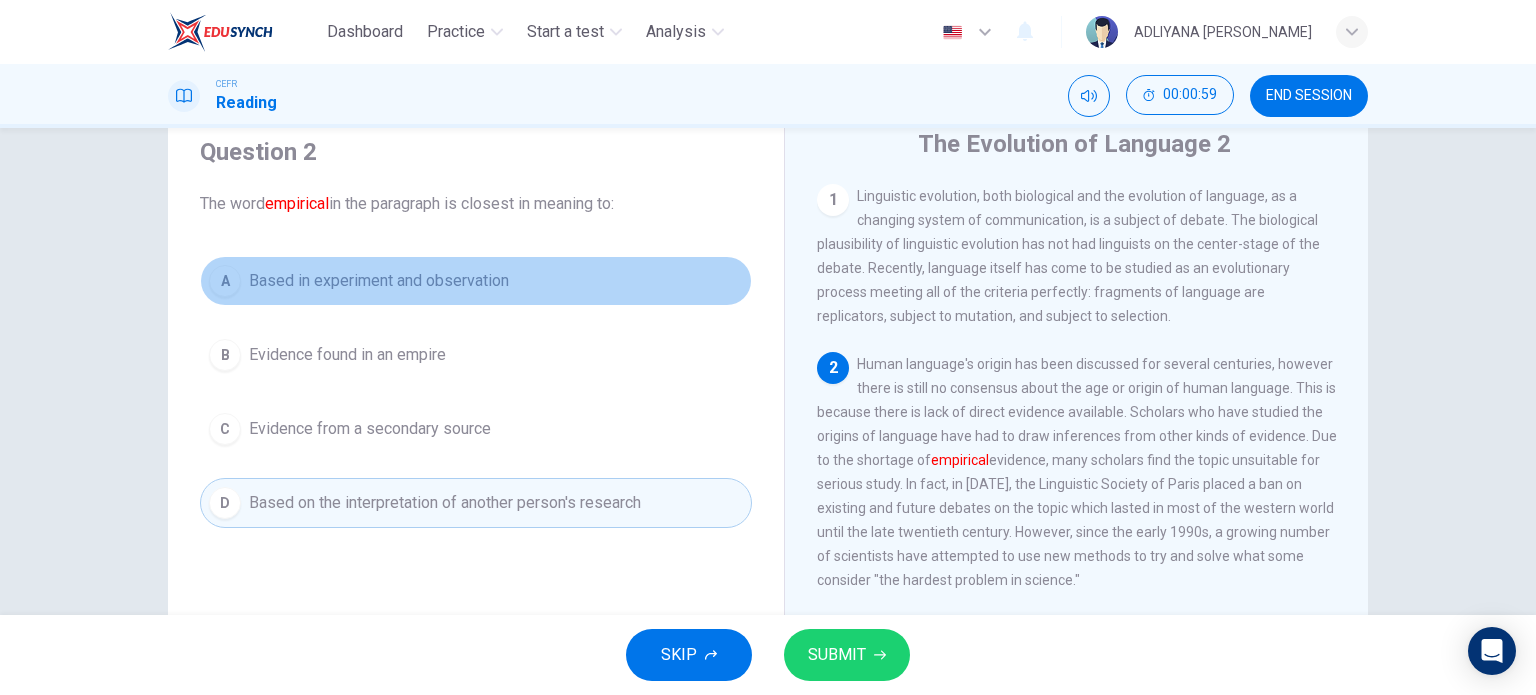 click on "A Based in experiment and observation" at bounding box center [476, 281] 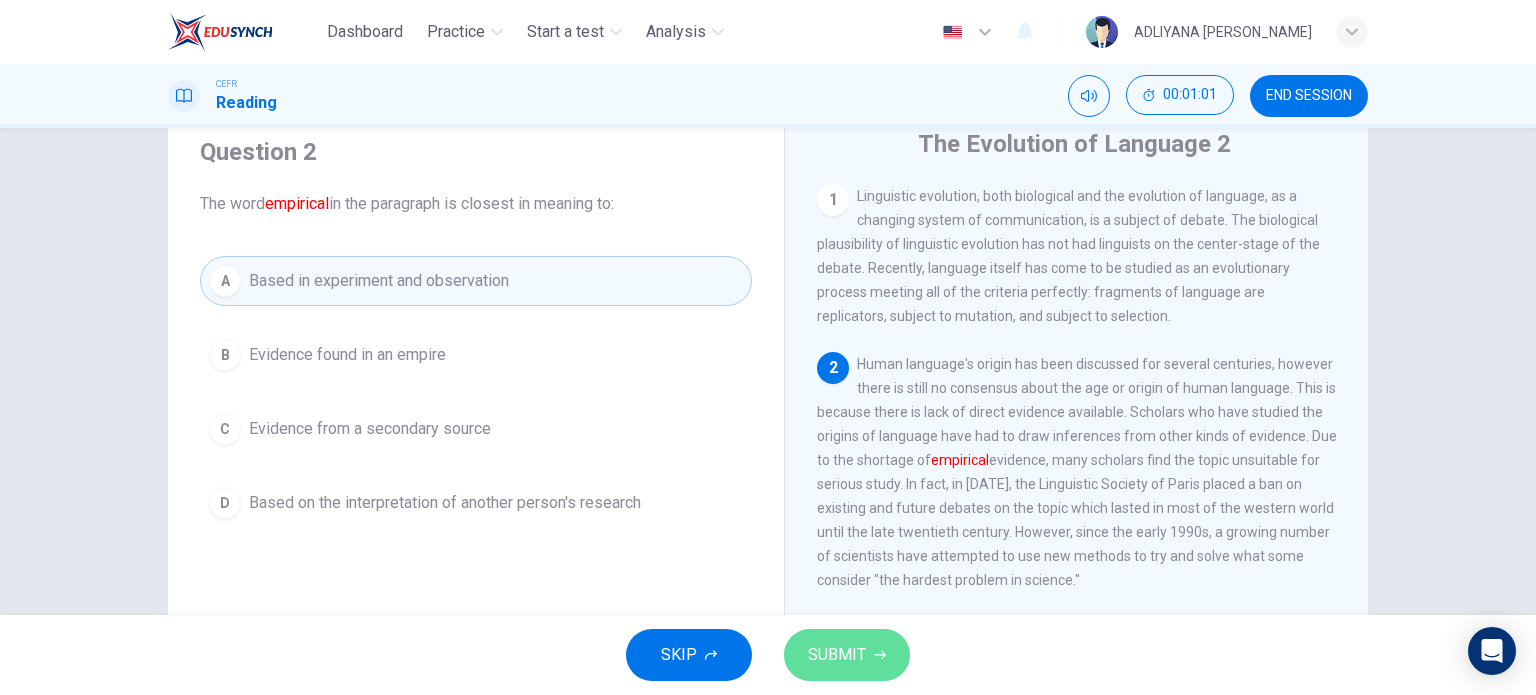click on "SUBMIT" at bounding box center [847, 655] 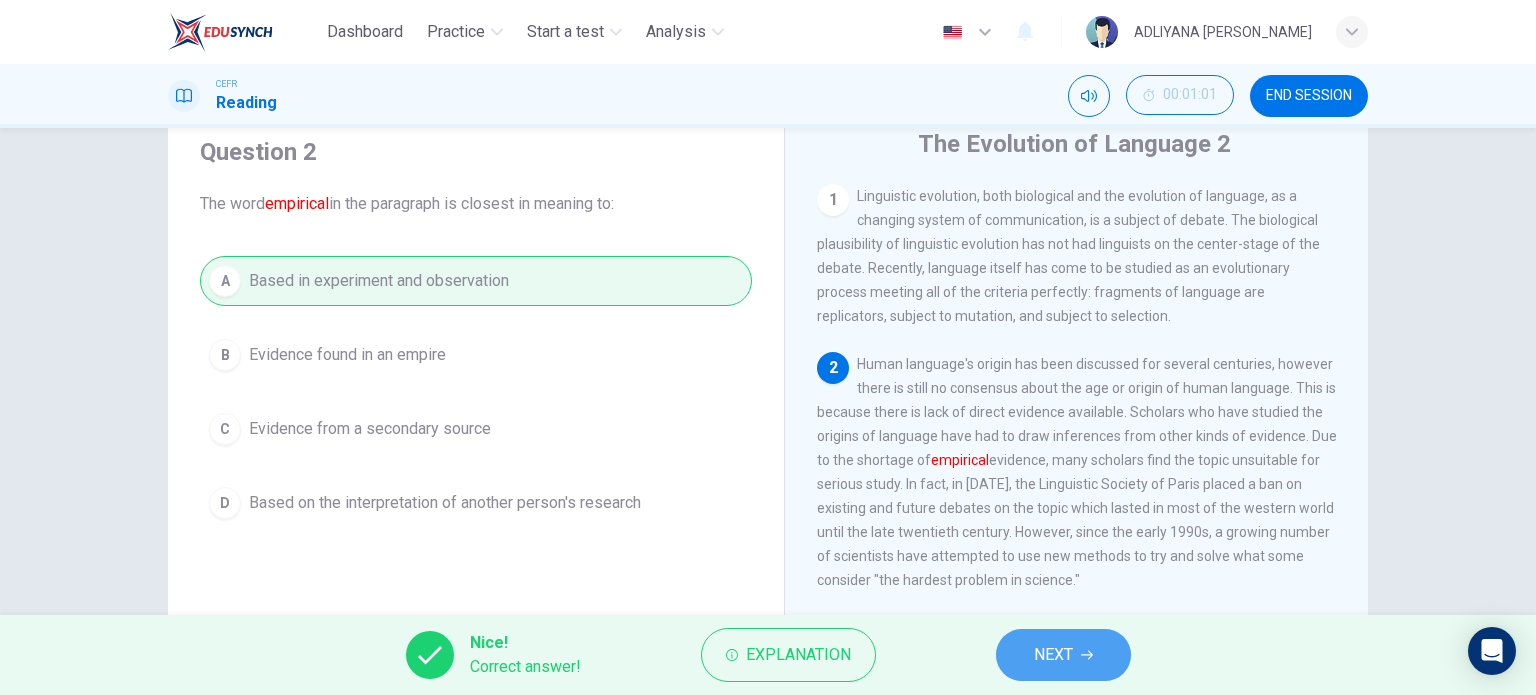click on "NEXT" at bounding box center (1063, 655) 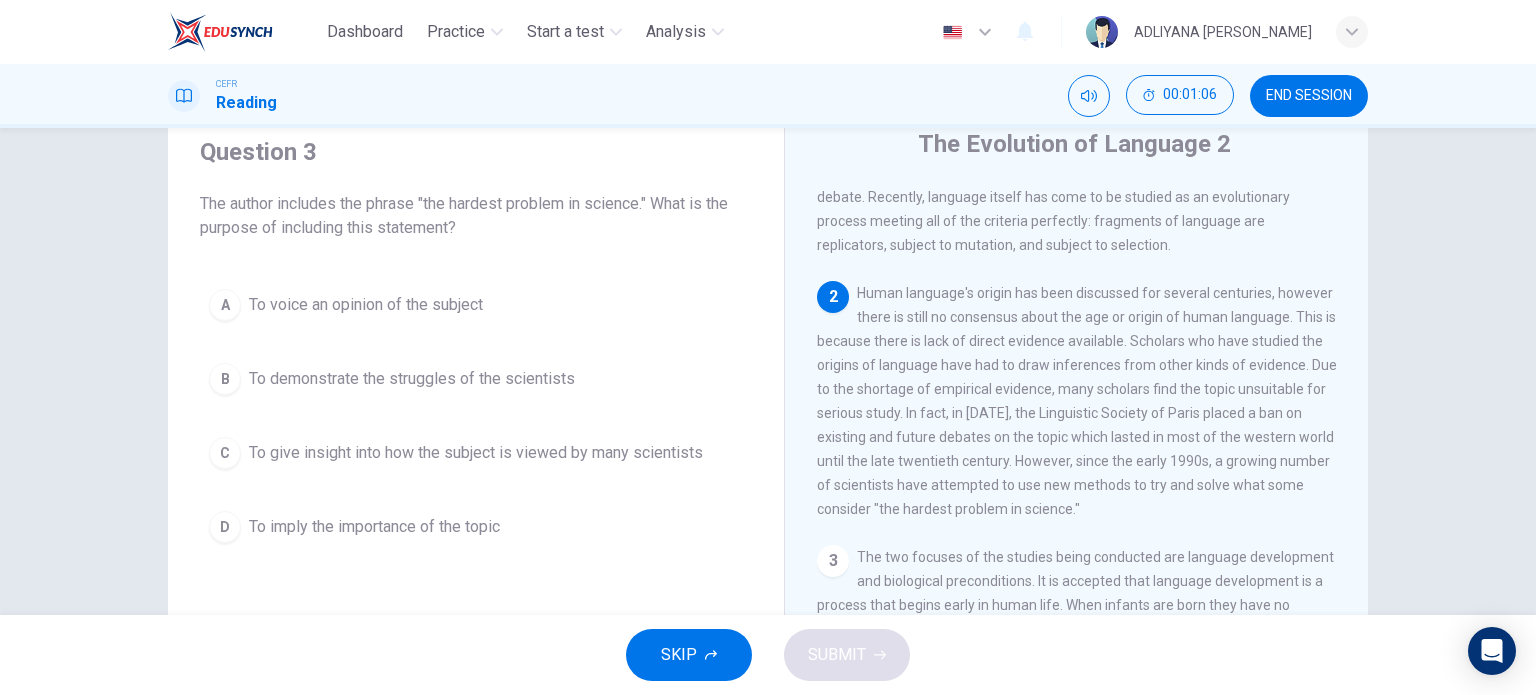 scroll, scrollTop: 75, scrollLeft: 0, axis: vertical 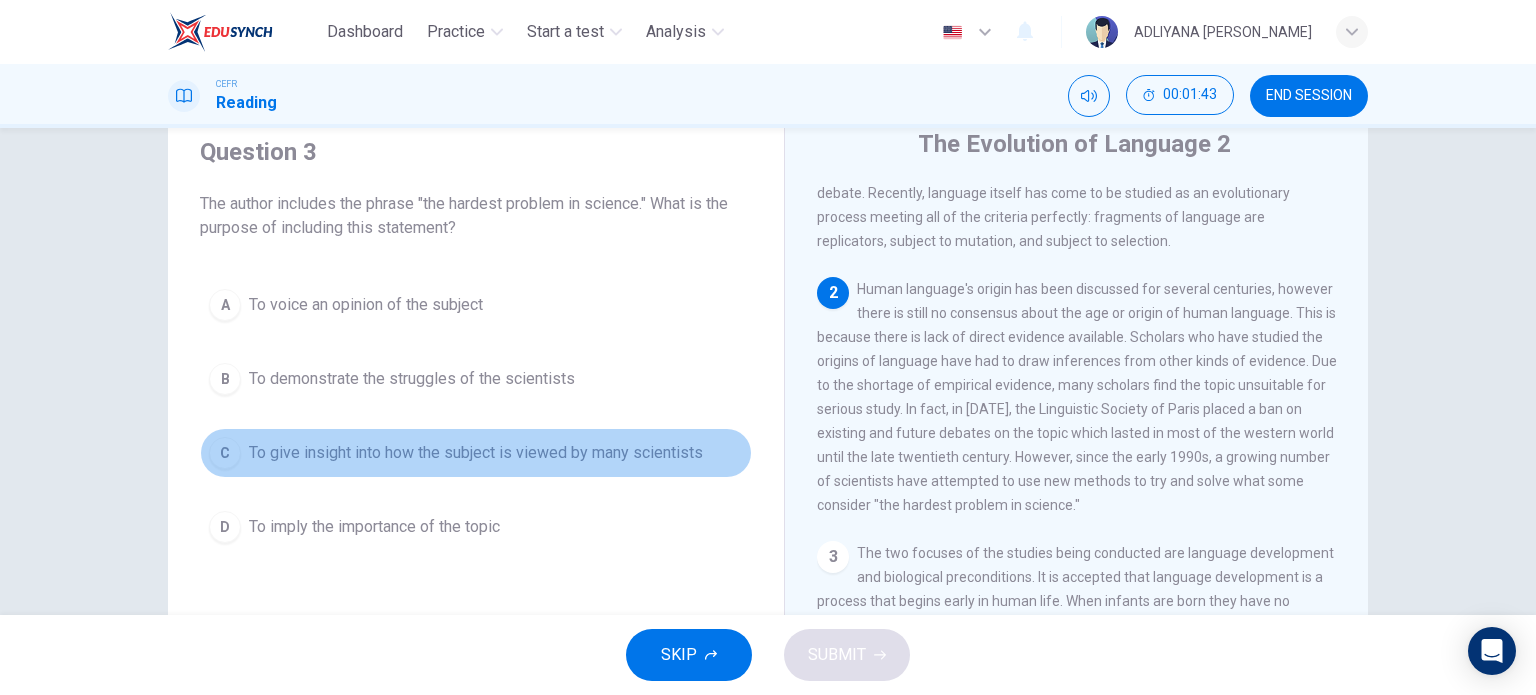 click on "To give insight into how the subject is viewed by many scientists" at bounding box center (476, 453) 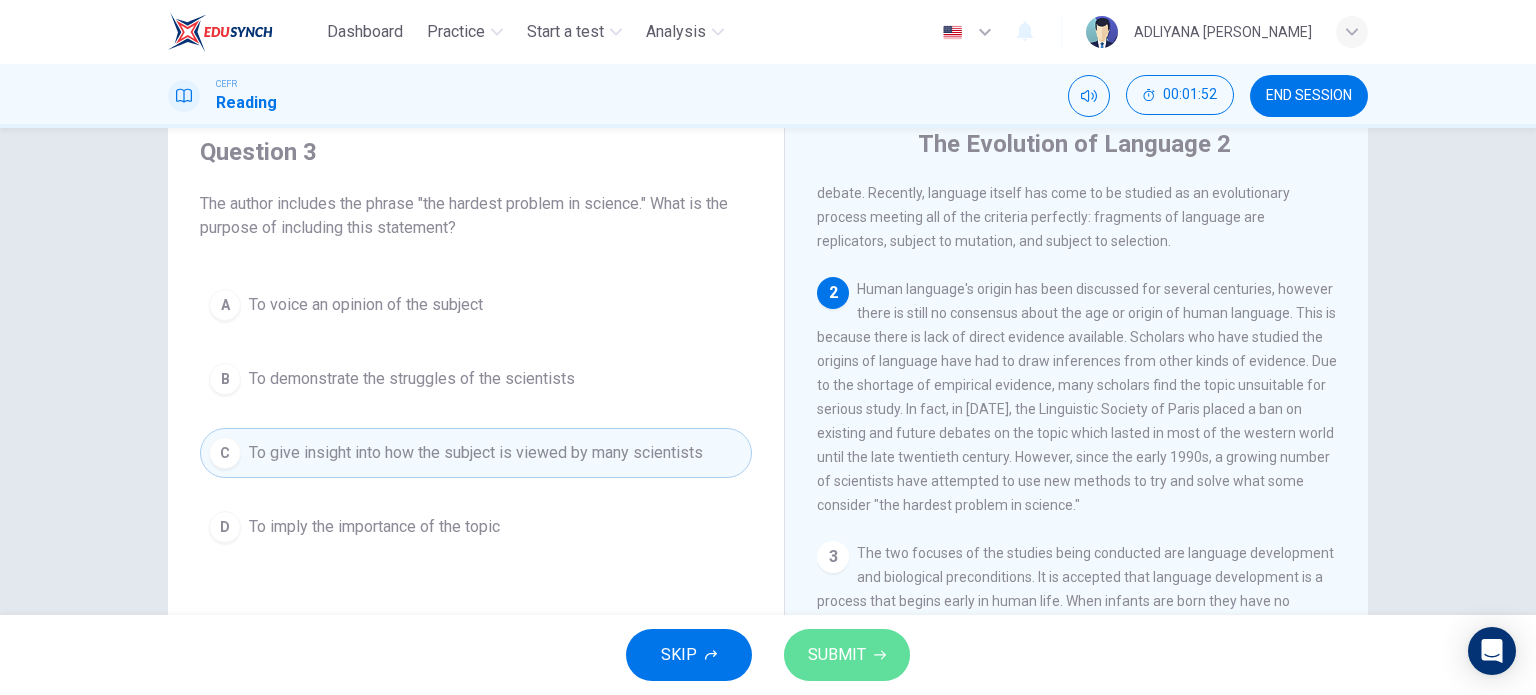 click on "SUBMIT" at bounding box center (837, 655) 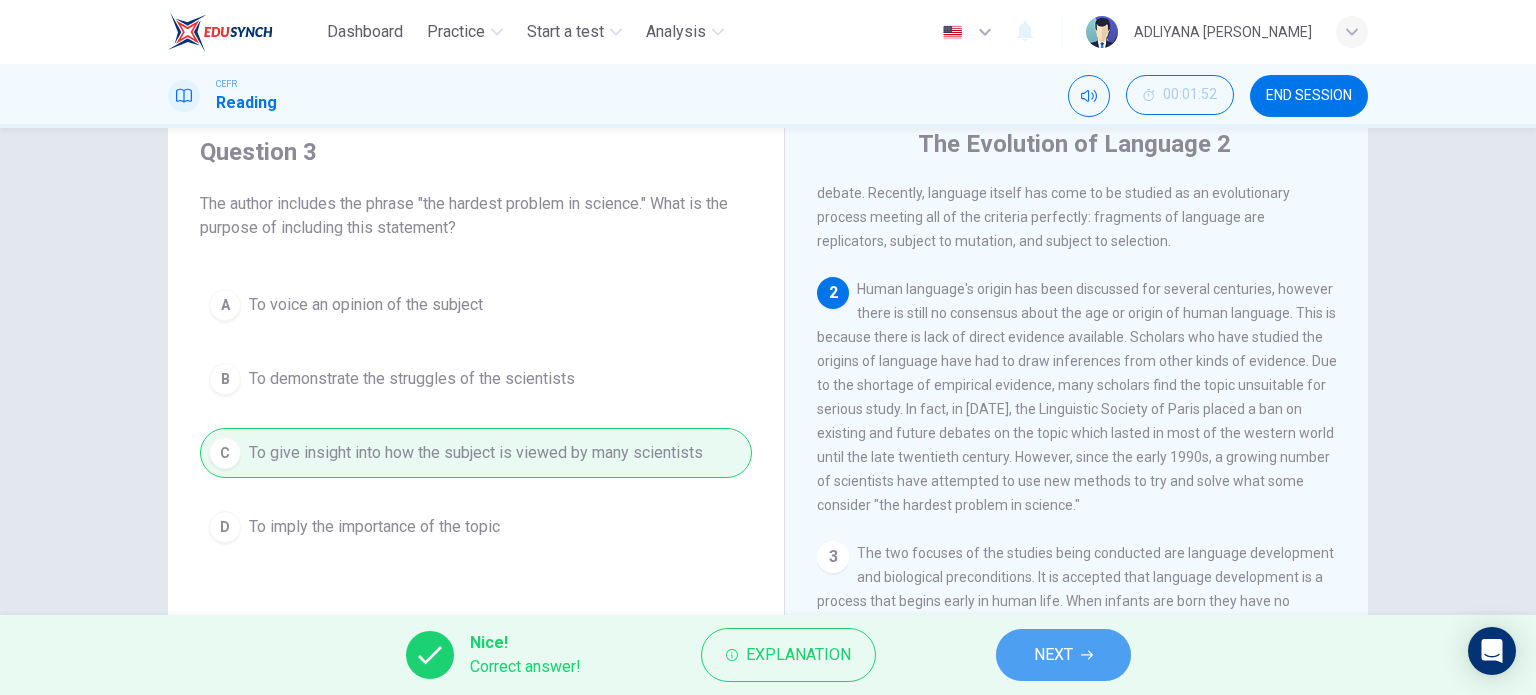 click on "NEXT" at bounding box center [1053, 655] 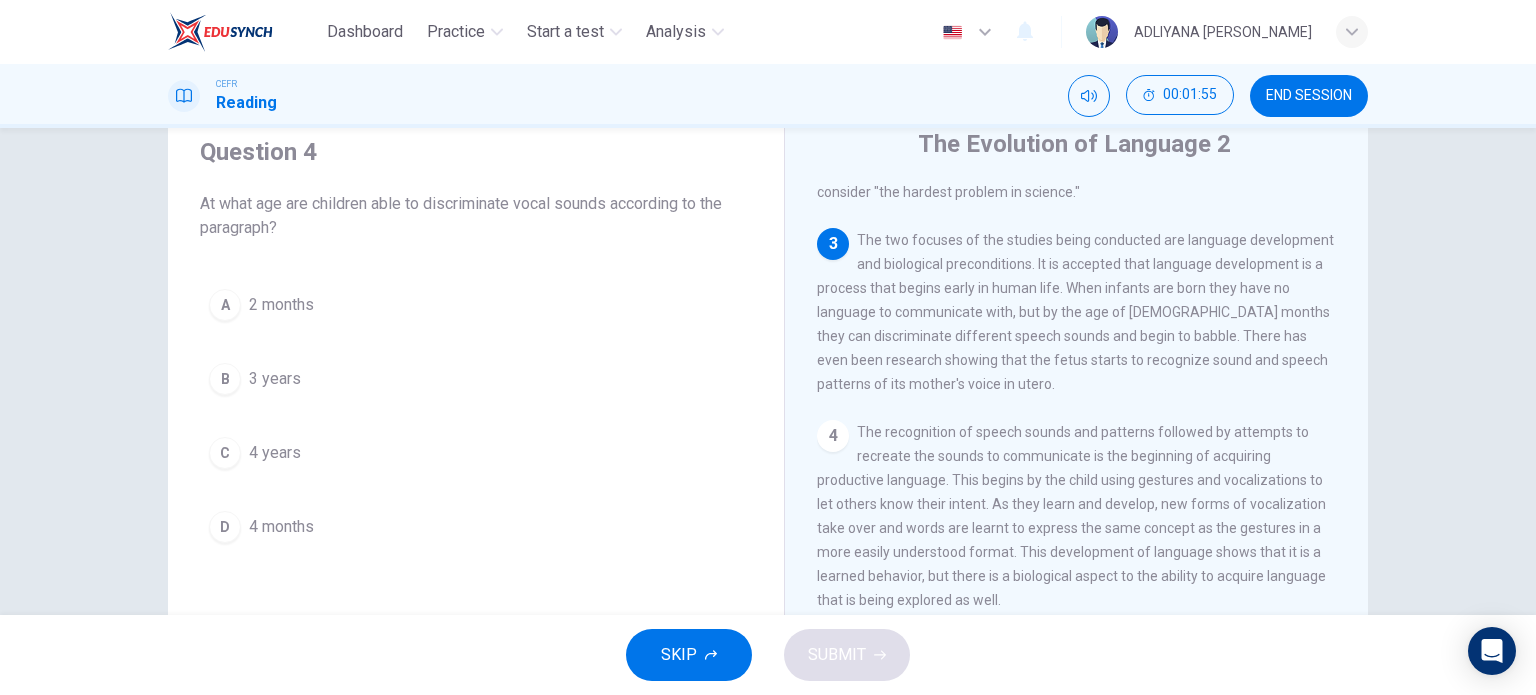 scroll, scrollTop: 392, scrollLeft: 0, axis: vertical 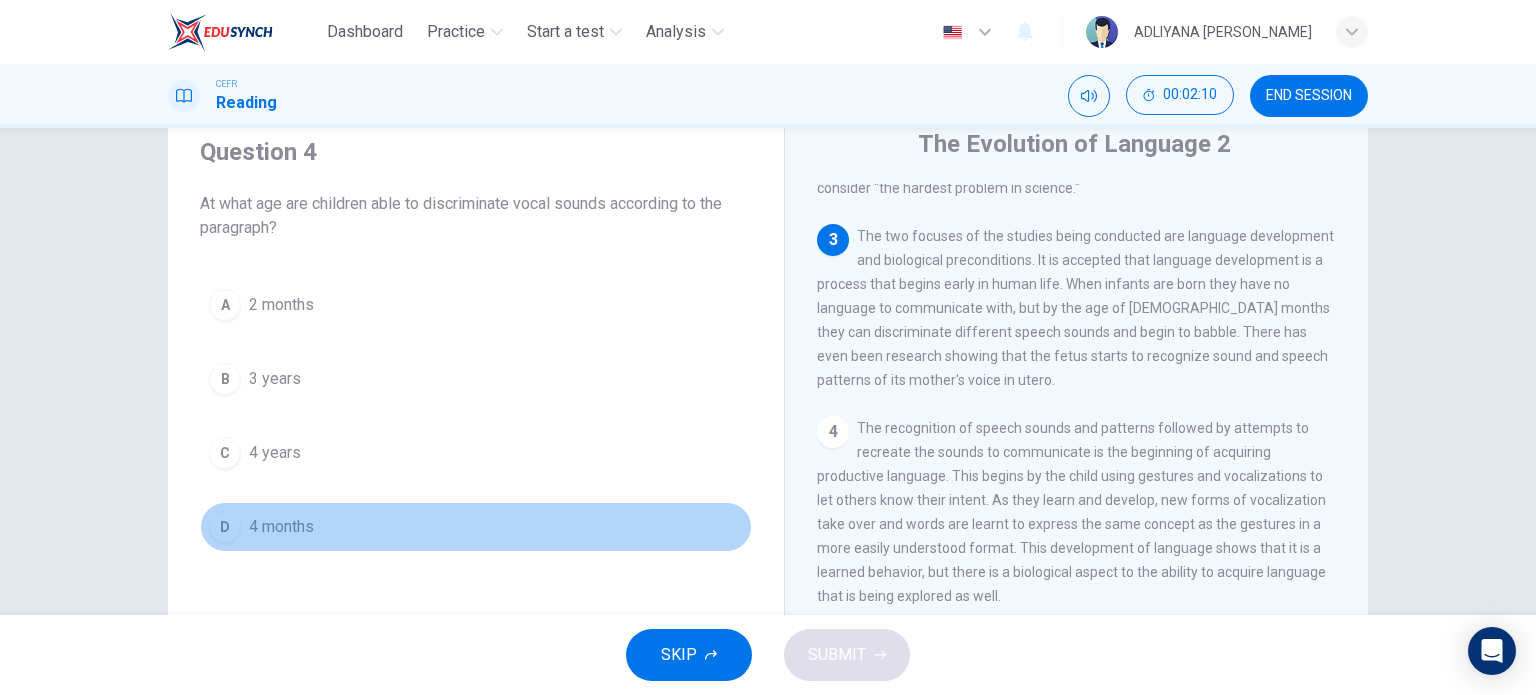 click on "D 4 months" at bounding box center (476, 527) 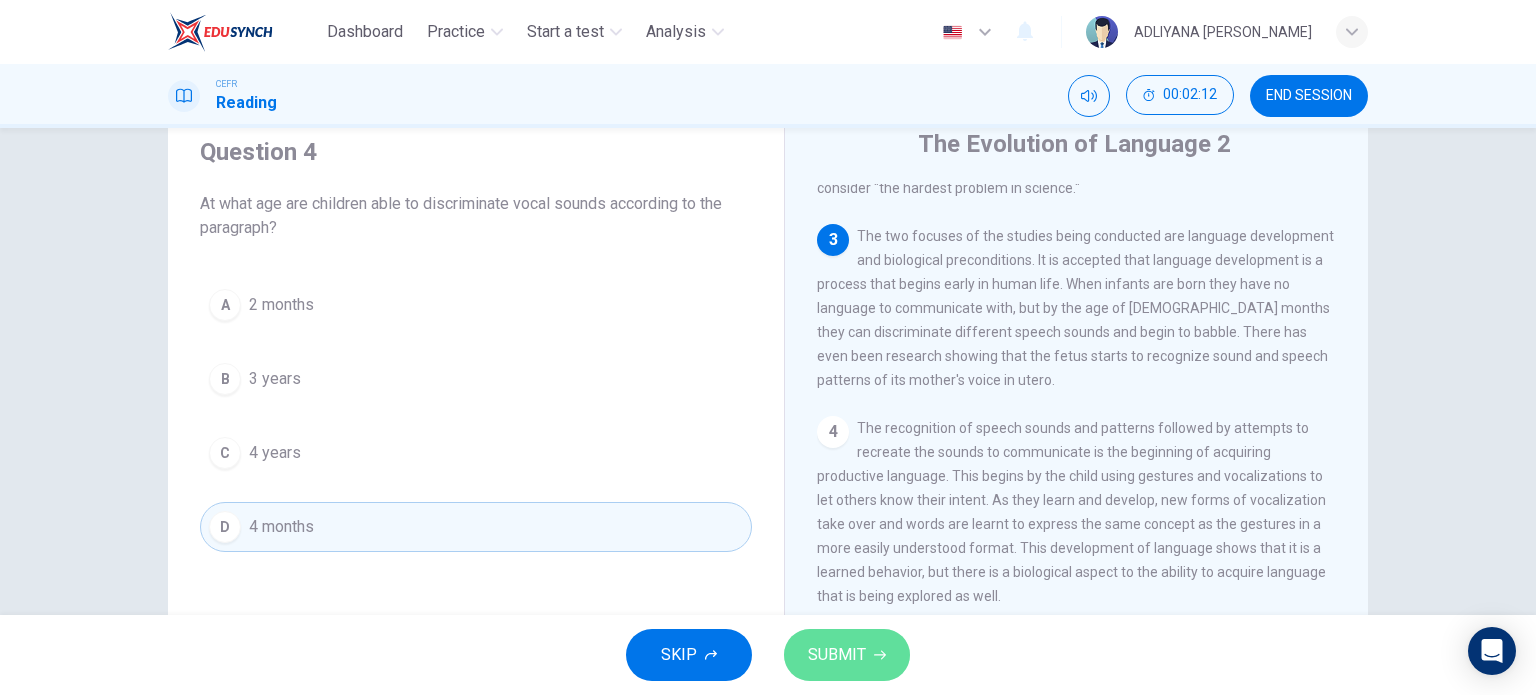 click on "SUBMIT" at bounding box center [837, 655] 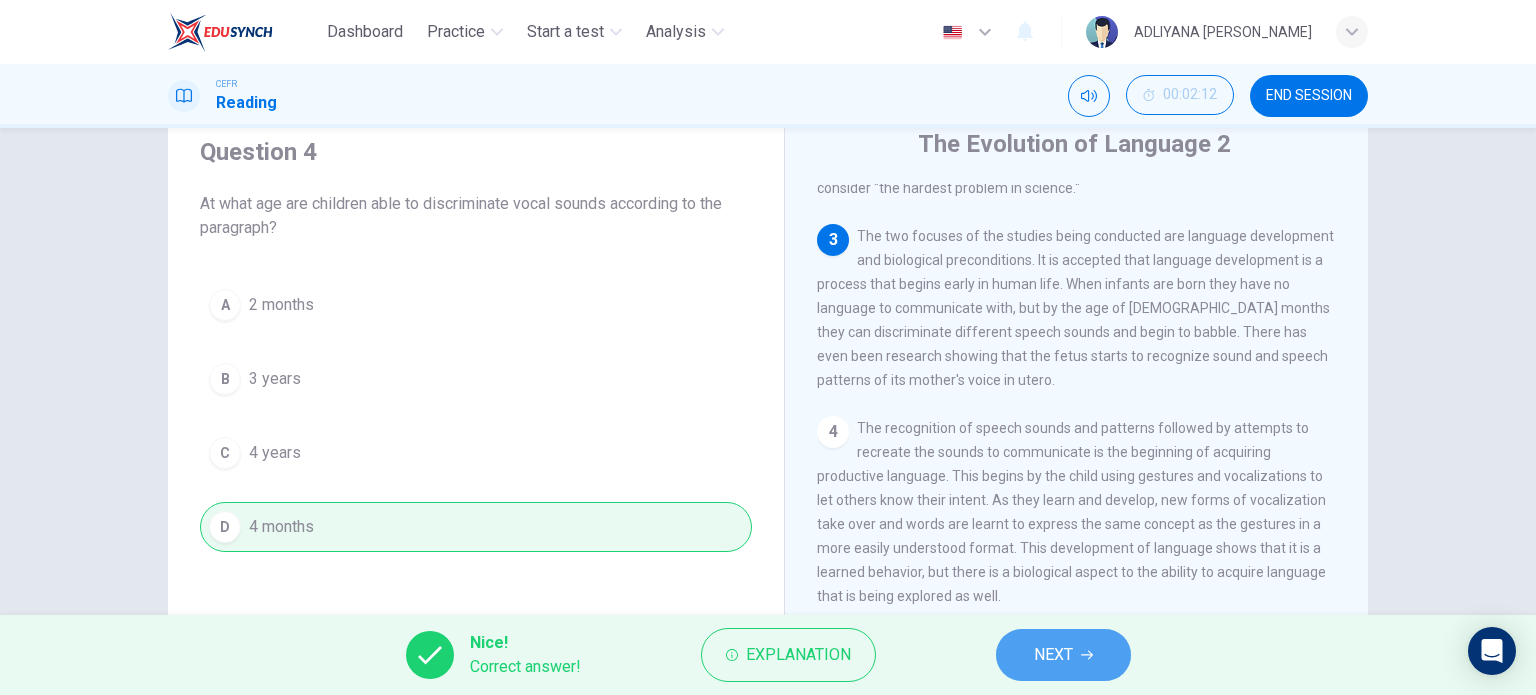 click on "NEXT" at bounding box center (1053, 655) 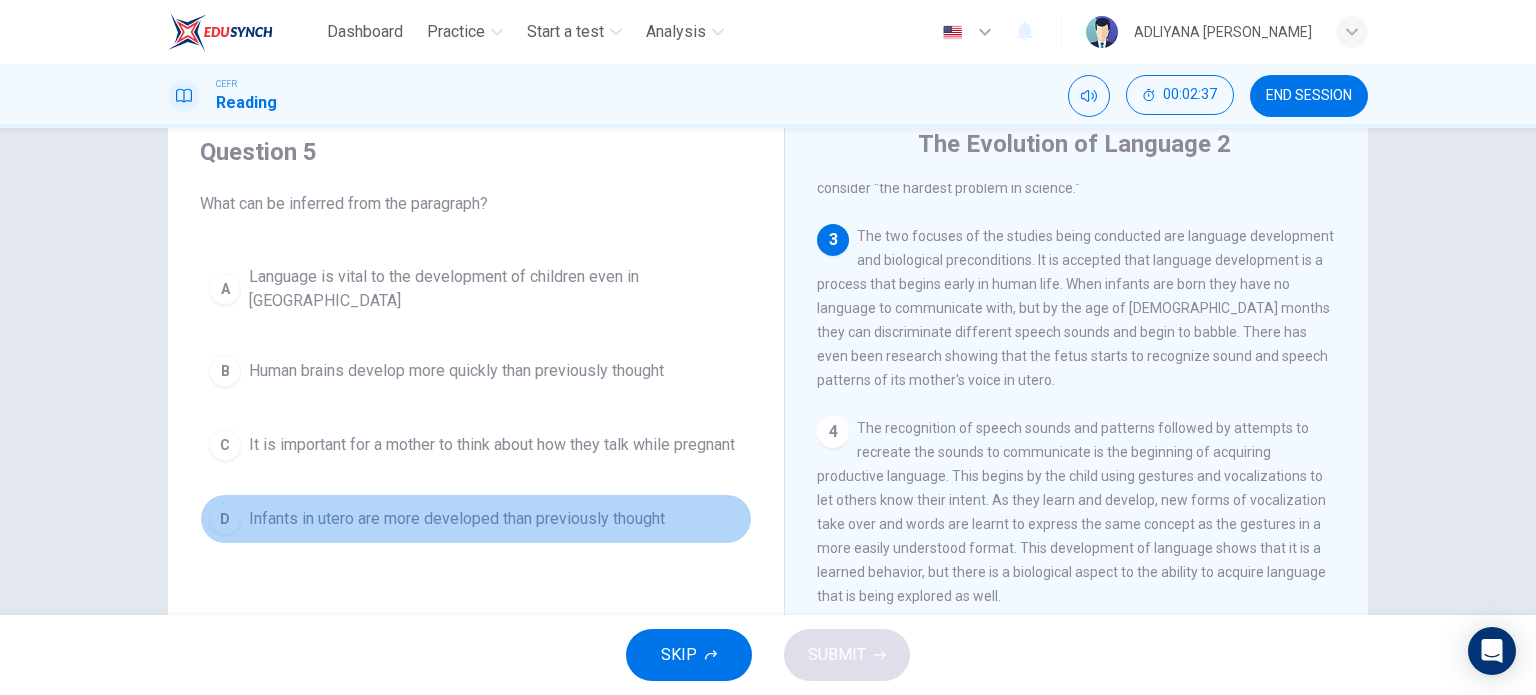 click on "Infants in utero are more developed than previously thought" at bounding box center [457, 519] 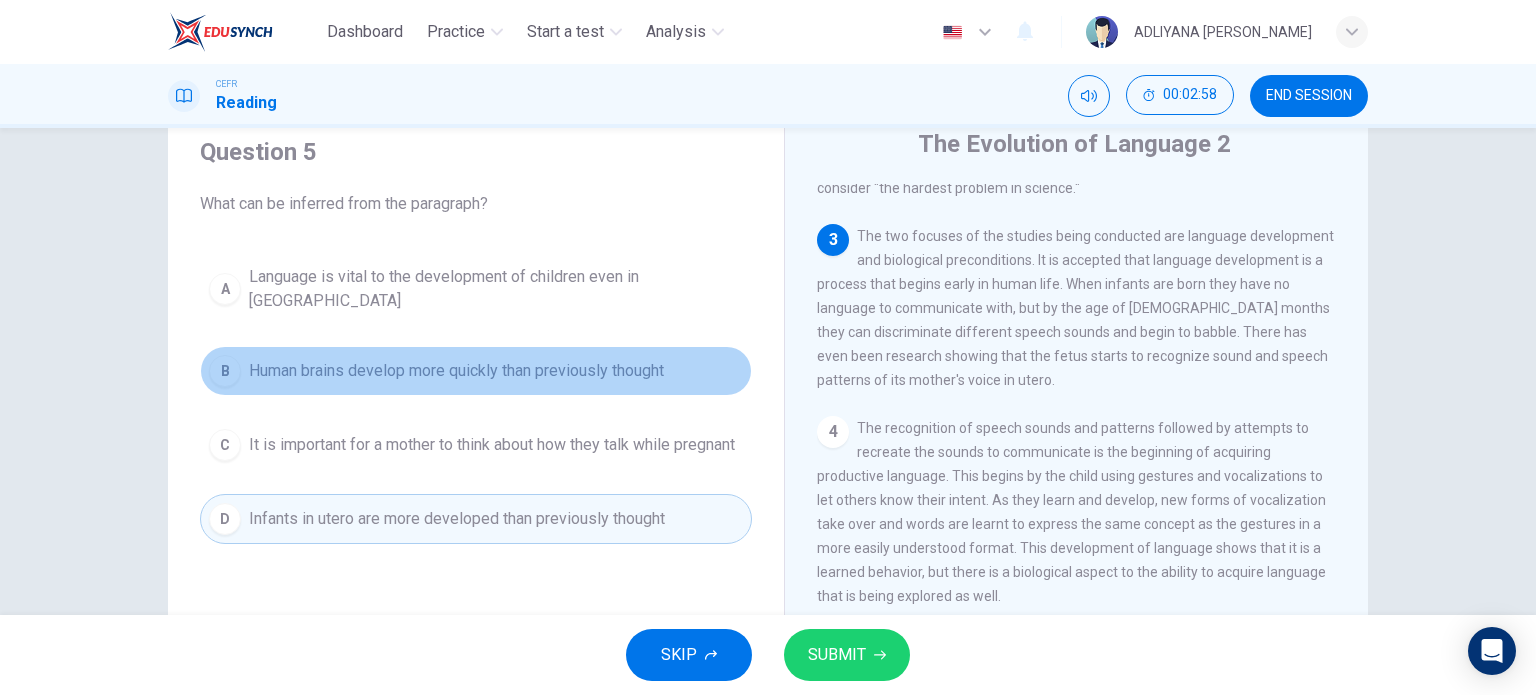 click on "Human brains develop more quickly than previously thought" at bounding box center [456, 371] 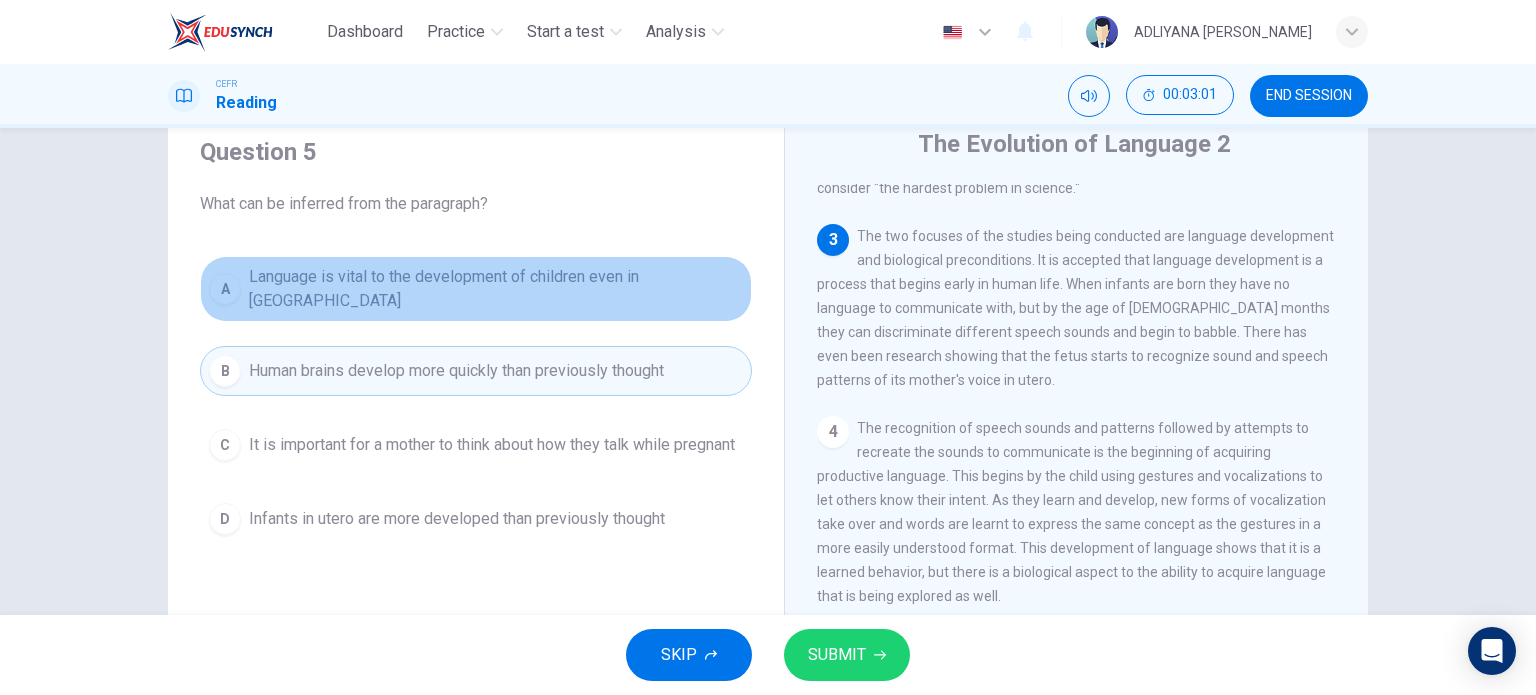 click on "Language is vital to the development of children even in utero" at bounding box center [496, 289] 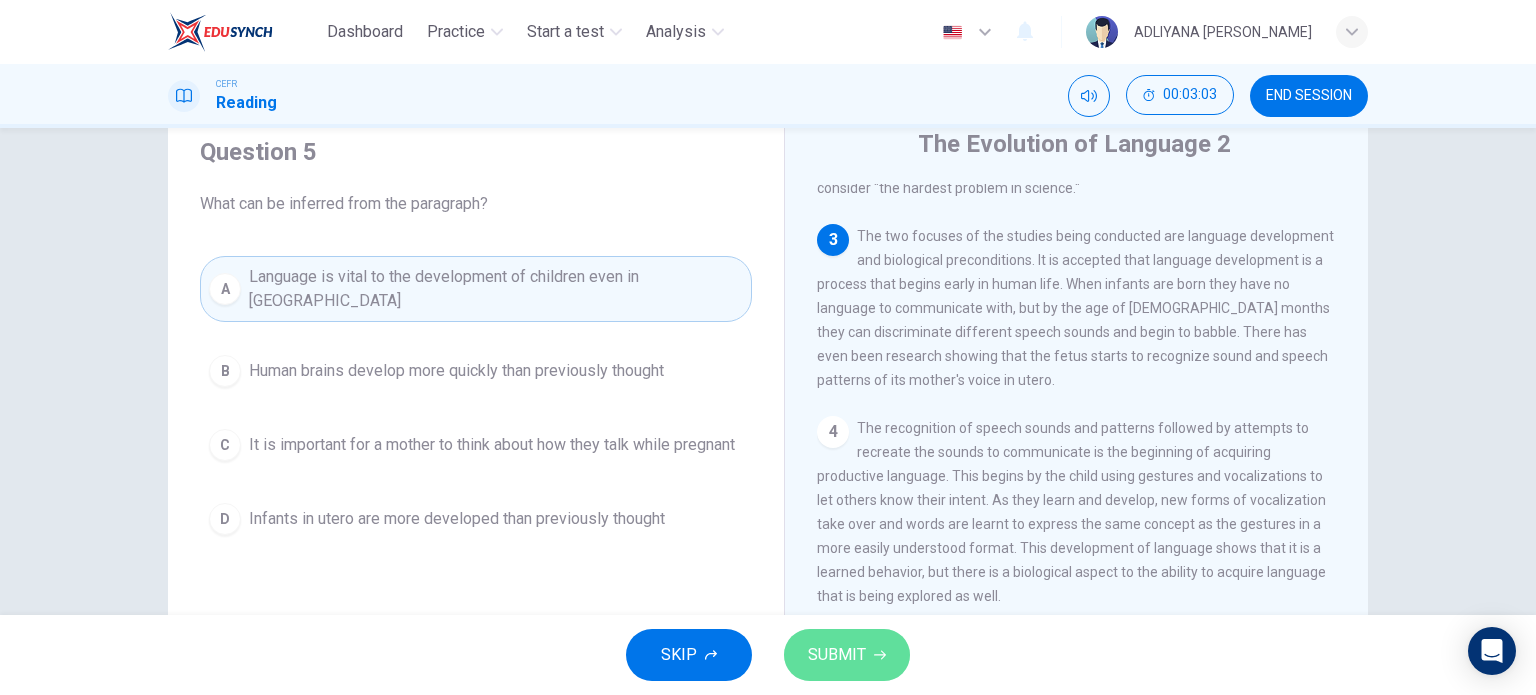 click on "SUBMIT" at bounding box center (837, 655) 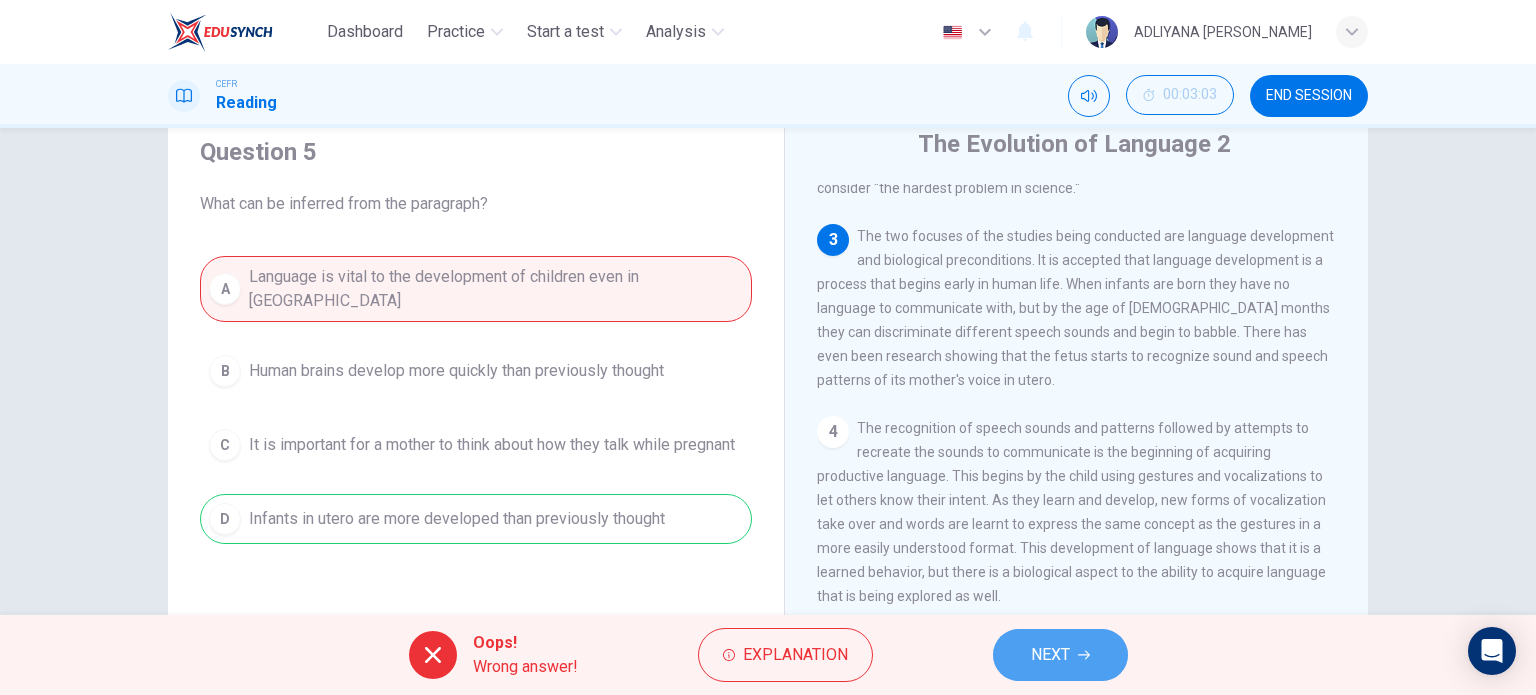 click on "NEXT" at bounding box center (1060, 655) 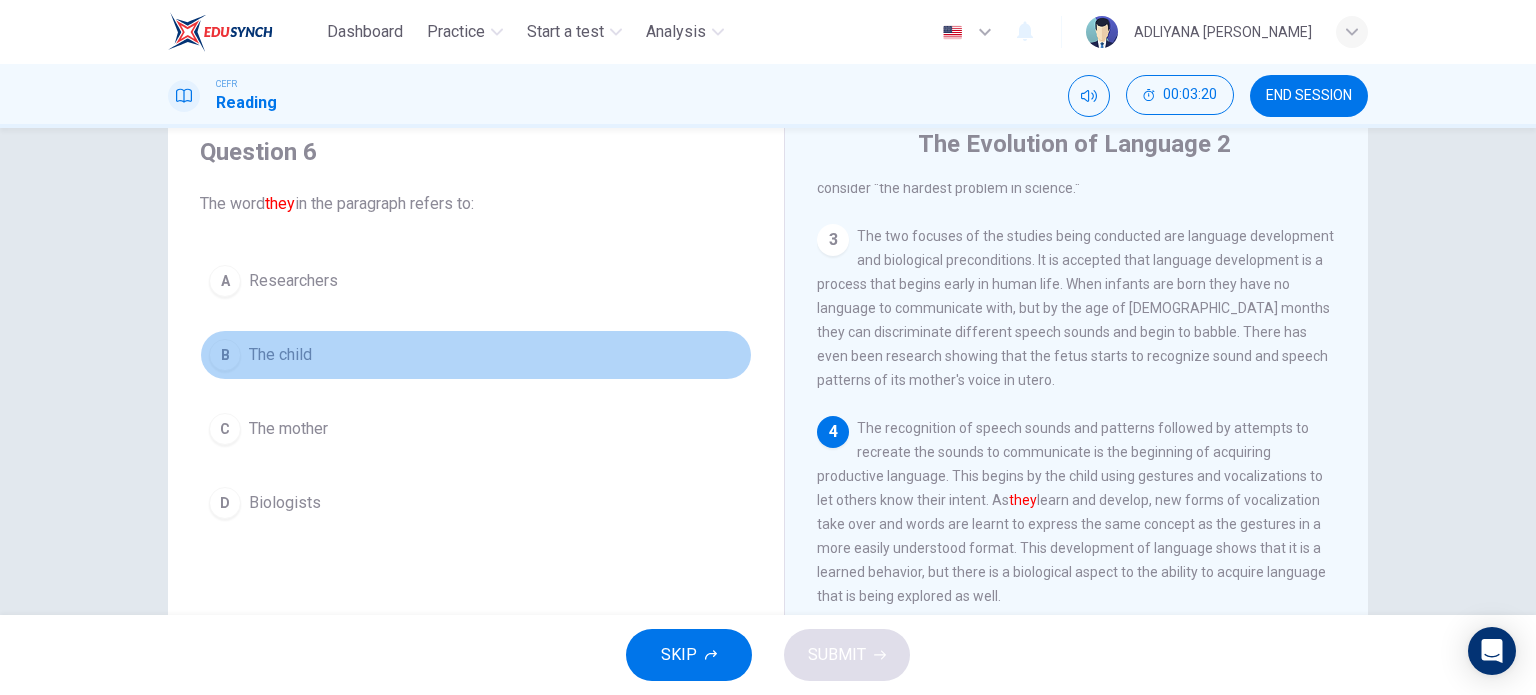 click on "The child" at bounding box center [280, 355] 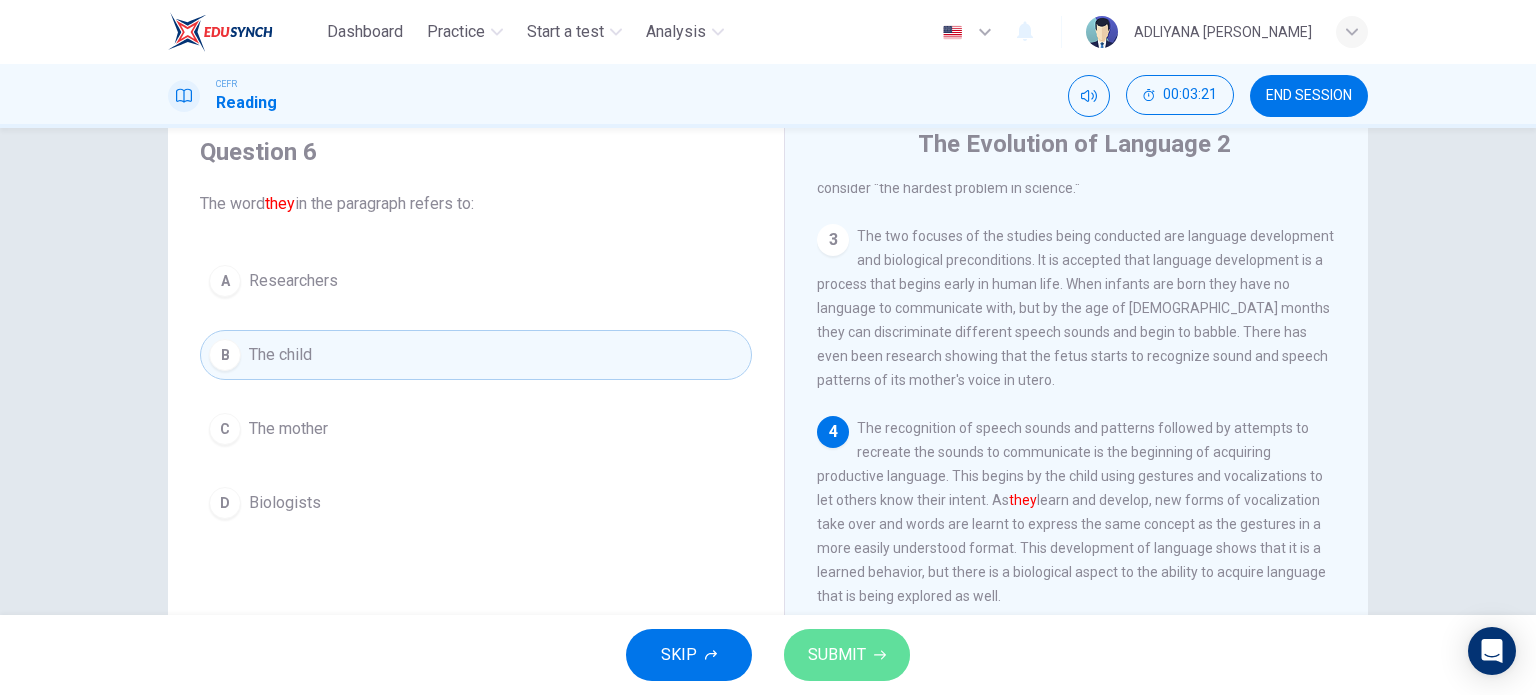 click on "SUBMIT" at bounding box center (847, 655) 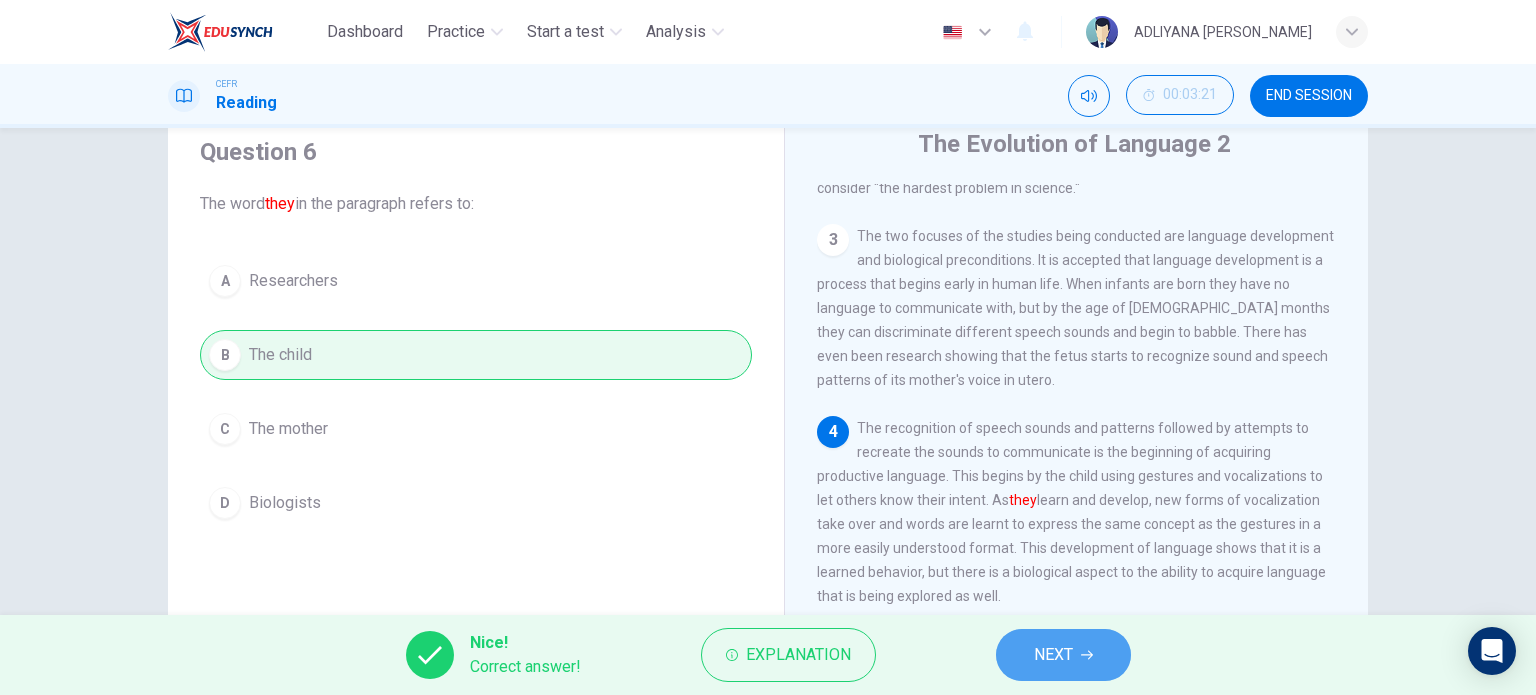 click on "NEXT" at bounding box center [1063, 655] 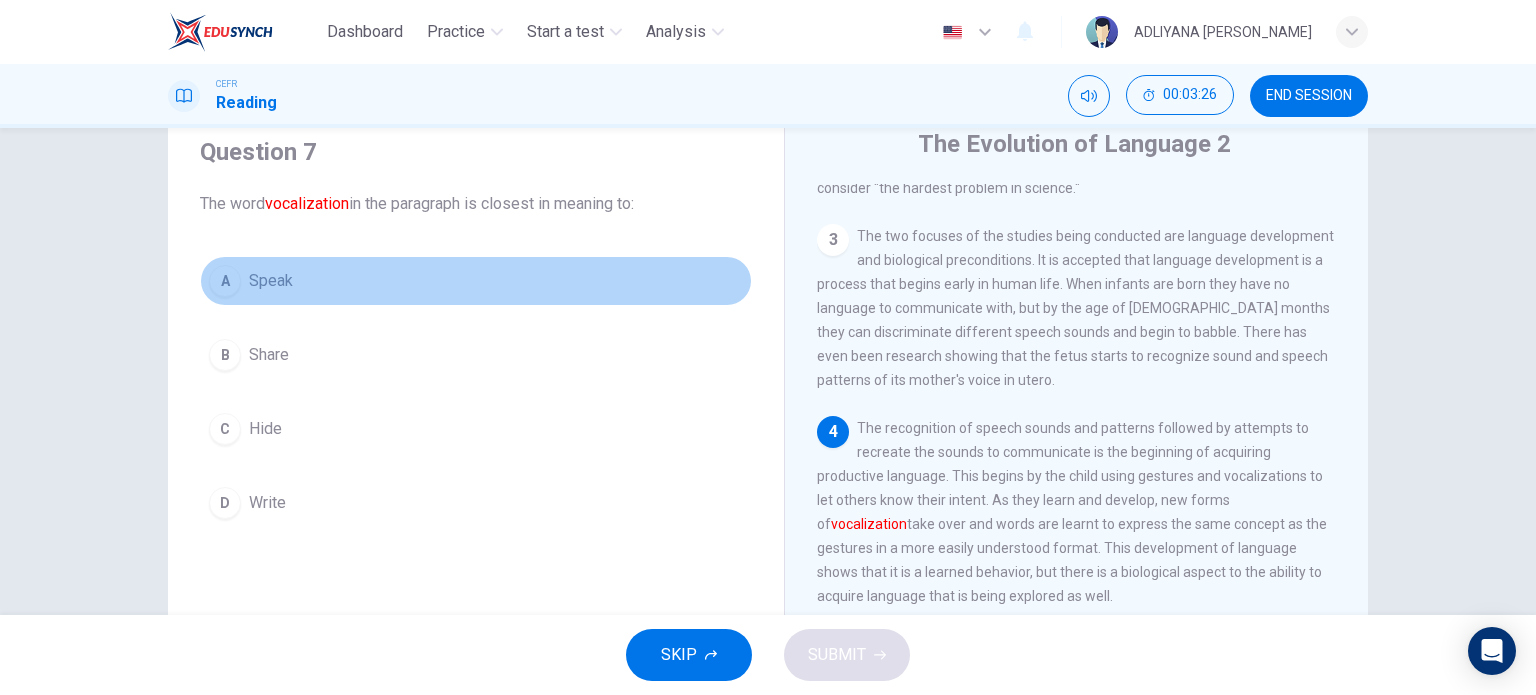 click on "Speak" at bounding box center (271, 281) 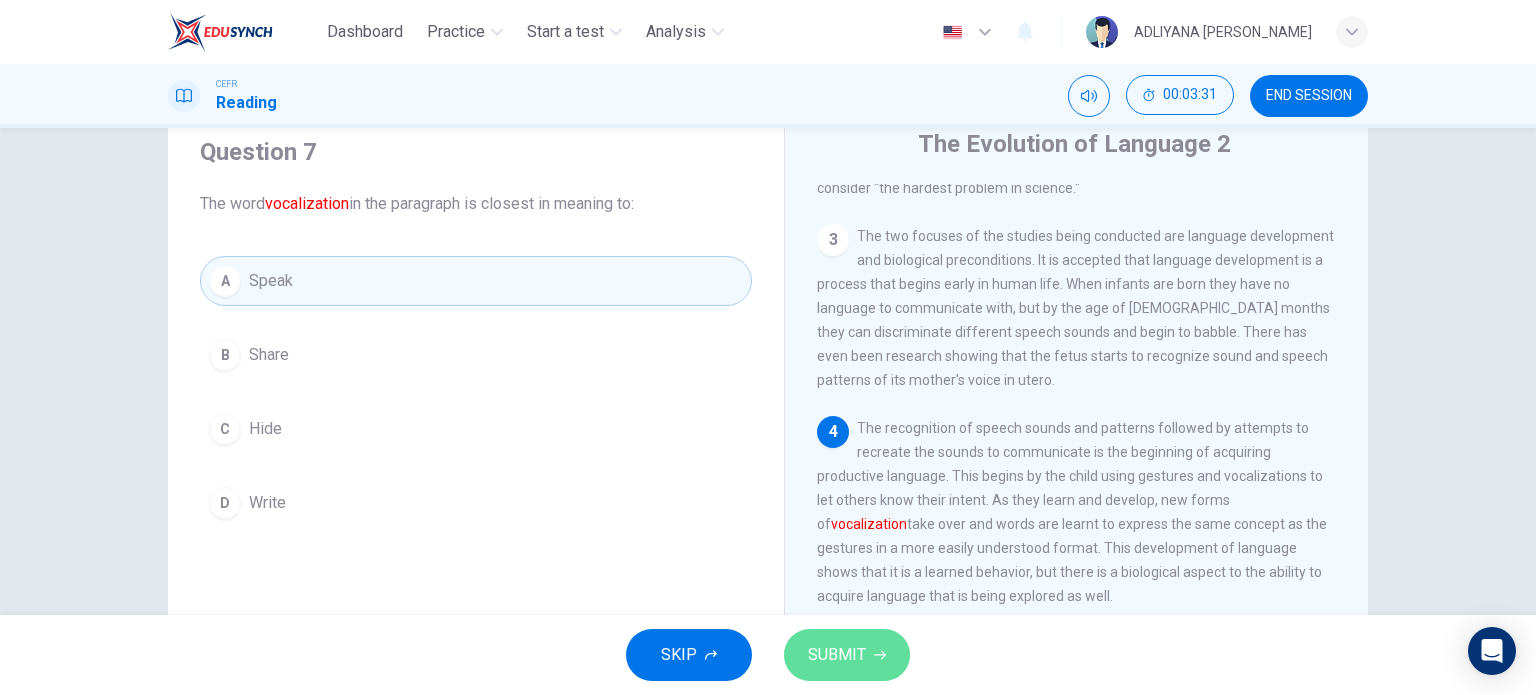 click on "SUBMIT" at bounding box center (837, 655) 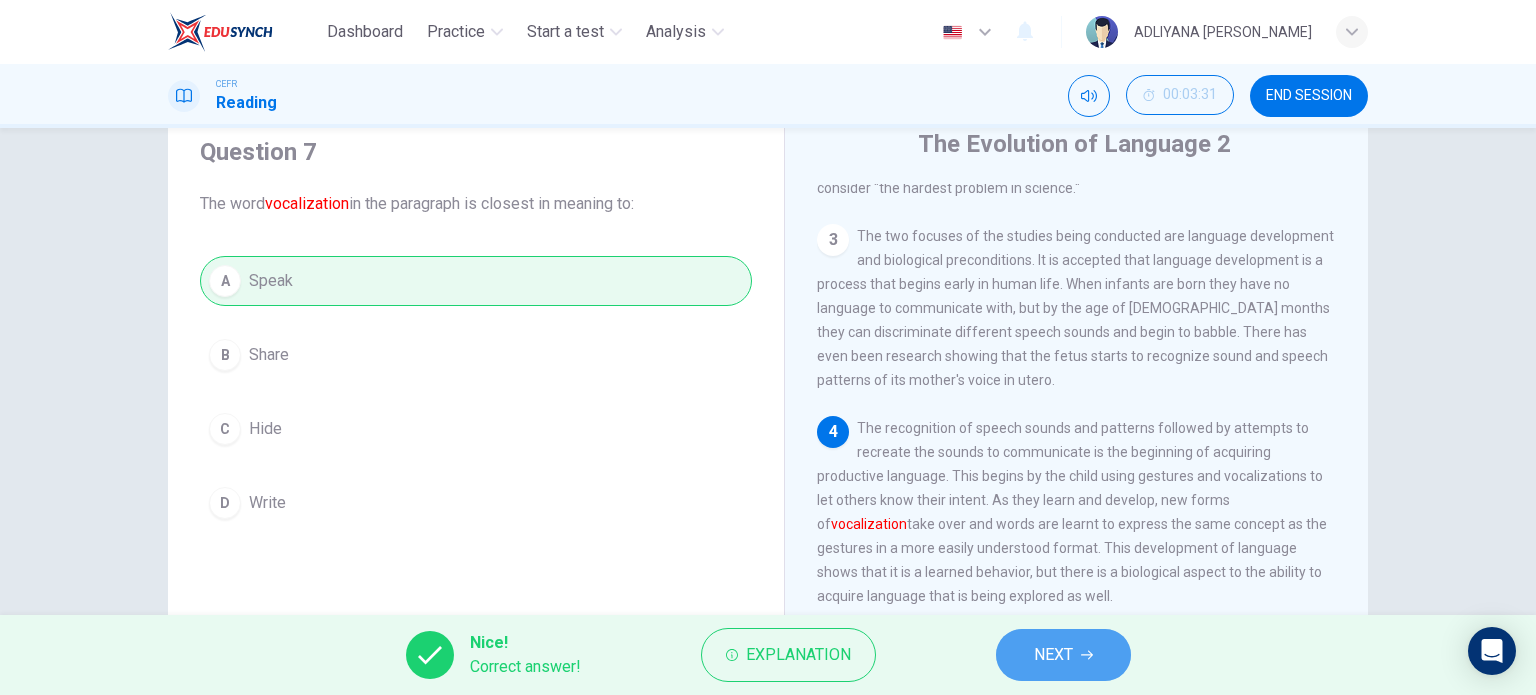 click on "NEXT" at bounding box center [1053, 655] 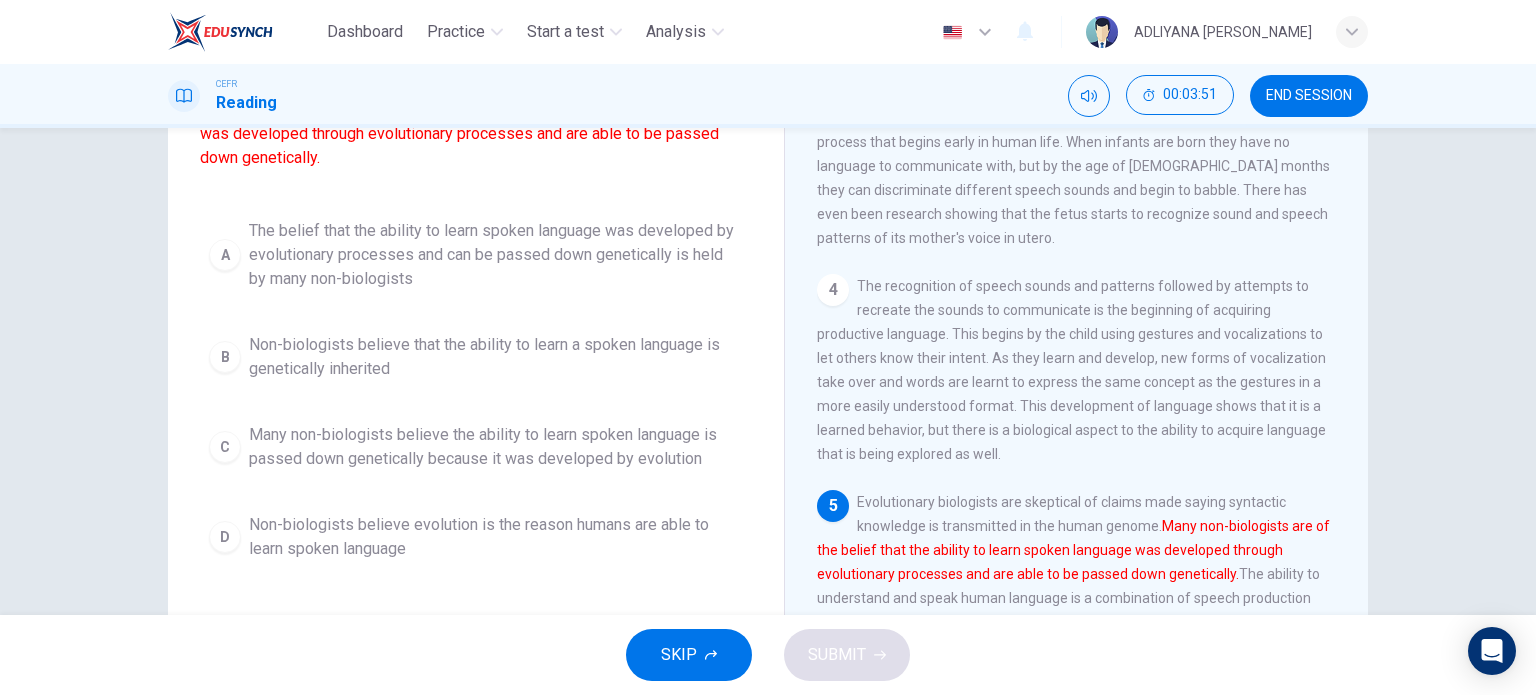 scroll, scrollTop: 204, scrollLeft: 0, axis: vertical 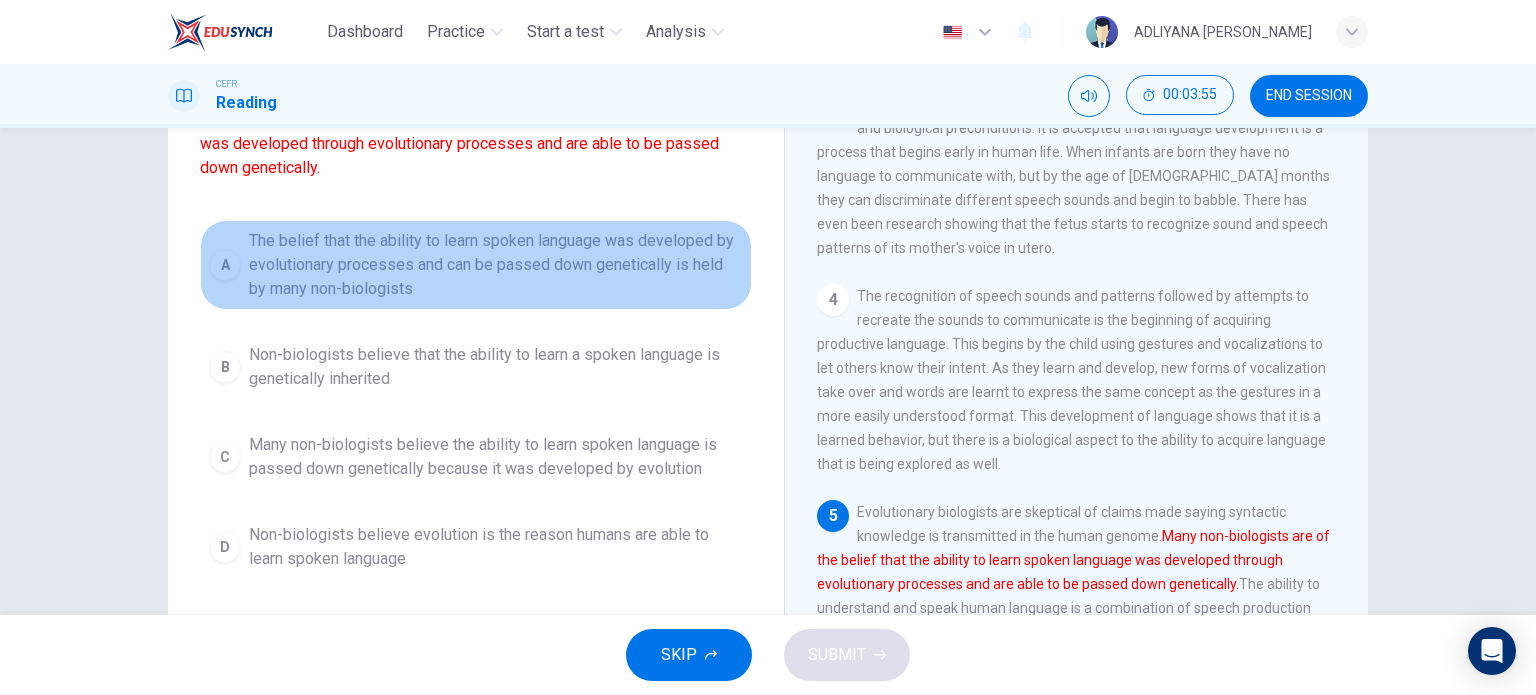 click on "The belief that the ability to learn spoken language was developed by evolutionary processes and can be passed down genetically is held by many non-biologists" at bounding box center (496, 265) 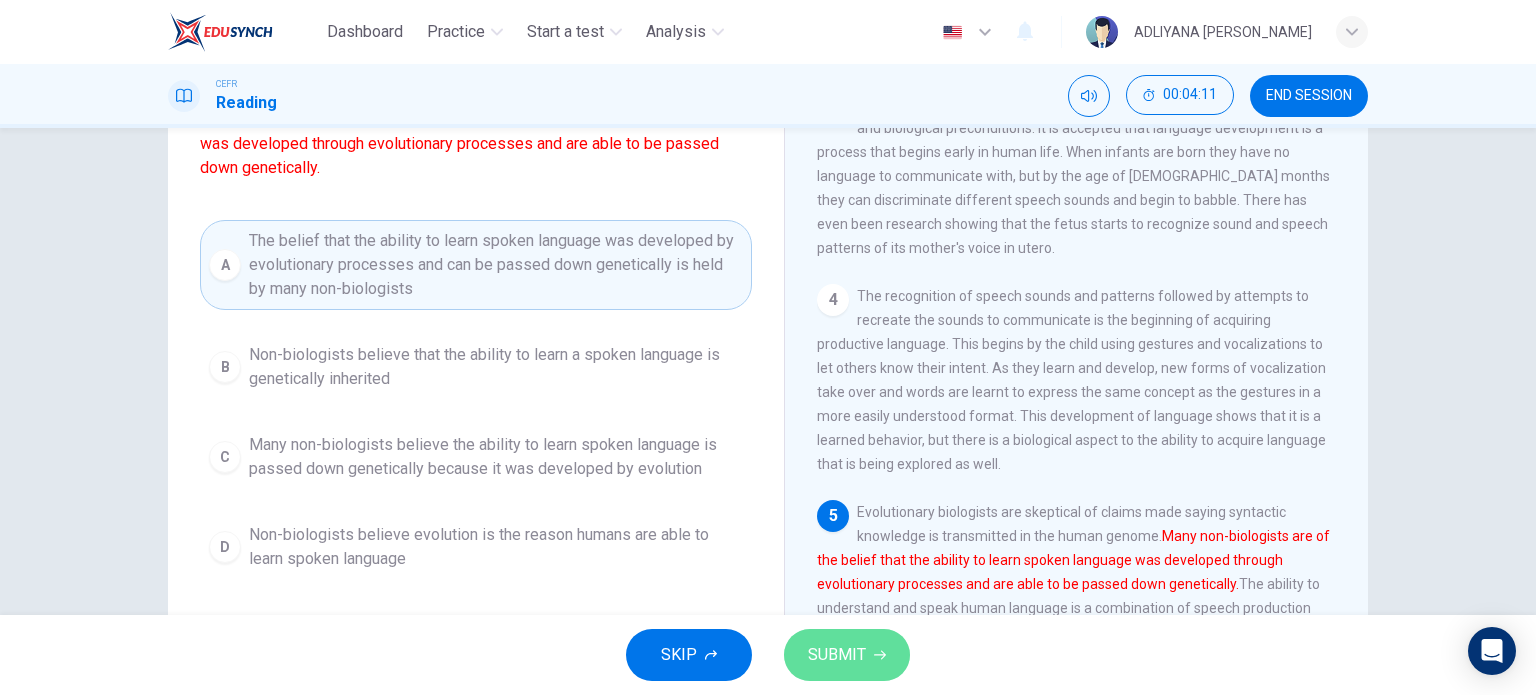 click on "SUBMIT" at bounding box center (847, 655) 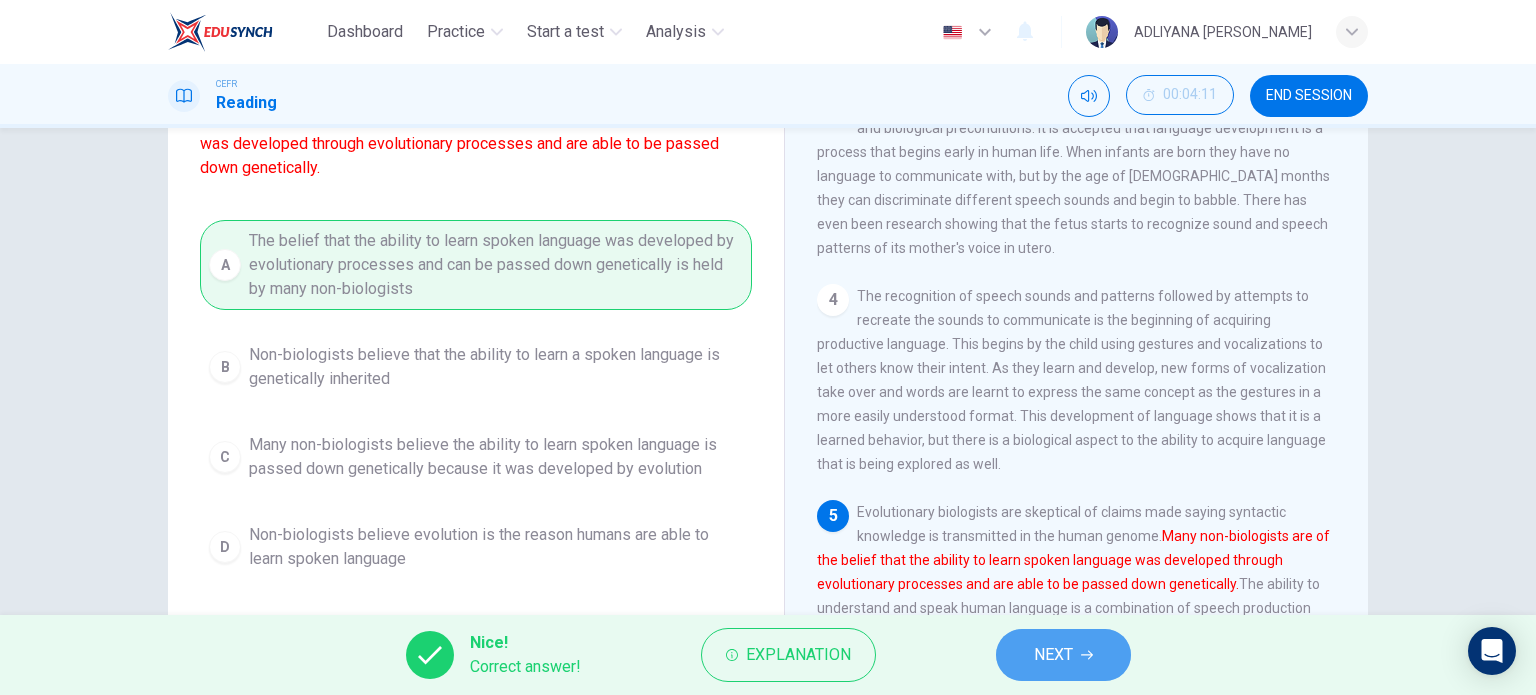 click 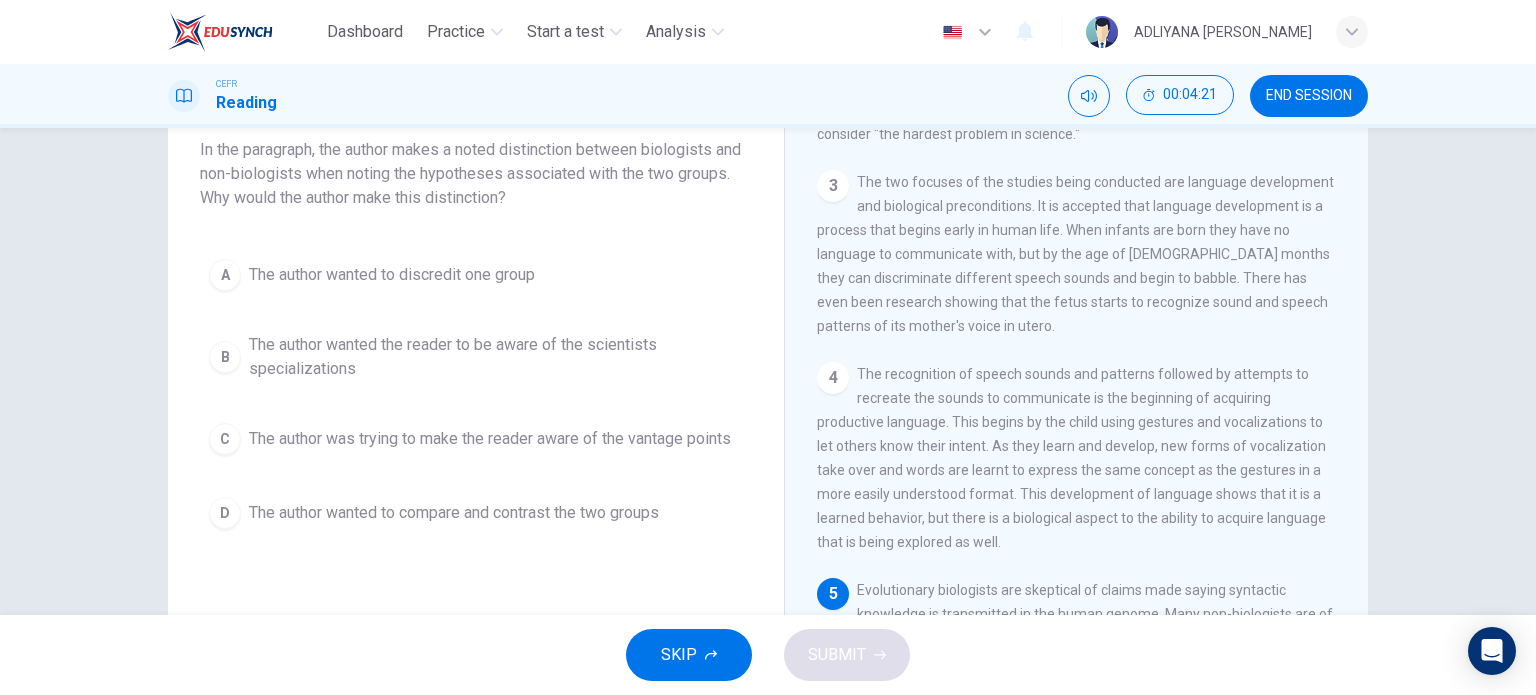 scroll, scrollTop: 127, scrollLeft: 0, axis: vertical 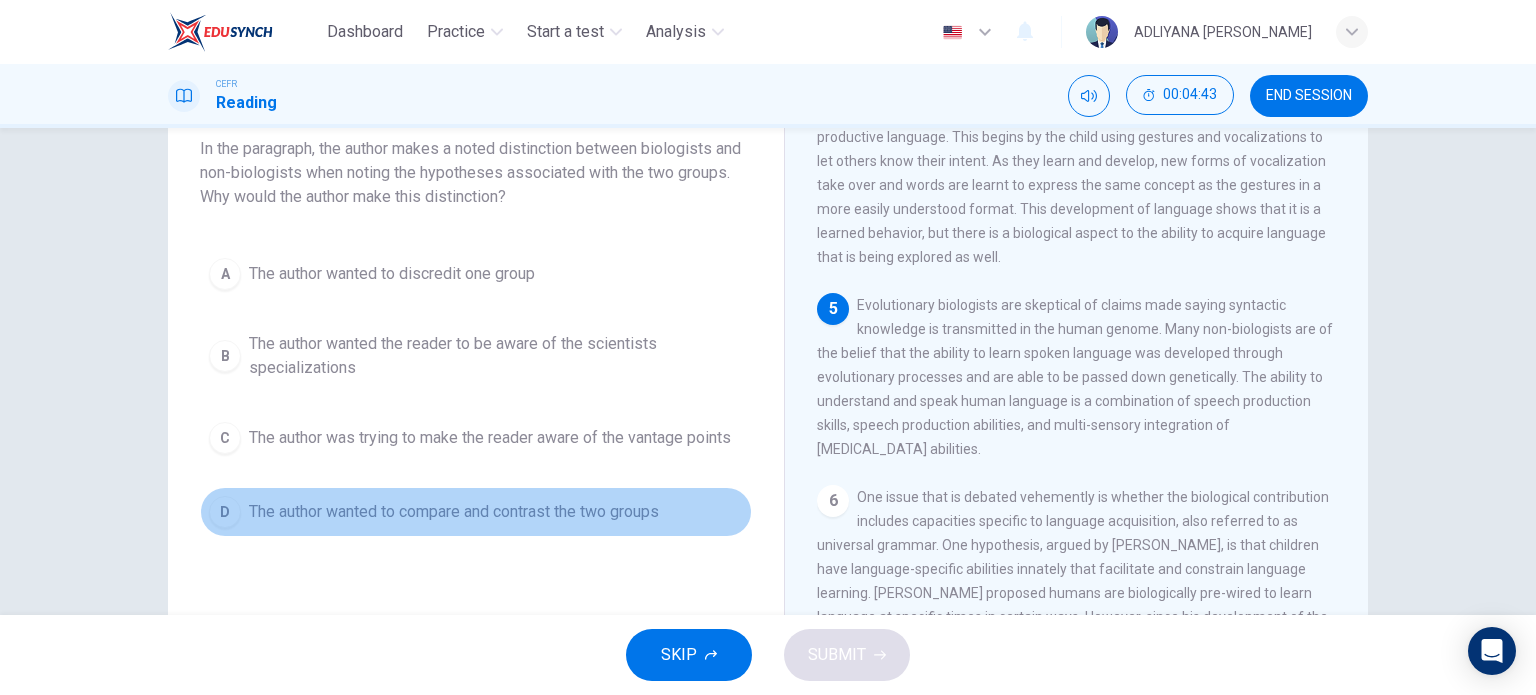 click on "The author wanted to compare and contrast the two groups" at bounding box center (454, 512) 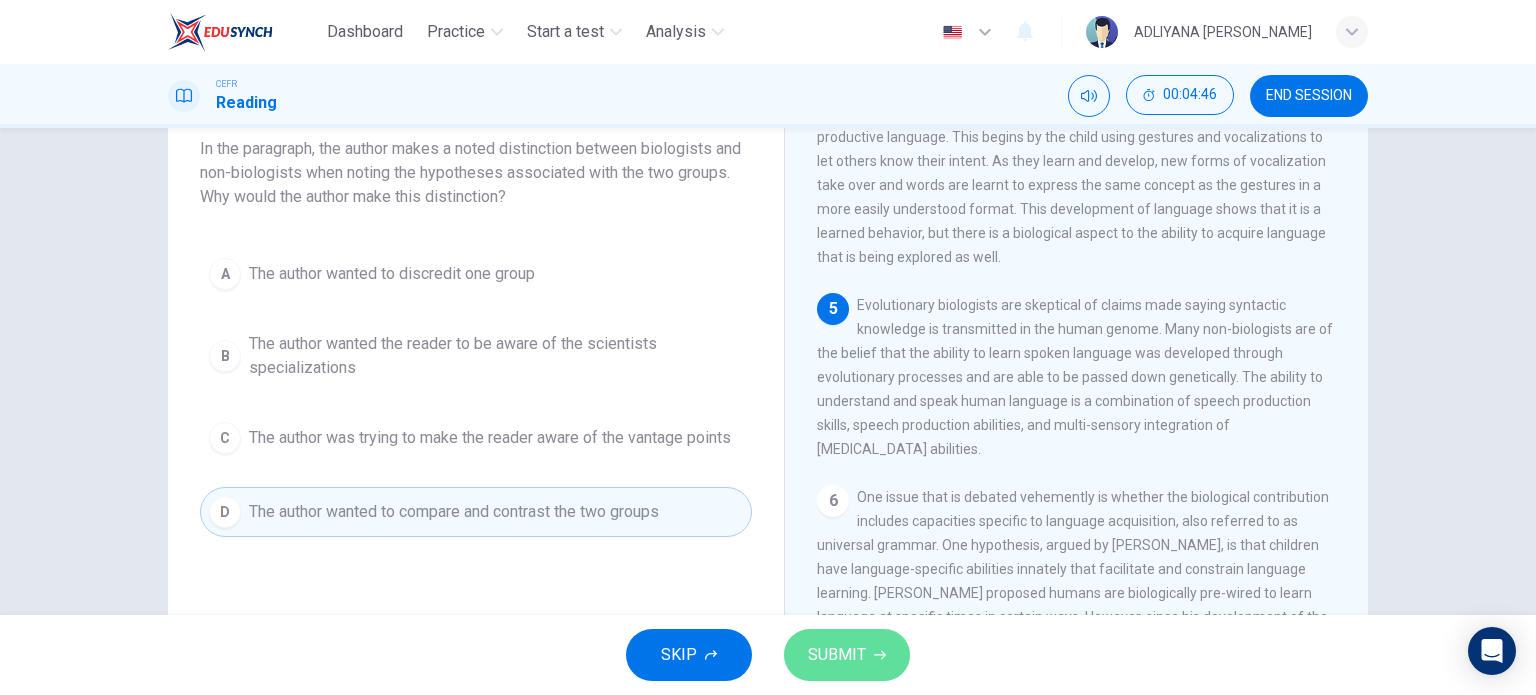 click on "SUBMIT" at bounding box center [837, 655] 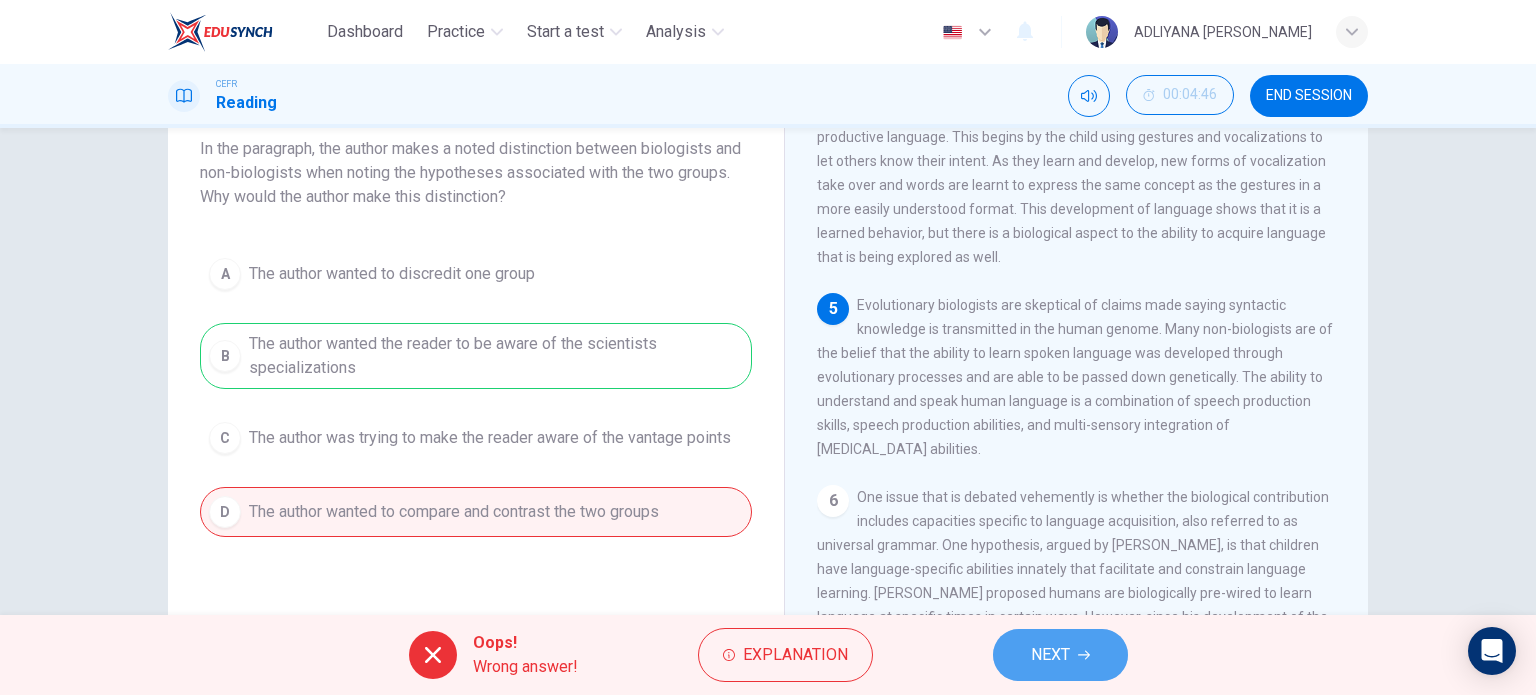 click on "NEXT" at bounding box center (1050, 655) 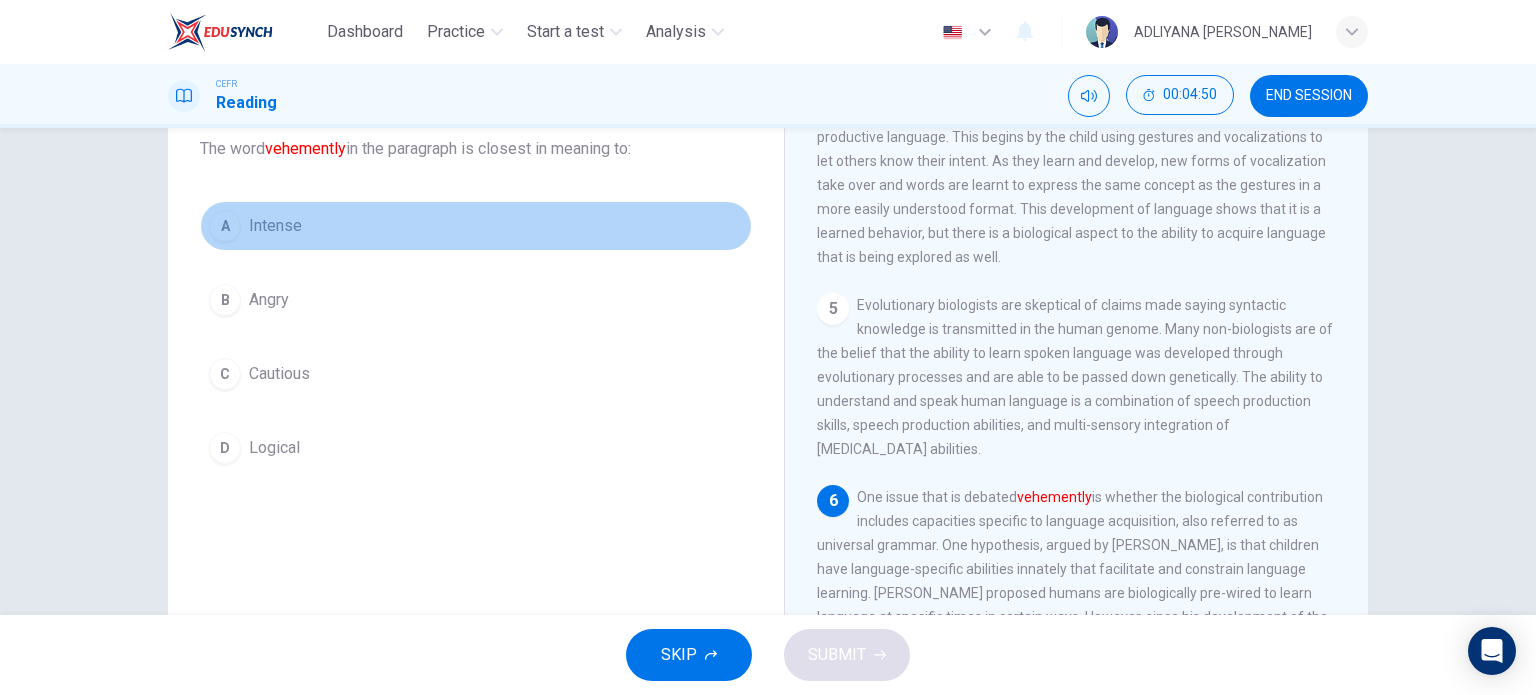 click on "Intense" at bounding box center [275, 226] 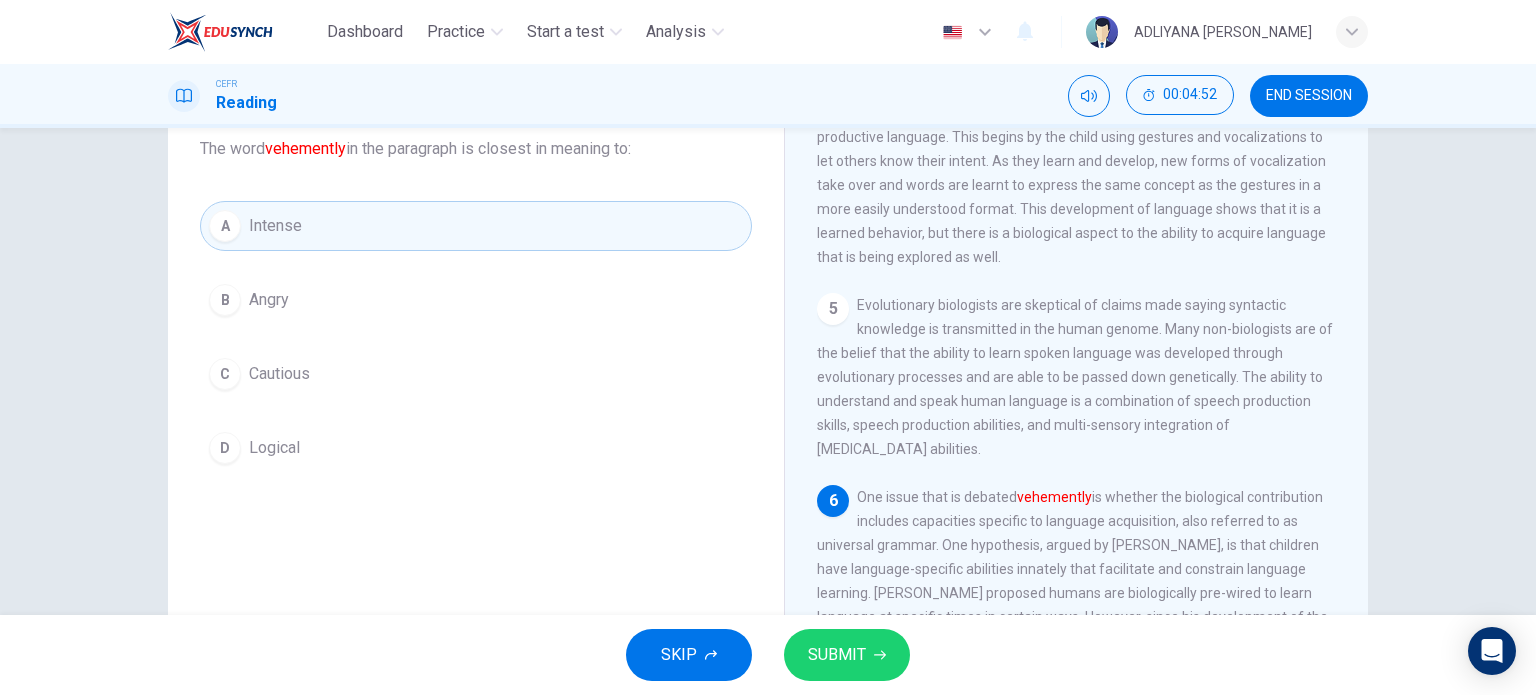 click on "SKIP SUBMIT" at bounding box center [768, 655] 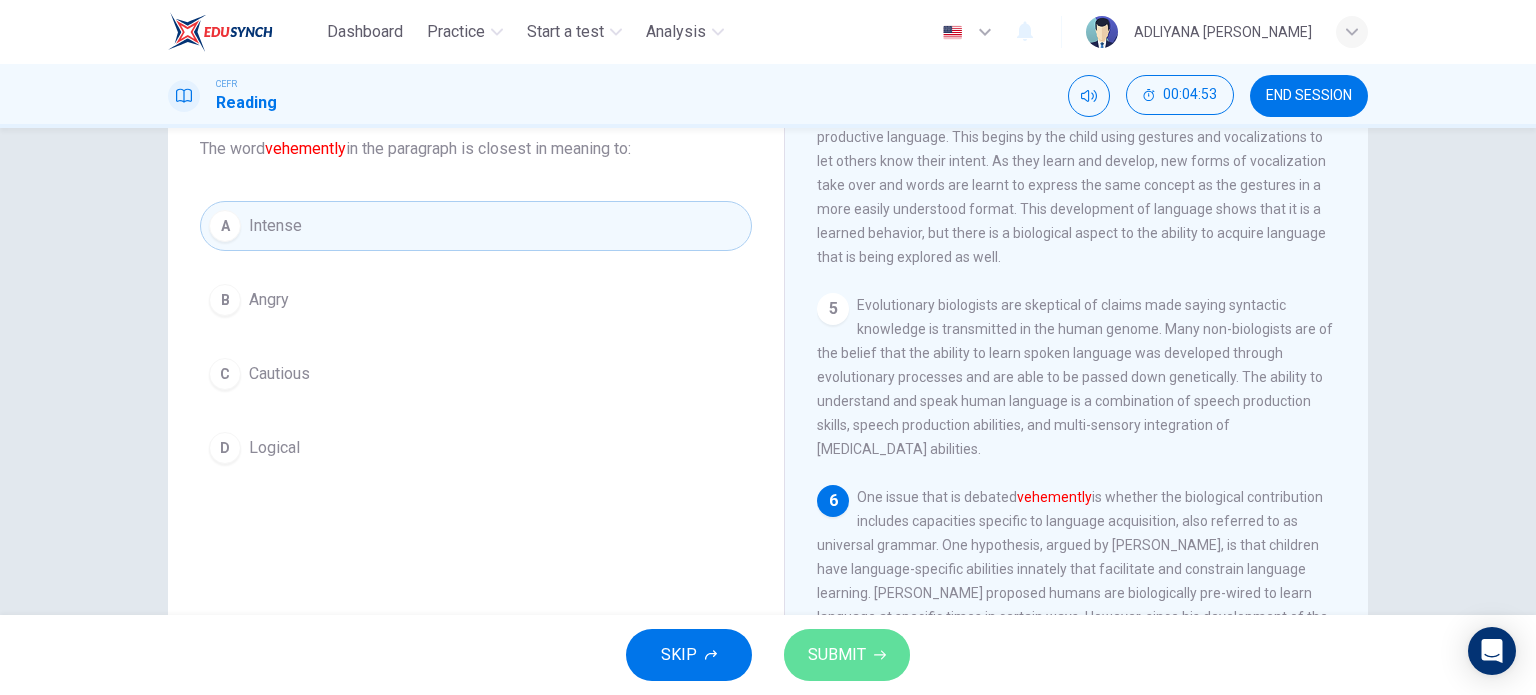 click on "SUBMIT" at bounding box center [847, 655] 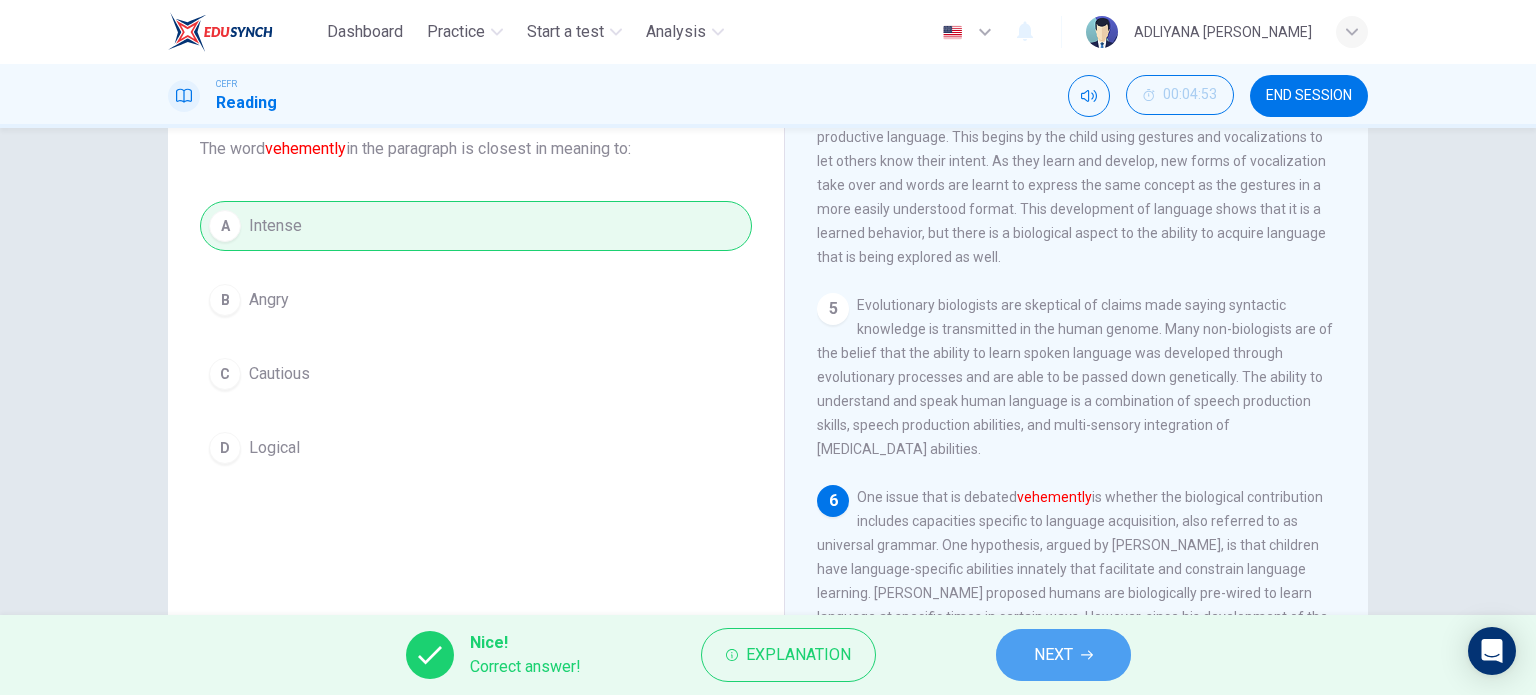 click on "NEXT" at bounding box center (1053, 655) 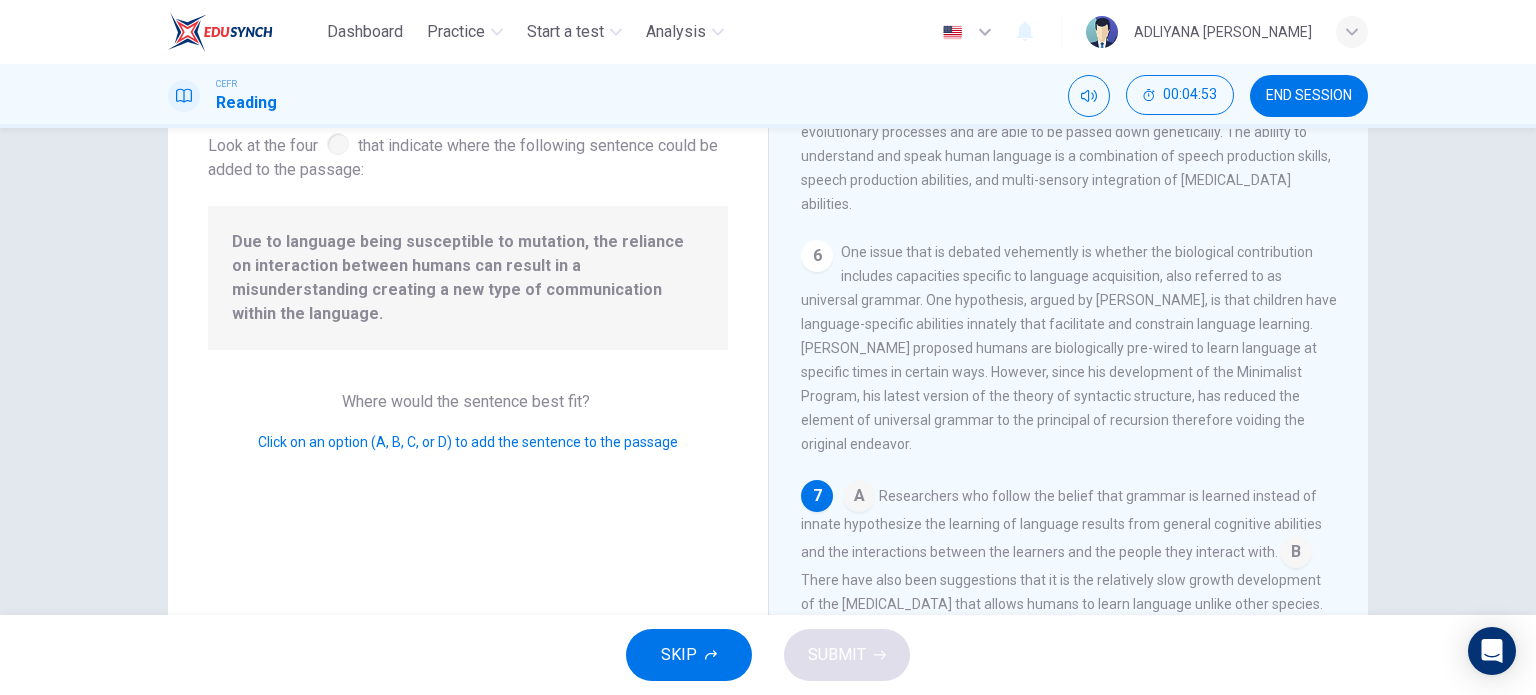 scroll, scrollTop: 958, scrollLeft: 0, axis: vertical 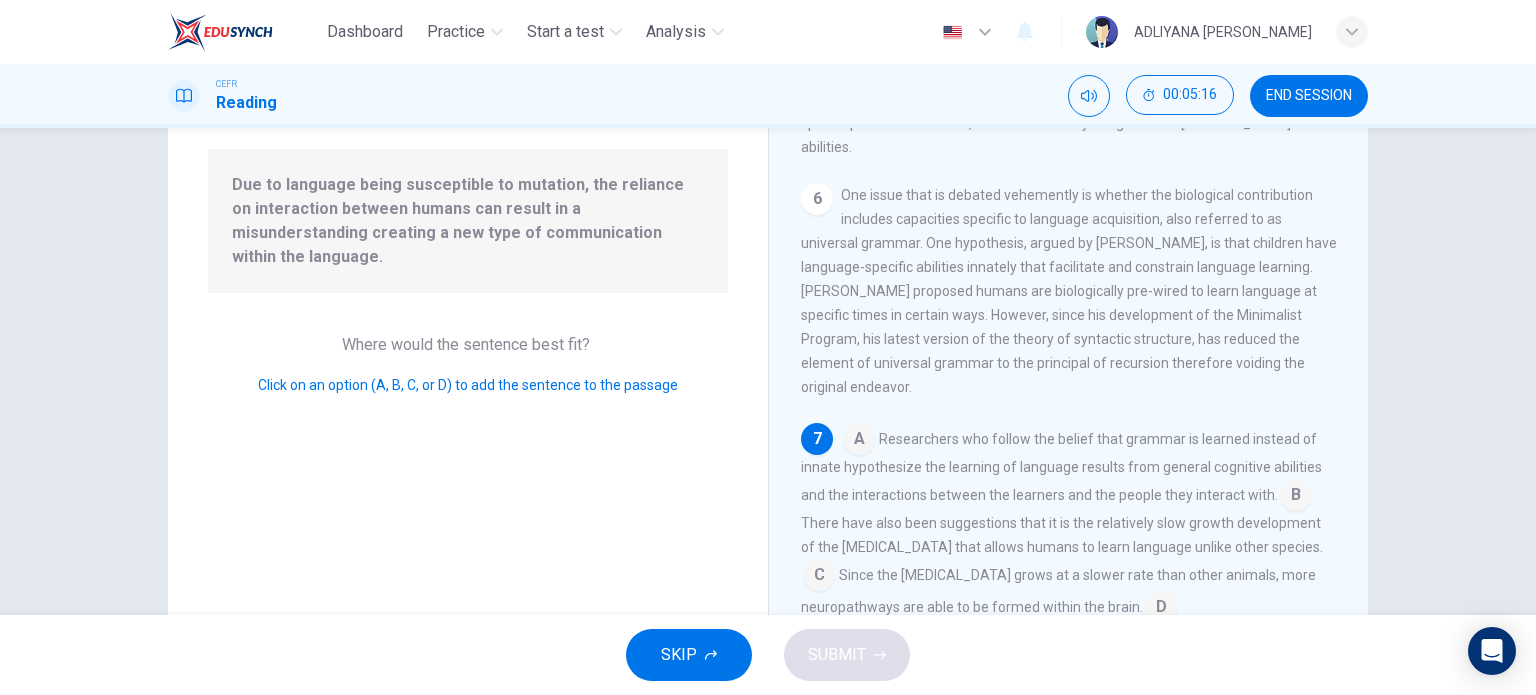 click at bounding box center [859, 441] 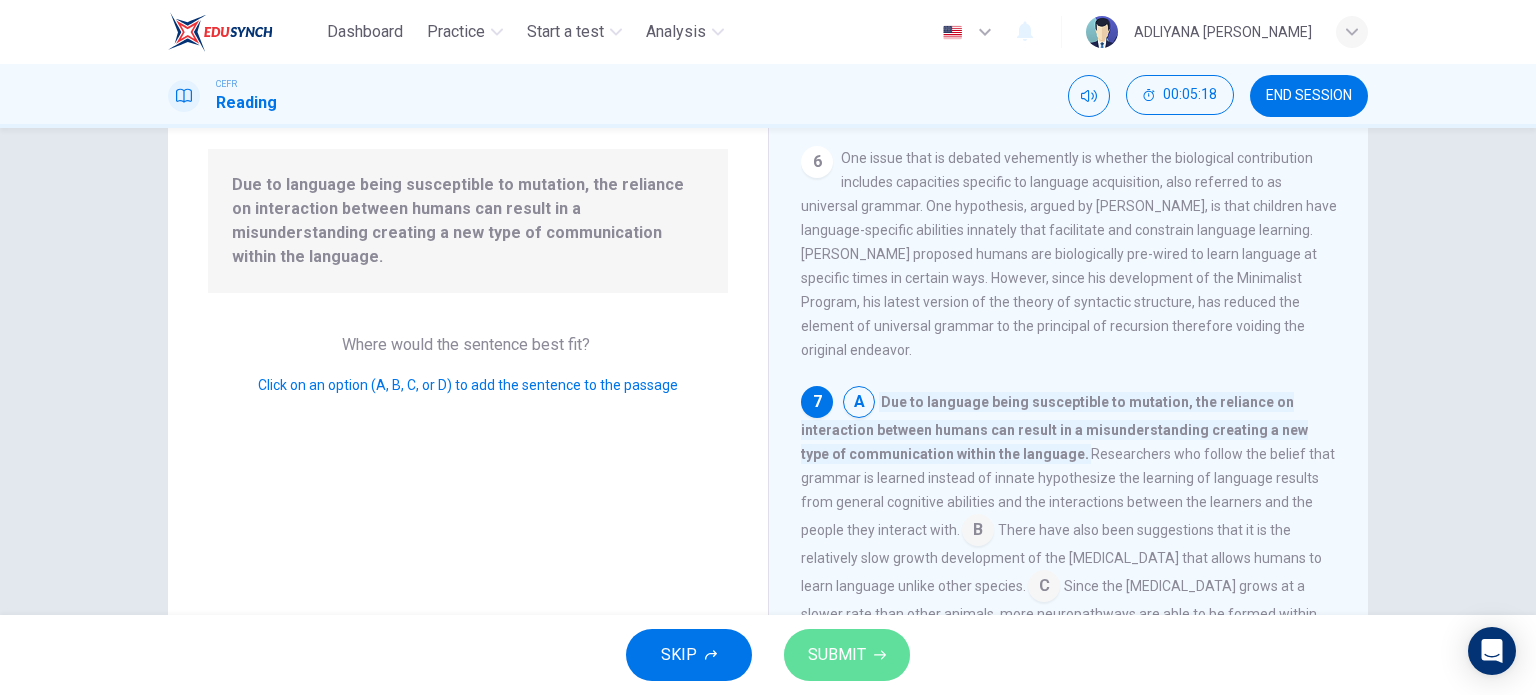 click on "SUBMIT" at bounding box center [837, 655] 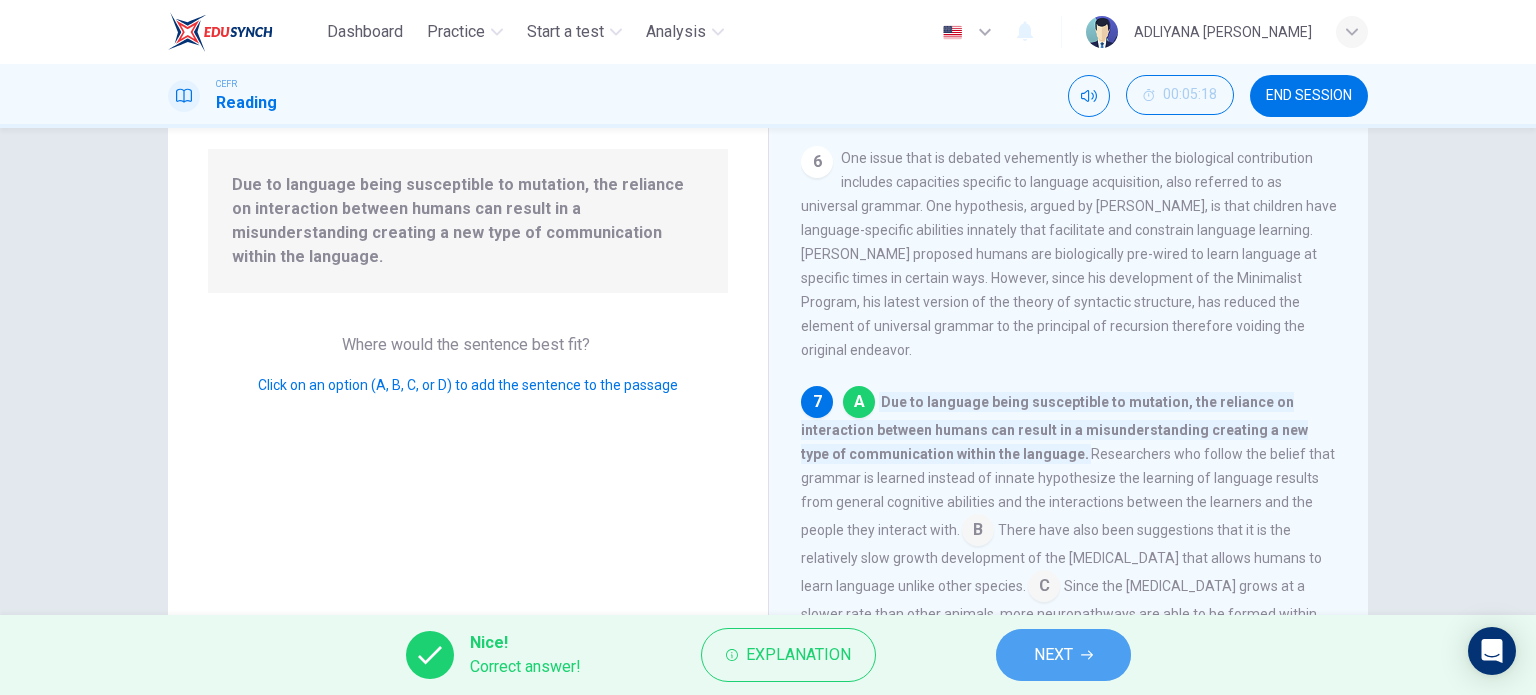 click on "NEXT" at bounding box center (1053, 655) 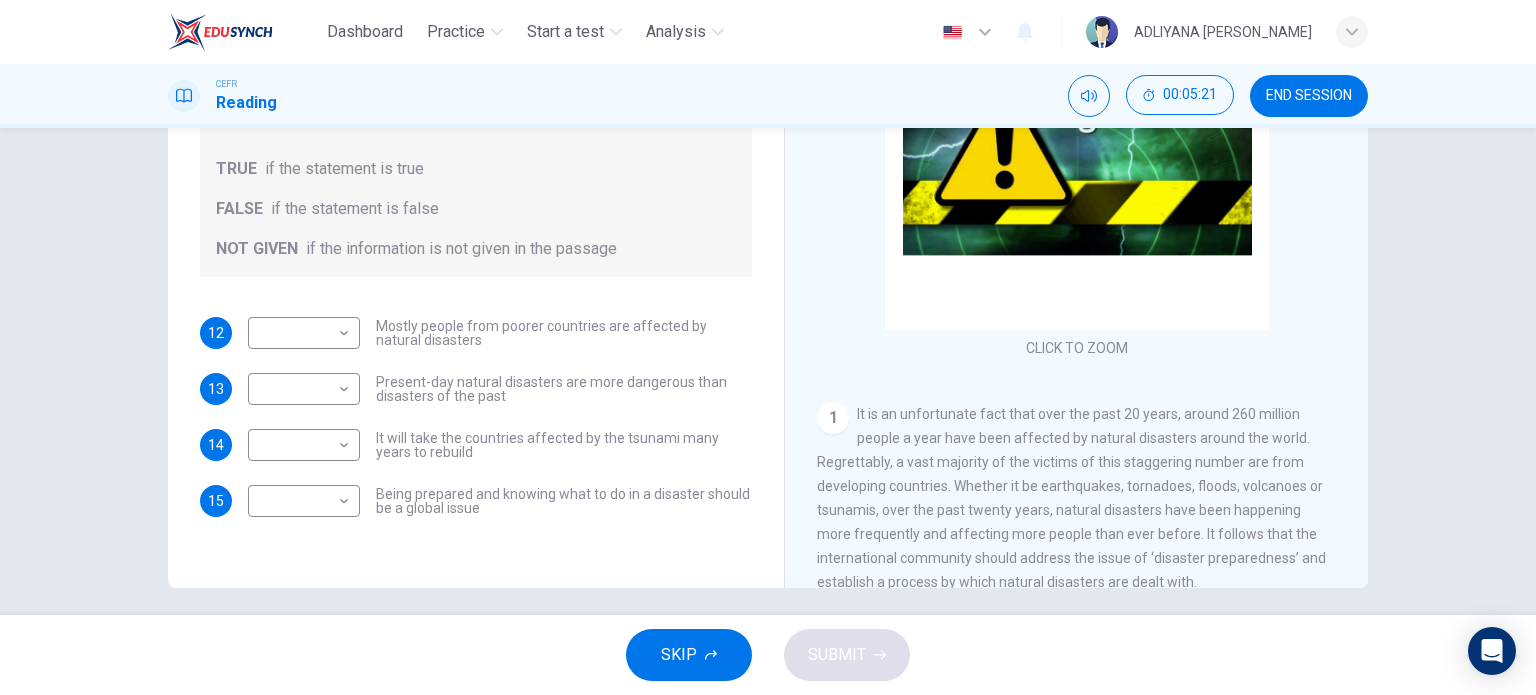 scroll, scrollTop: 276, scrollLeft: 0, axis: vertical 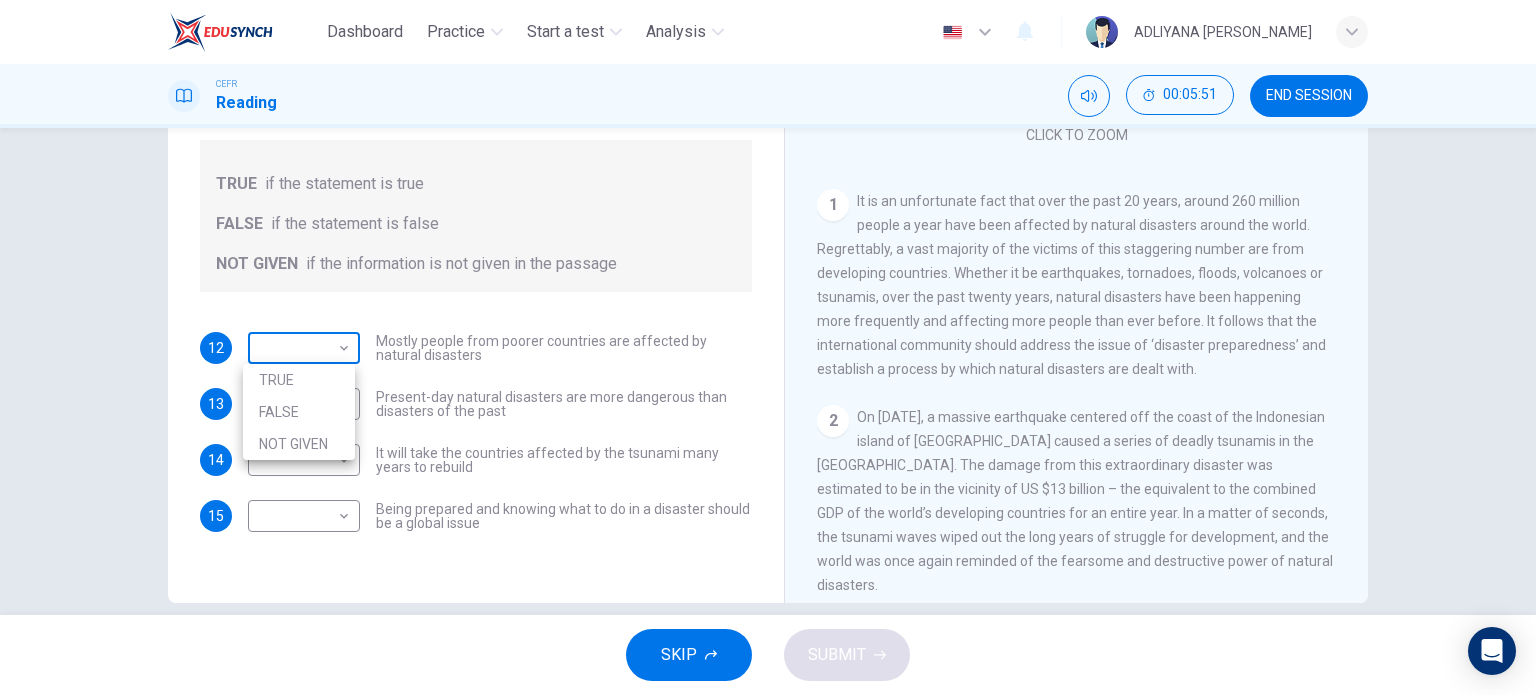click on "Dashboard Practice Start a test Analysis English en ​ ADLIYANA NAMIRAH BINTI ABDUL MALEK CEFR Reading 00:05:51 END SESSION Questions 12 - 15 Do the following statements agree with the information given in the Reading Passage?
In the boxes below, write TRUE if the statement is true FALSE if the statement is false NOT GIVEN if the information is not given in the passage 12 ​ ​ Mostly people from poorer countries are affected by natural disasters 13 ​ ​ Present-day natural disasters are more dangerous than disasters of the past 14 ​ ​ It will take the countries affected by the tsunami many years to rebuild 15 ​ ​ Being prepared and knowing what to do in a disaster should be a global issue Preparing for the Threat CLICK TO ZOOM Click to Zoom 1 2 3 4 5 6 SKIP SUBMIT Dashboard Practice Start a test Analysis Notifications © Copyright  2025
TRUE FALSE NOT GIVEN" at bounding box center [768, 347] 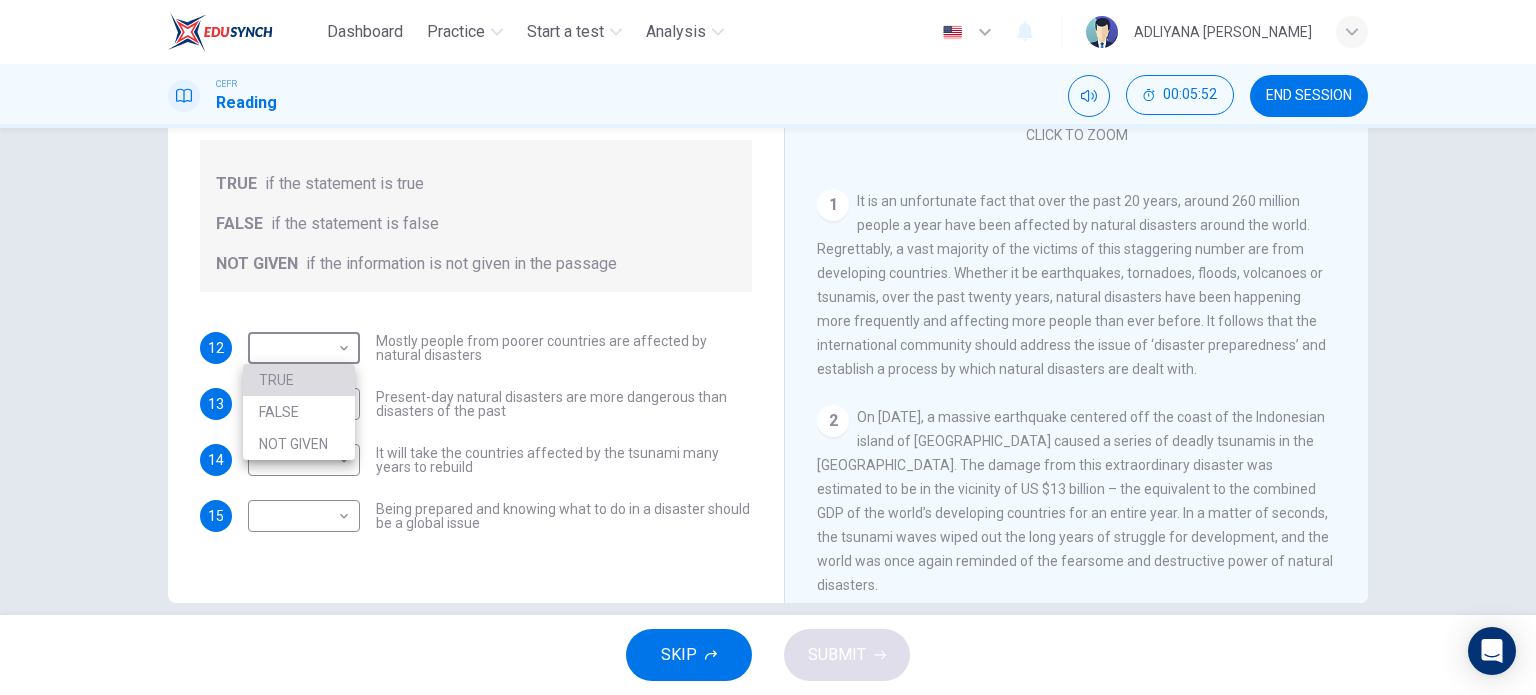 click on "TRUE" at bounding box center (299, 380) 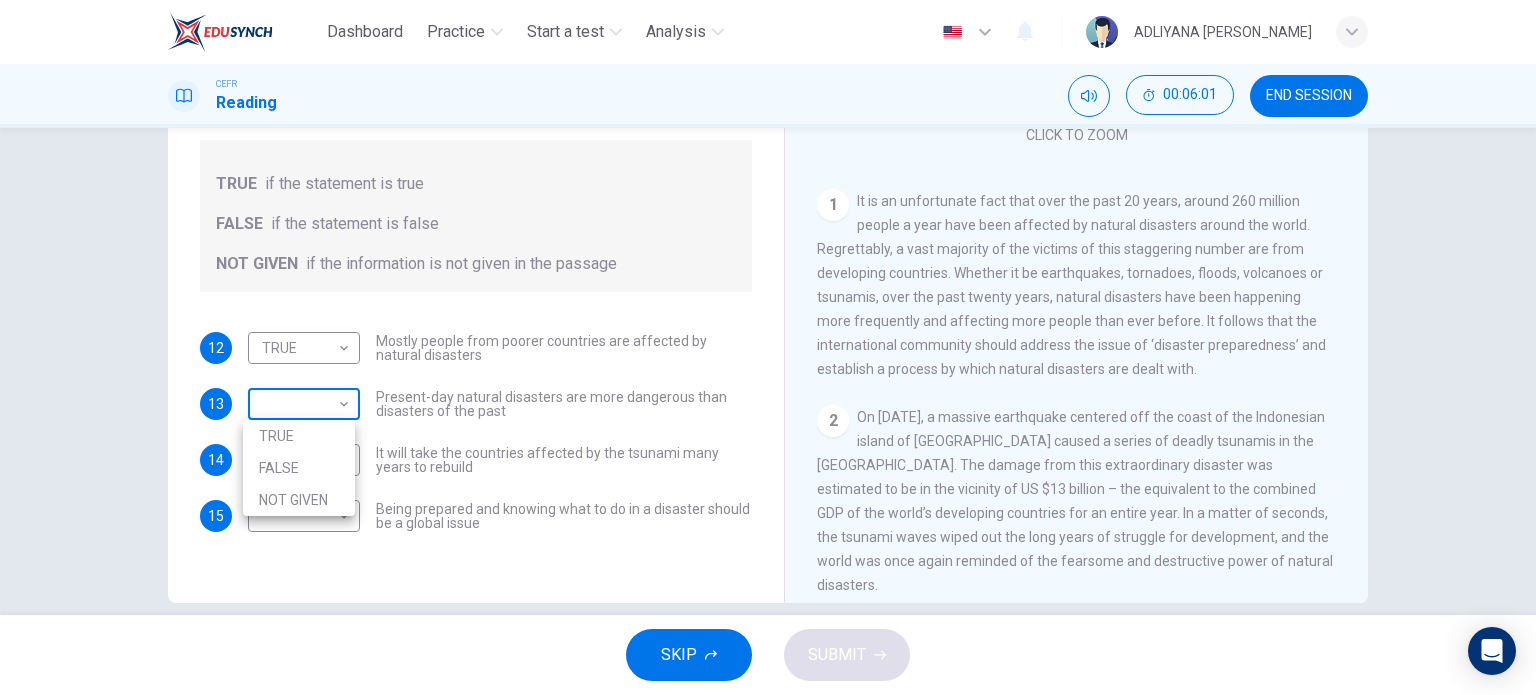 click on "Dashboard Practice Start a test Analysis English en ​ ADLIYANA NAMIRAH BINTI ABDUL MALEK CEFR Reading 00:06:01 END SESSION Questions 12 - 15 Do the following statements agree with the information given in the Reading Passage?
In the boxes below, write TRUE if the statement is true FALSE if the statement is false NOT GIVEN if the information is not given in the passage 12 TRUE TRUE ​ Mostly people from poorer countries are affected by natural disasters 13 ​ ​ Present-day natural disasters are more dangerous than disasters of the past 14 ​ ​ It will take the countries affected by the tsunami many years to rebuild 15 ​ ​ Being prepared and knowing what to do in a disaster should be a global issue Preparing for the Threat CLICK TO ZOOM Click to Zoom 1 2 3 4 5 6 SKIP SUBMIT Dashboard Practice Start a test Analysis Notifications © Copyright  2025
TRUE FALSE NOT GIVEN" at bounding box center (768, 347) 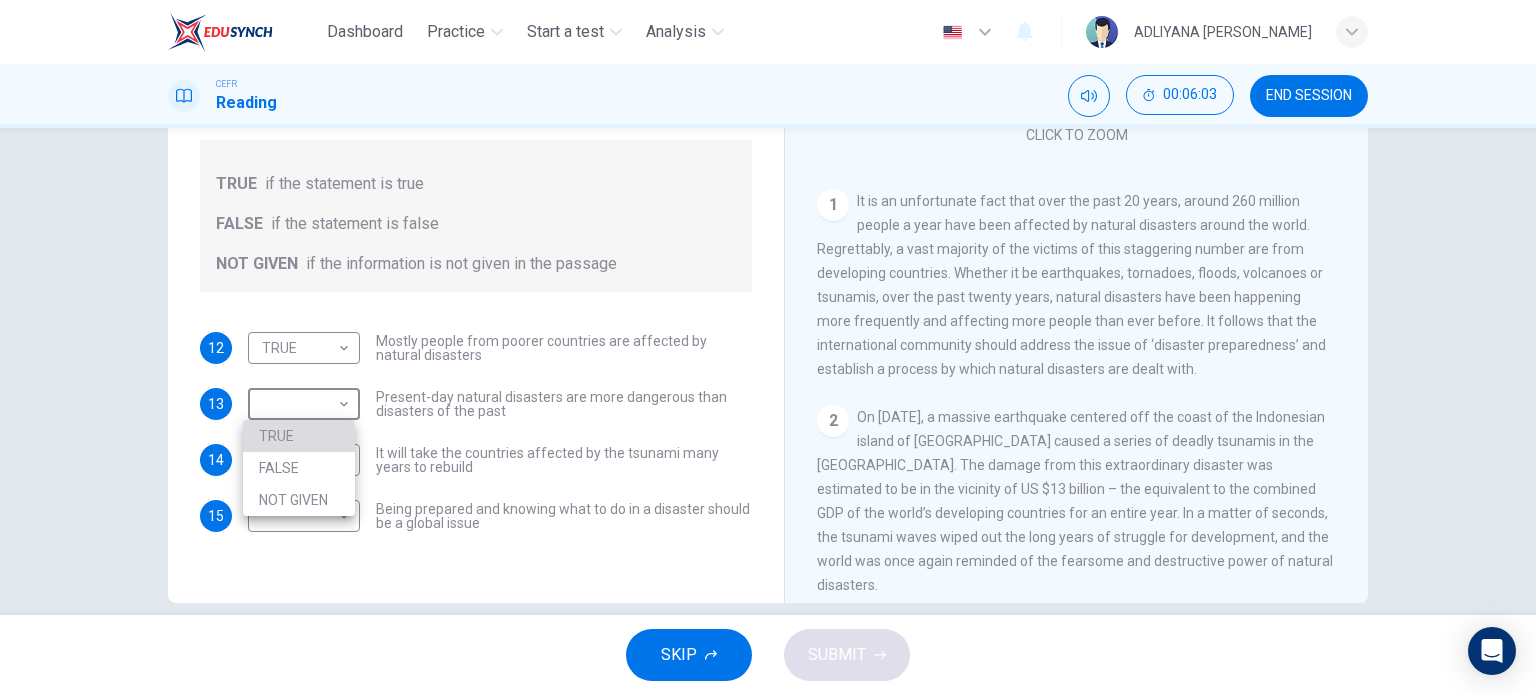 click on "TRUE" at bounding box center [299, 436] 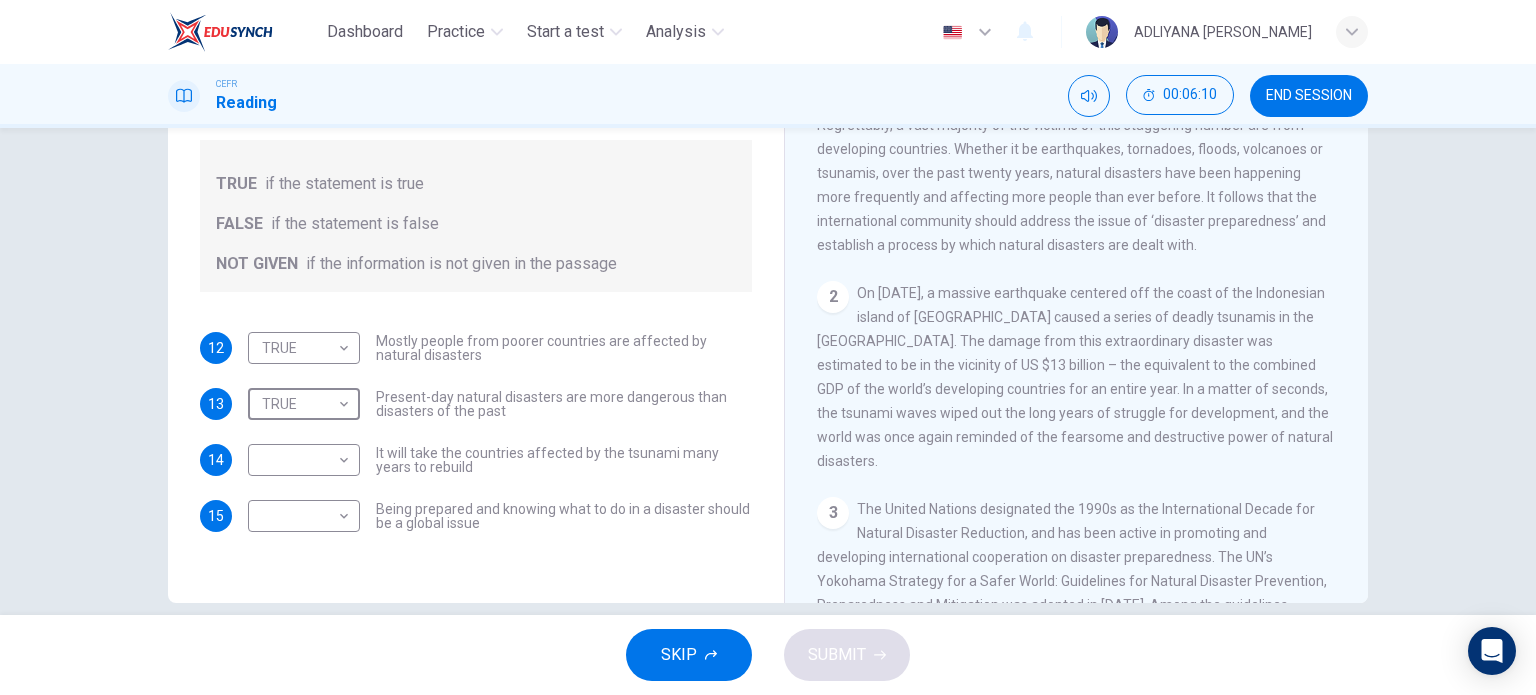 scroll, scrollTop: 354, scrollLeft: 0, axis: vertical 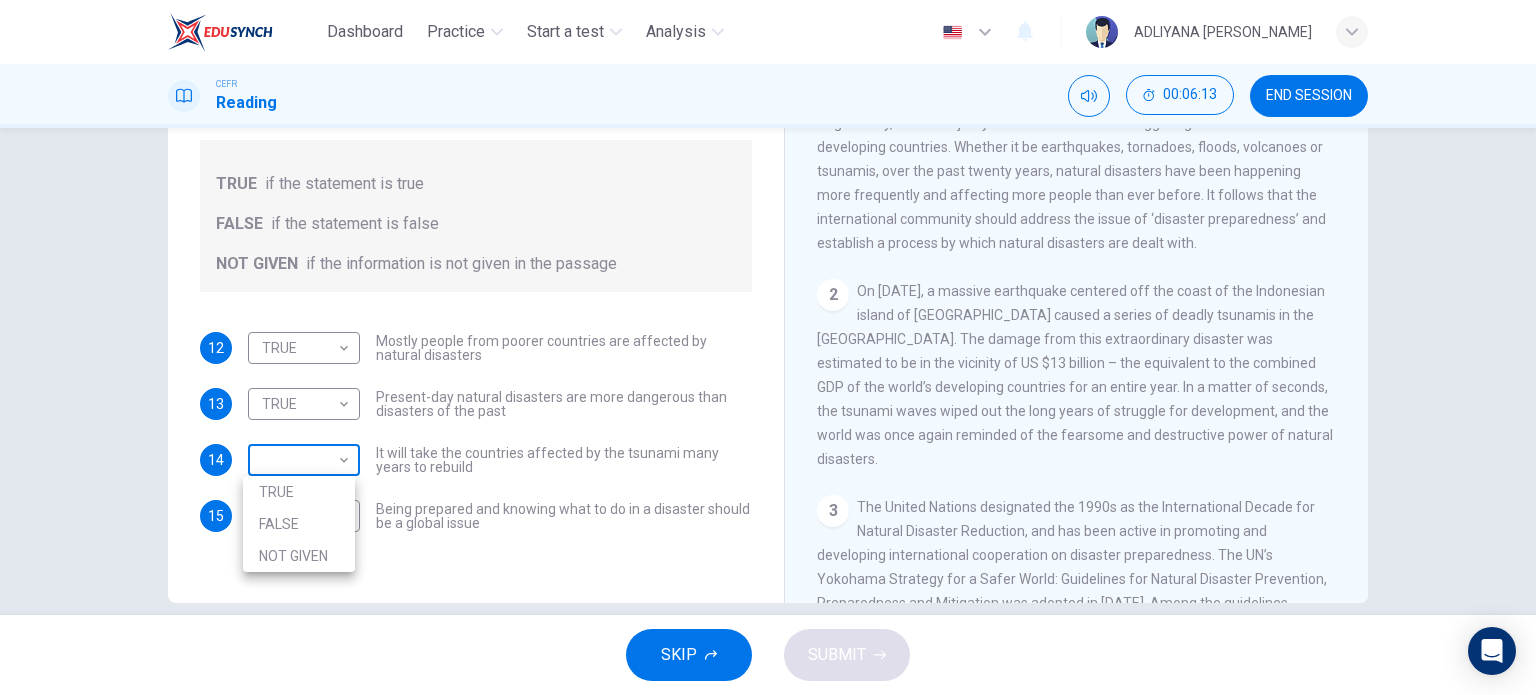 click on "Dashboard Practice Start a test Analysis English en ​ ADLIYANA NAMIRAH BINTI ABDUL MALEK CEFR Reading 00:06:13 END SESSION Questions 12 - 15 Do the following statements agree with the information given in the Reading Passage?
In the boxes below, write TRUE if the statement is true FALSE if the statement is false NOT GIVEN if the information is not given in the passage 12 TRUE TRUE ​ Mostly people from poorer countries are affected by natural disasters 13 TRUE TRUE ​ Present-day natural disasters are more dangerous than disasters of the past 14 ​ ​ It will take the countries affected by the tsunami many years to rebuild 15 ​ ​ Being prepared and knowing what to do in a disaster should be a global issue Preparing for the Threat CLICK TO ZOOM Click to Zoom 1 2 3 4 5 6 SKIP SUBMIT Dashboard Practice Start a test Analysis Notifications © Copyright  2025
TRUE FALSE NOT GIVEN" at bounding box center [768, 347] 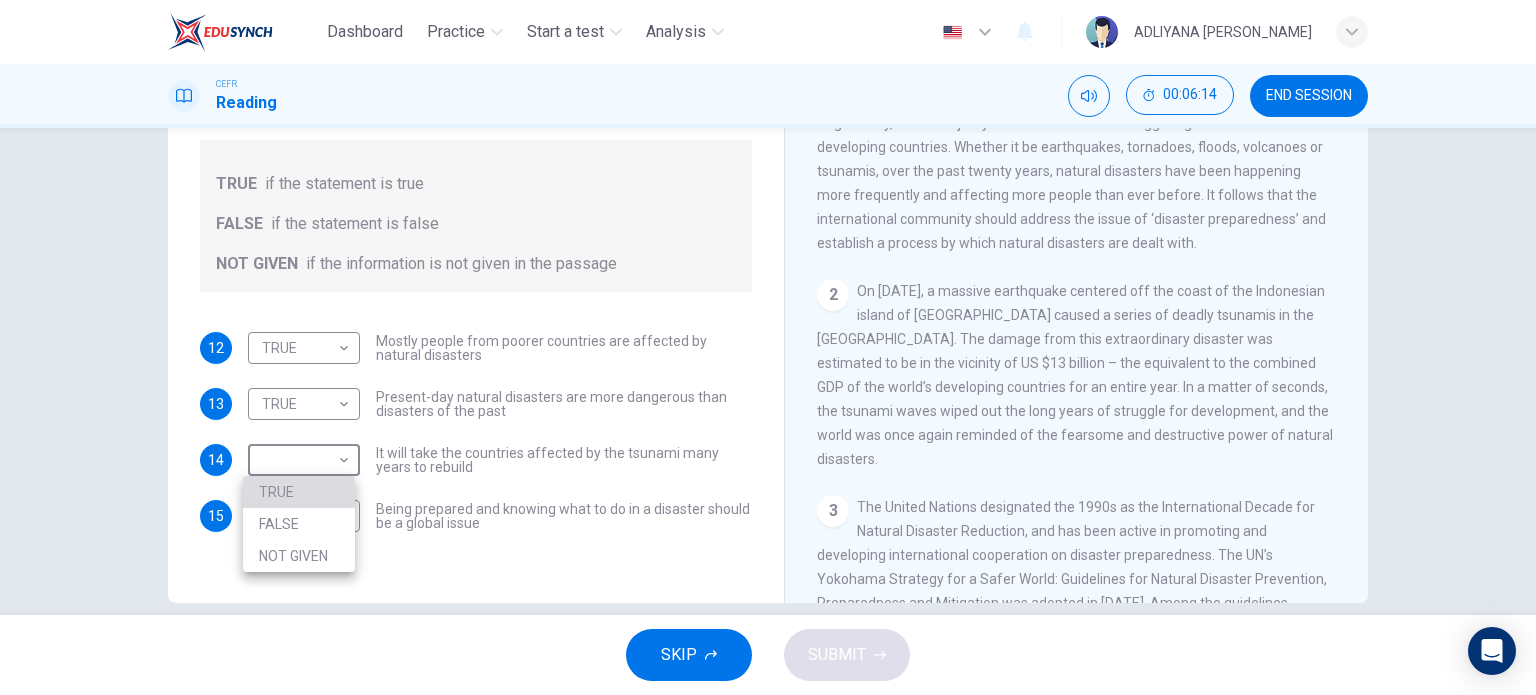 click on "TRUE" at bounding box center [299, 492] 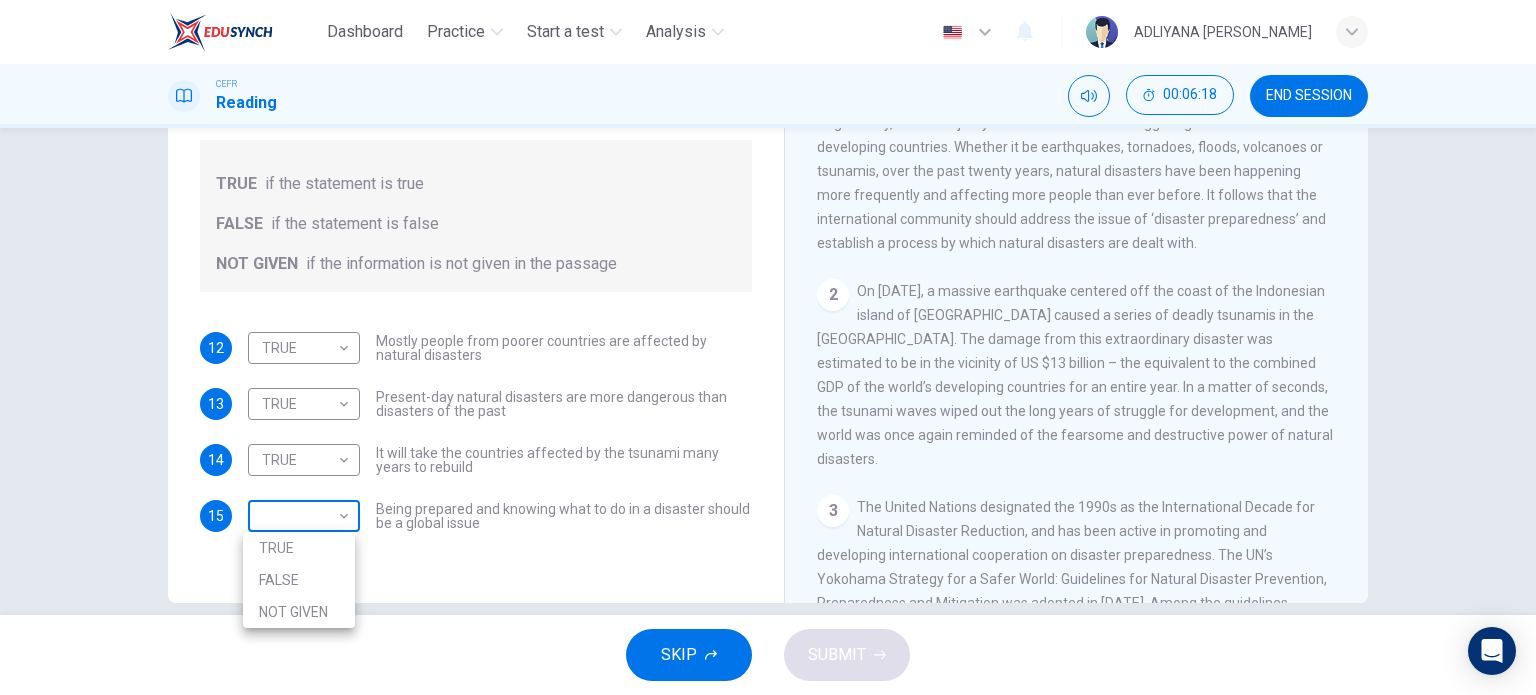 click on "Dashboard Practice Start a test Analysis English en ​ ADLIYANA NAMIRAH BINTI ABDUL MALEK CEFR Reading 00:06:18 END SESSION Questions 12 - 15 Do the following statements agree with the information given in the Reading Passage?
In the boxes below, write TRUE if the statement is true FALSE if the statement is false NOT GIVEN if the information is not given in the passage 12 TRUE TRUE ​ Mostly people from poorer countries are affected by natural disasters 13 TRUE TRUE ​ Present-day natural disasters are more dangerous than disasters of the past 14 TRUE TRUE ​ It will take the countries affected by the tsunami many years to rebuild 15 ​ ​ Being prepared and knowing what to do in a disaster should be a global issue Preparing for the Threat CLICK TO ZOOM Click to Zoom 1 2 3 4 5 6 SKIP SUBMIT Dashboard Practice Start a test Analysis Notifications © Copyright  2025
TRUE FALSE NOT GIVEN" at bounding box center [768, 347] 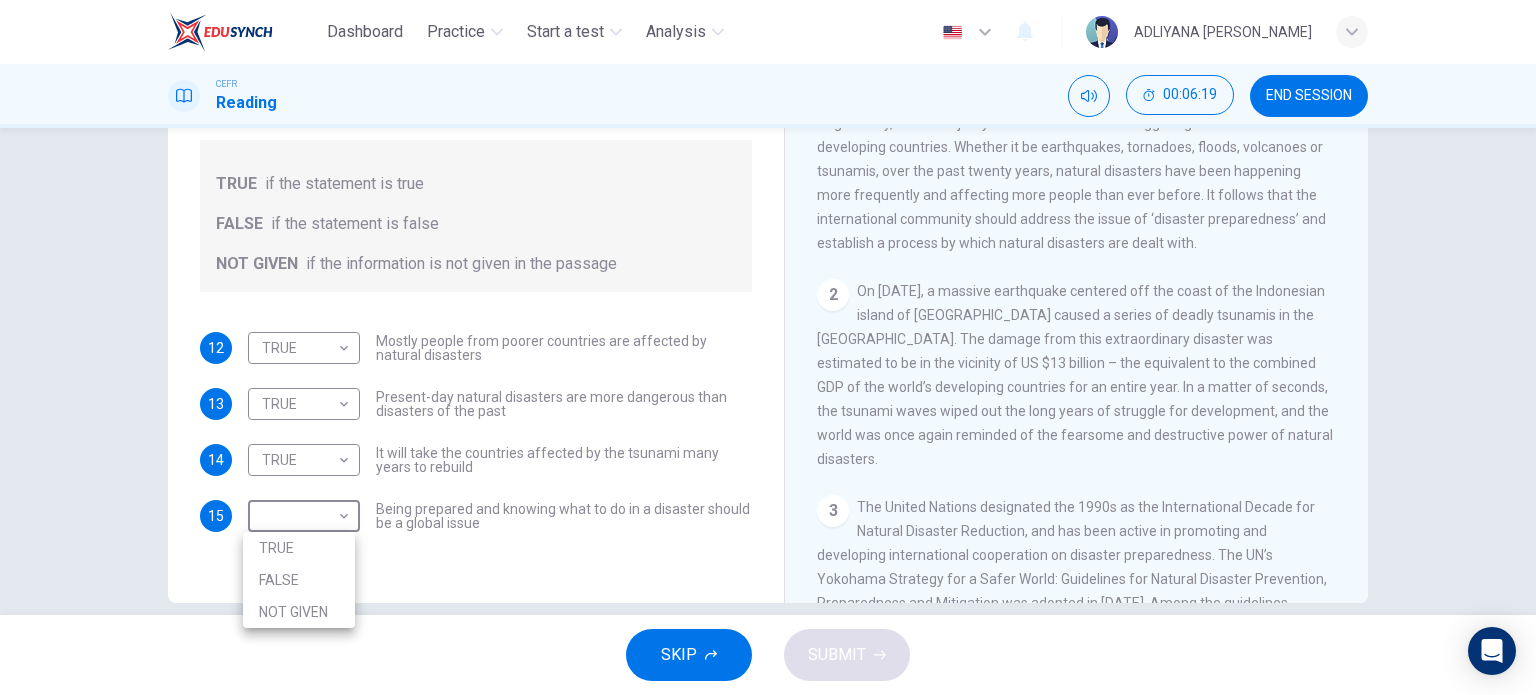 click on "TRUE" at bounding box center (299, 548) 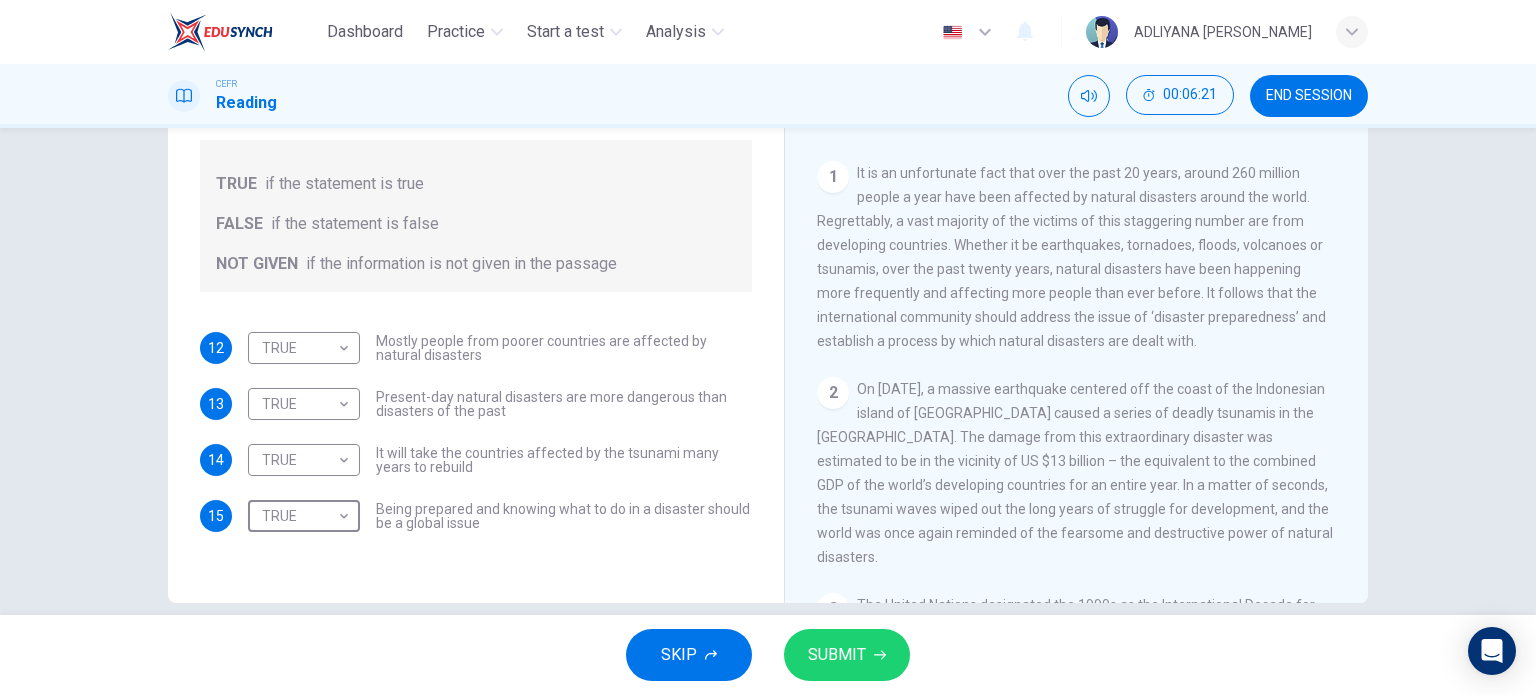 scroll, scrollTop: 258, scrollLeft: 0, axis: vertical 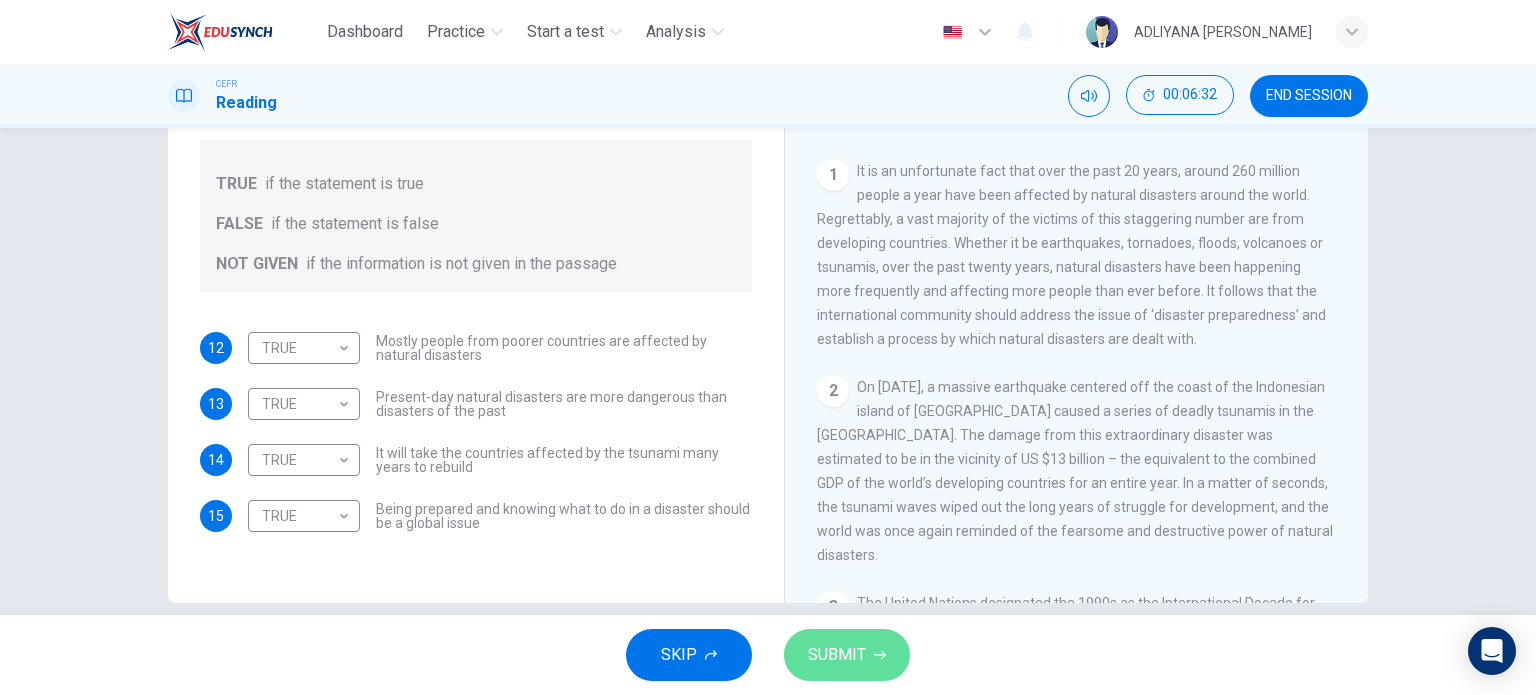 click on "SUBMIT" at bounding box center (837, 655) 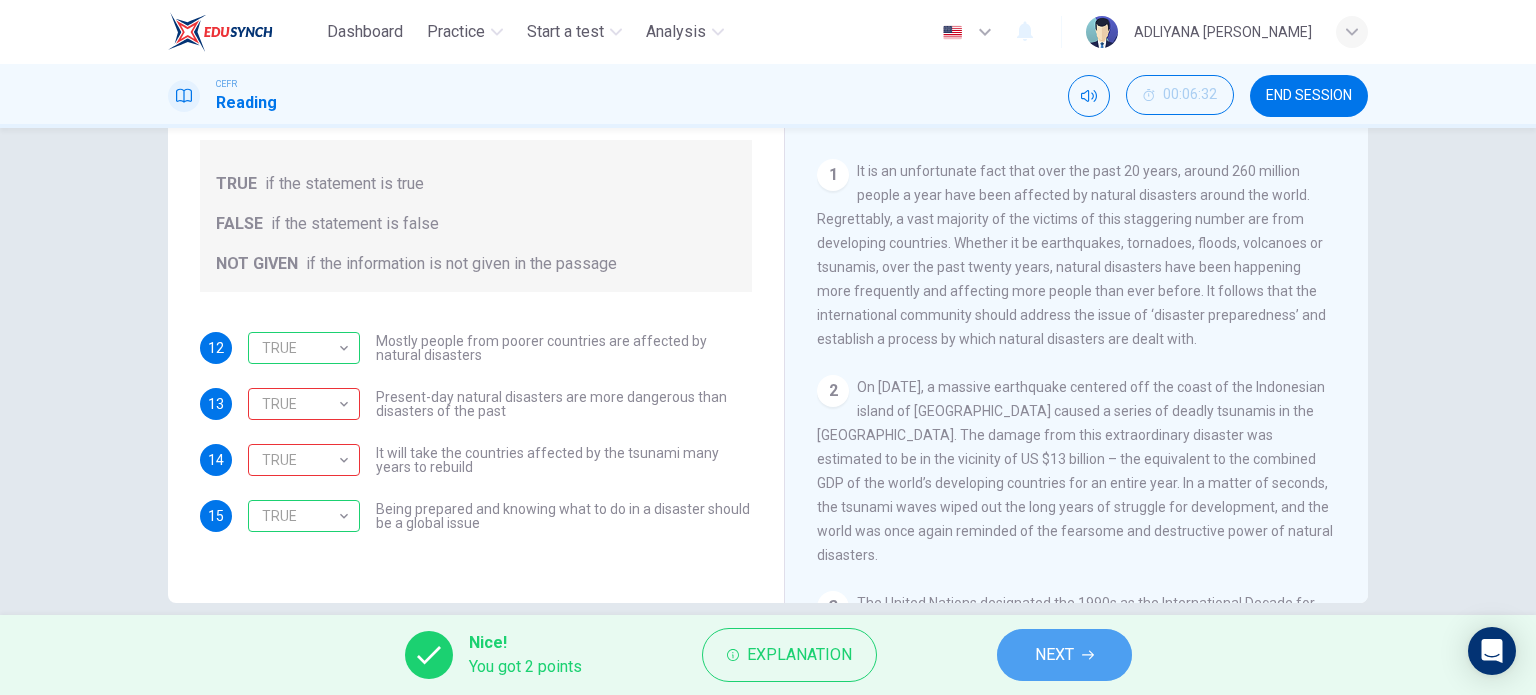 click on "NEXT" at bounding box center [1064, 655] 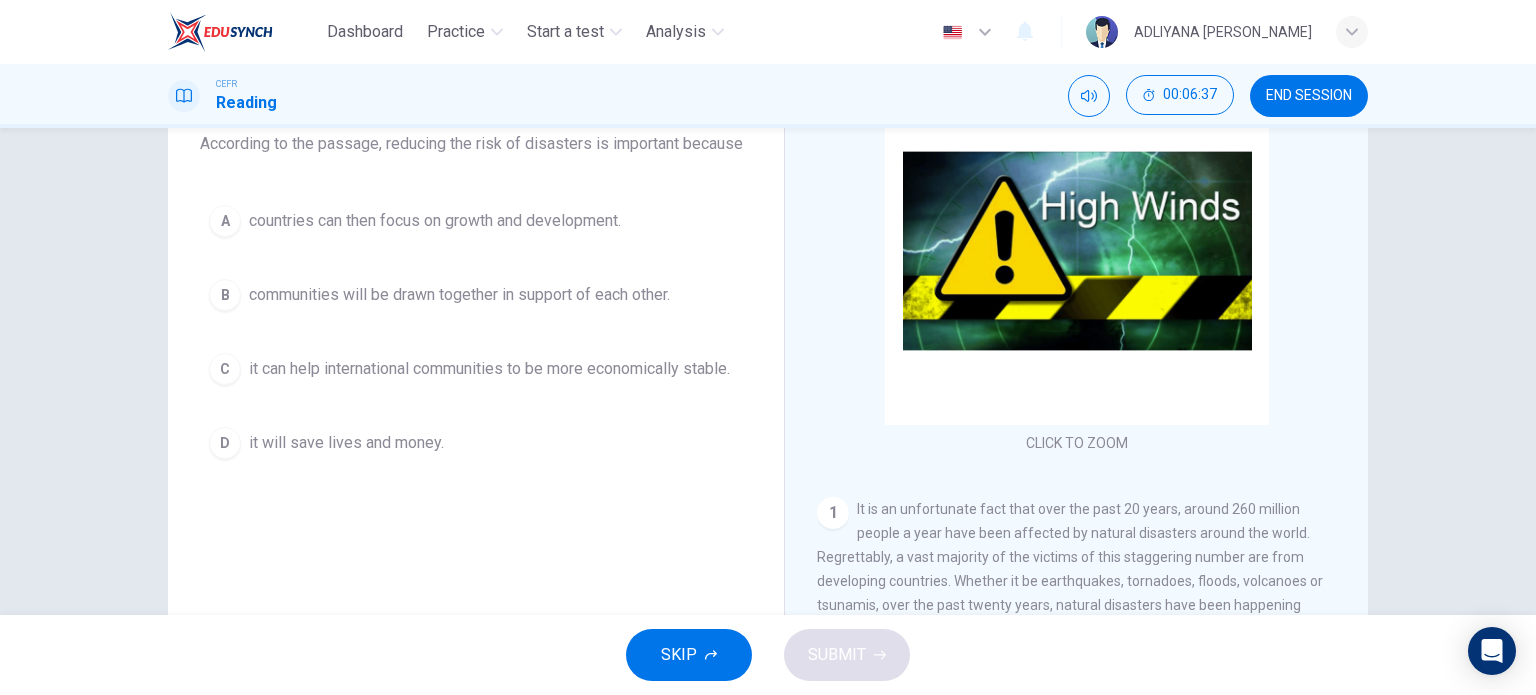 scroll, scrollTop: 182, scrollLeft: 0, axis: vertical 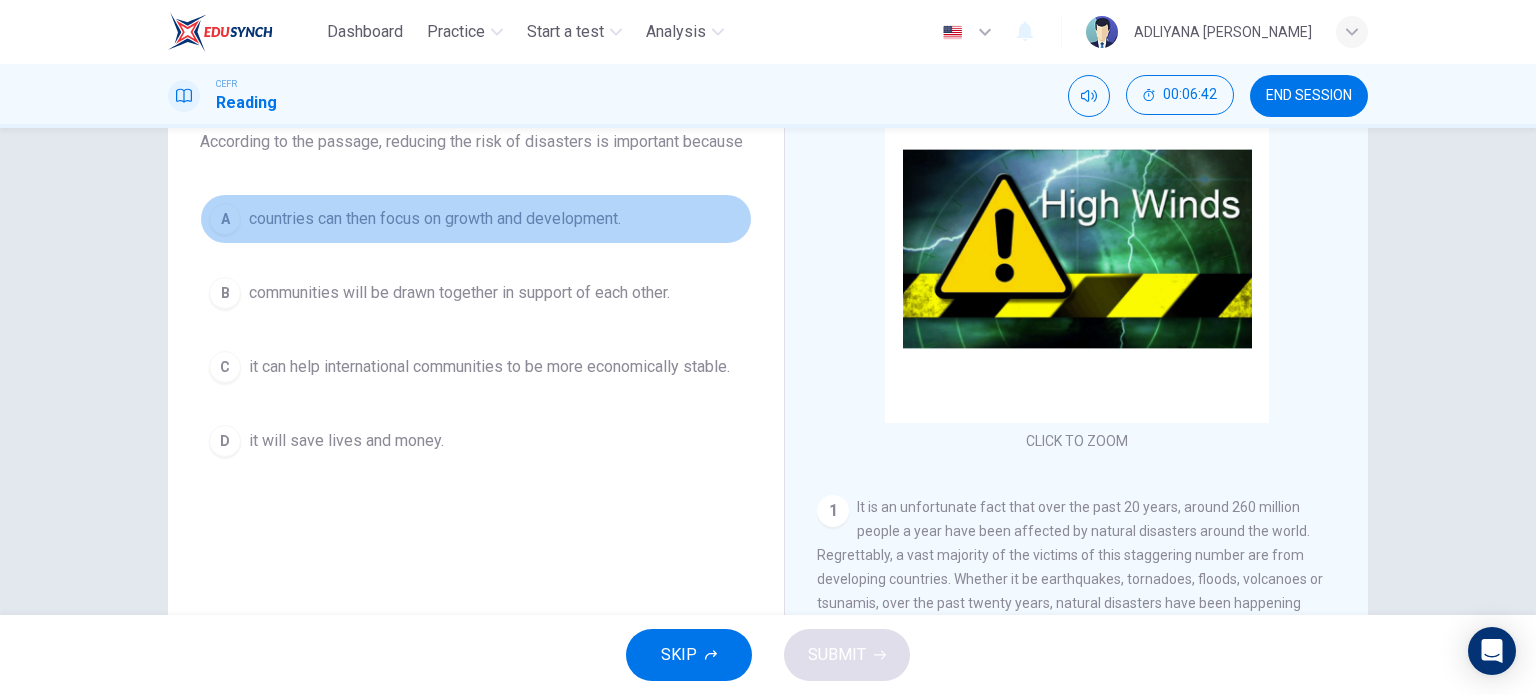 click on "countries can then focus on growth and development." at bounding box center (435, 219) 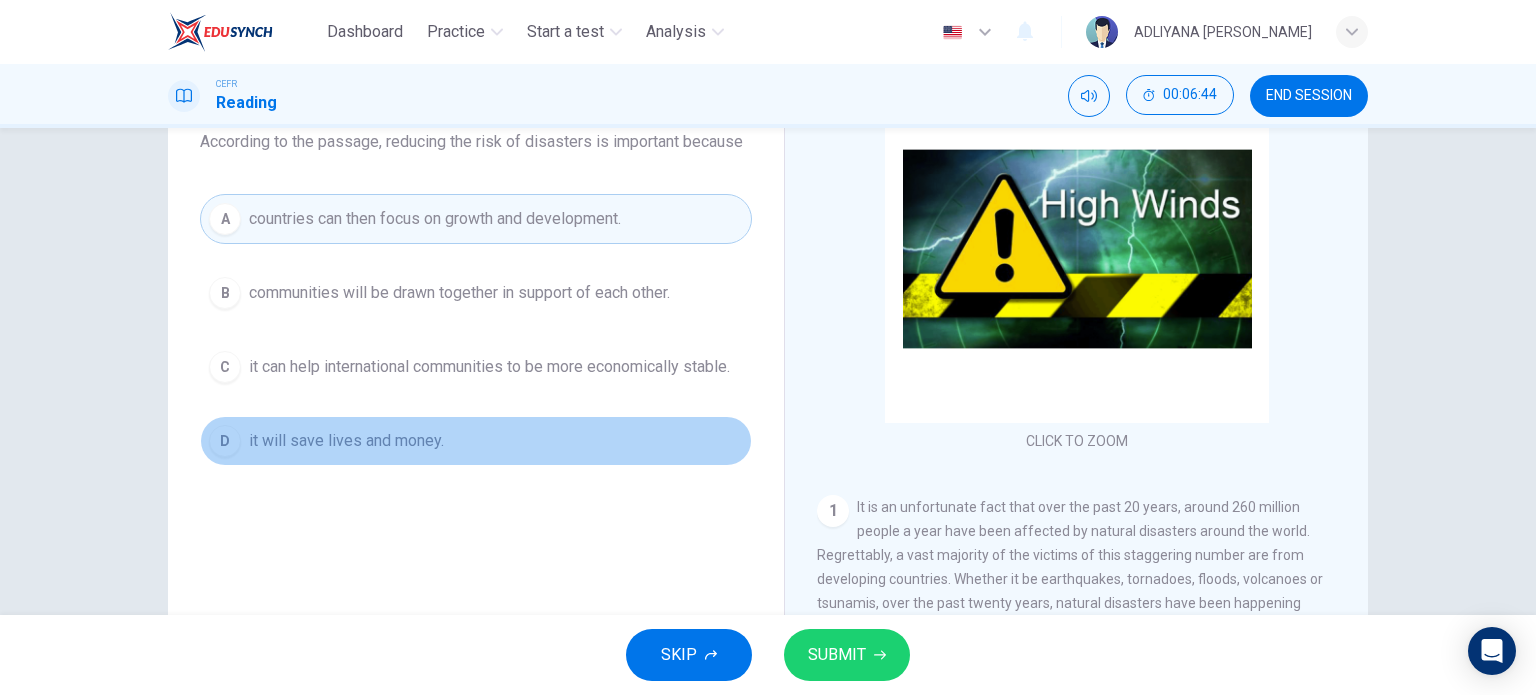 click on "it will save lives and money." at bounding box center (346, 441) 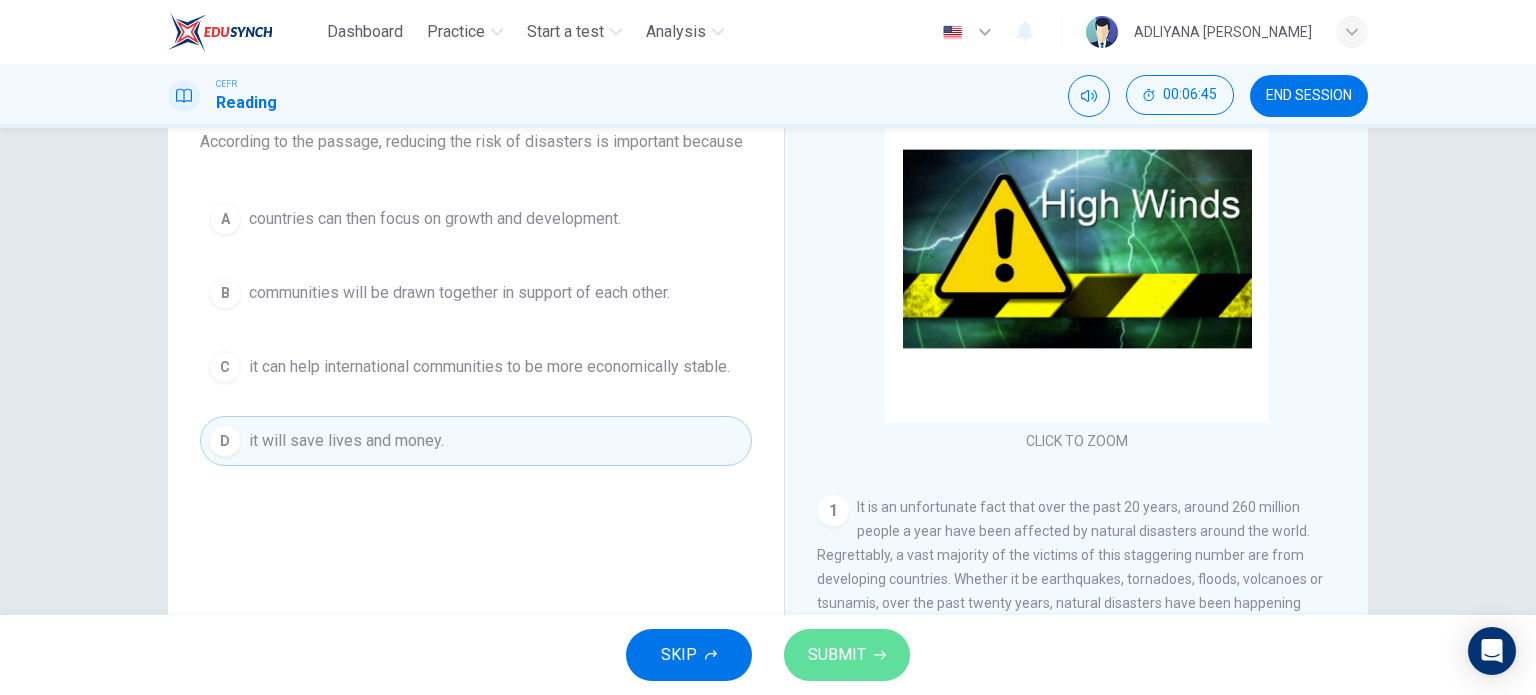 click on "SUBMIT" at bounding box center [837, 655] 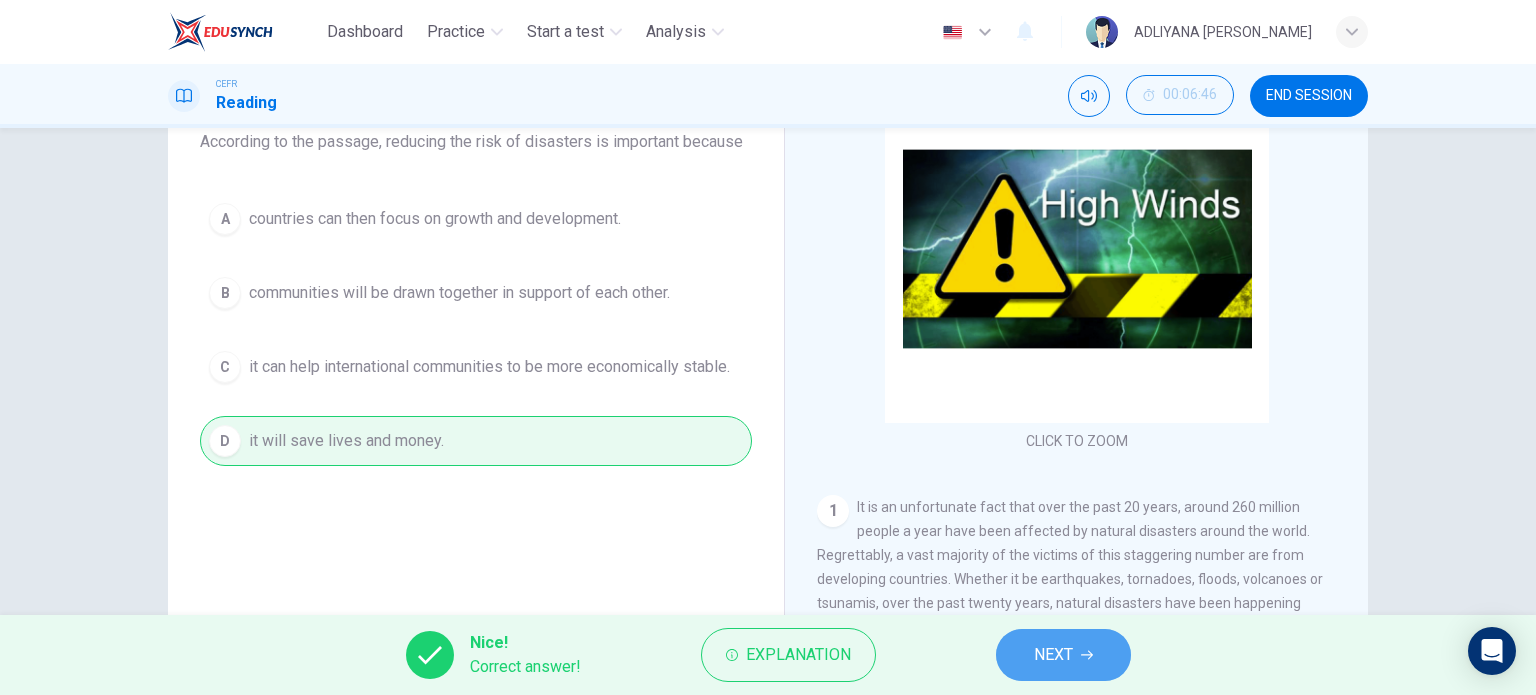 click 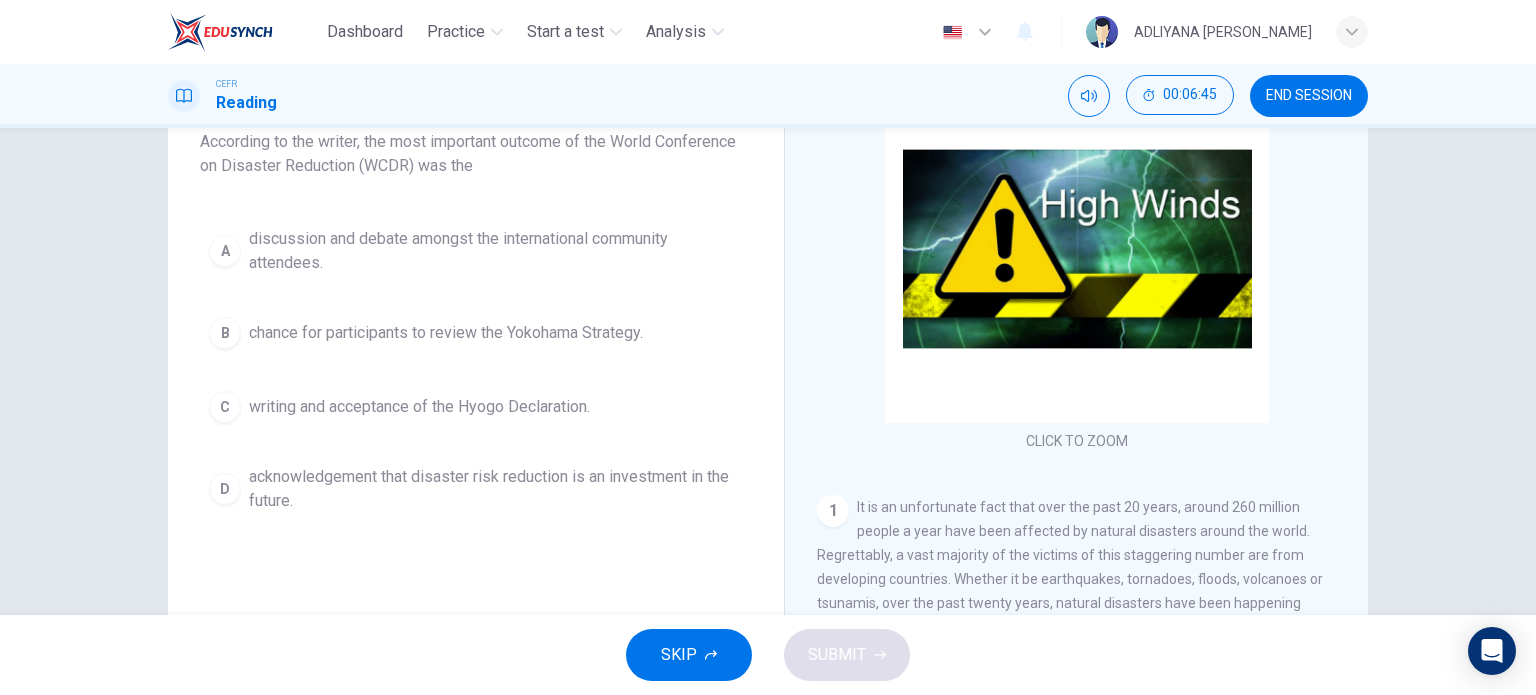 scroll, scrollTop: 130, scrollLeft: 0, axis: vertical 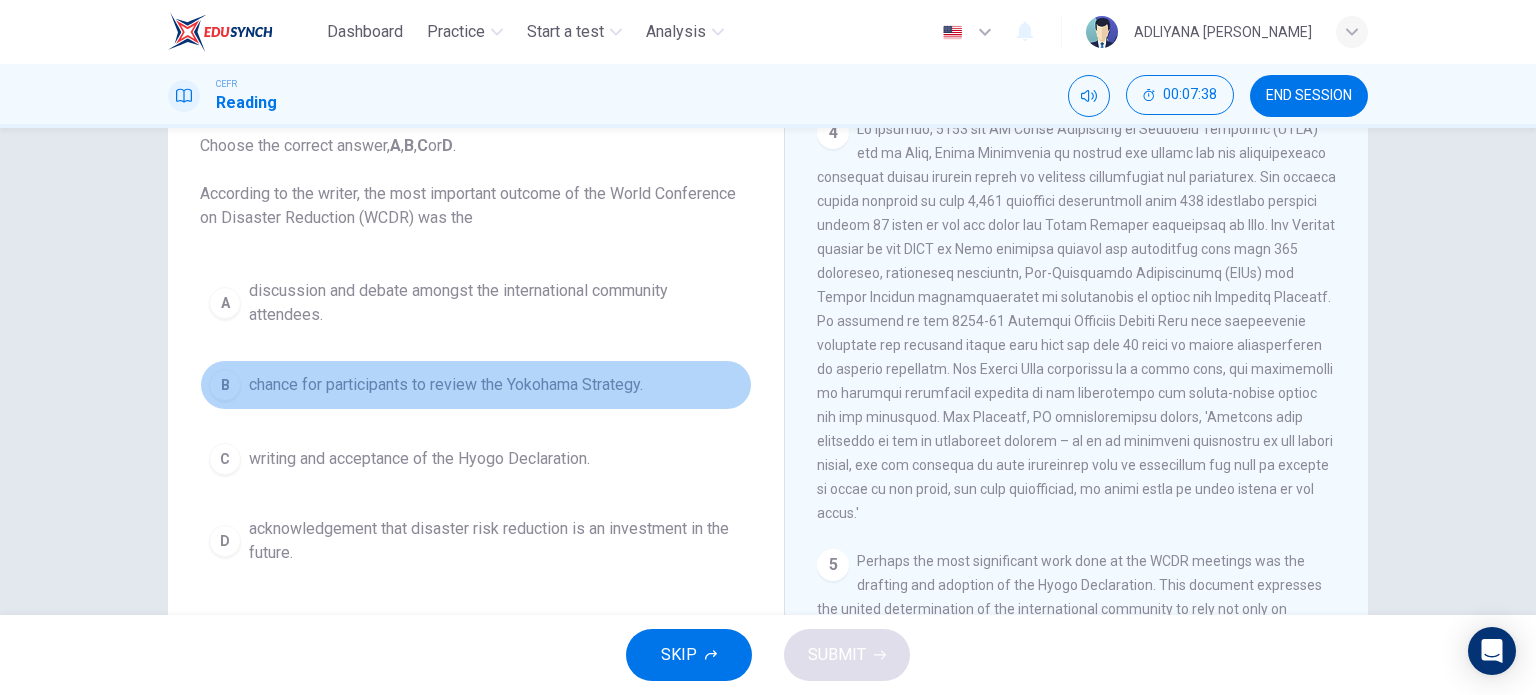 click on "chance for participants to review the Yokohama Strategy." at bounding box center [446, 385] 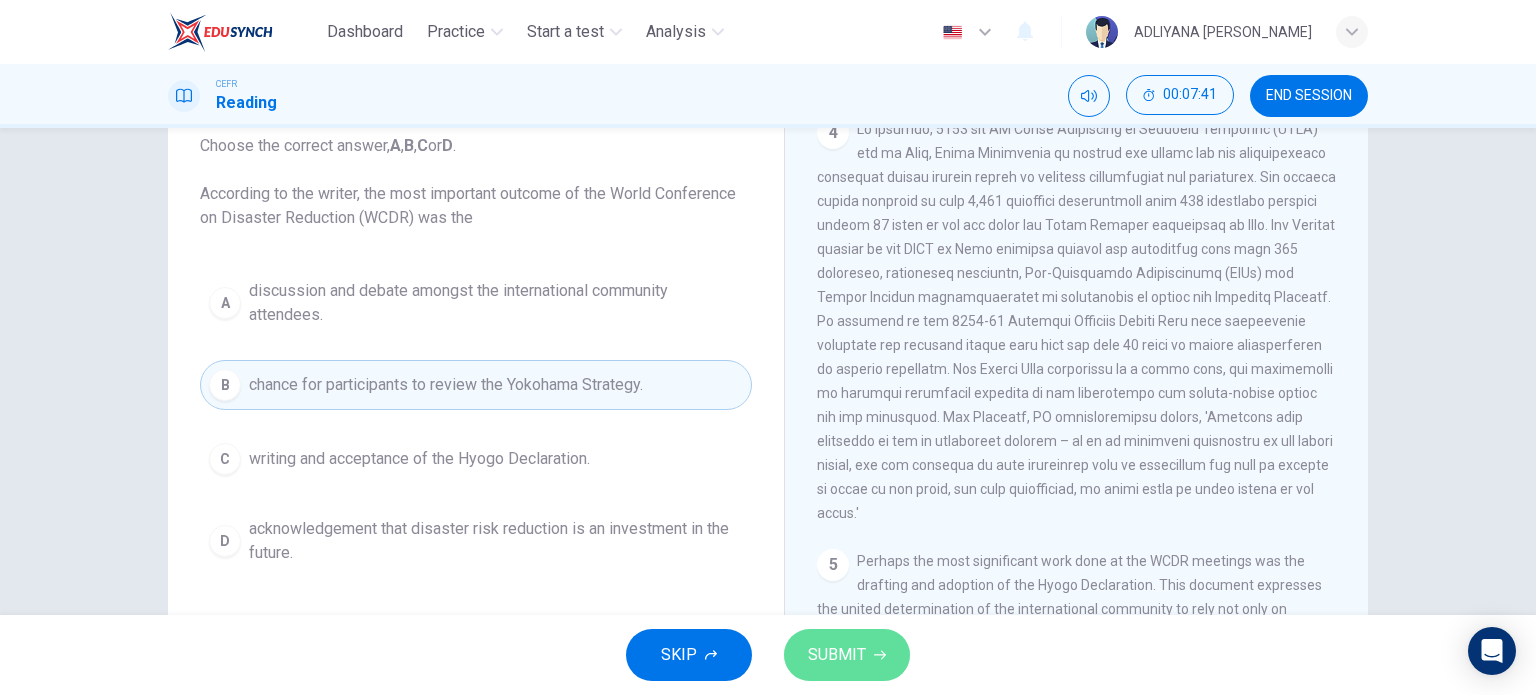 click on "SUBMIT" at bounding box center (837, 655) 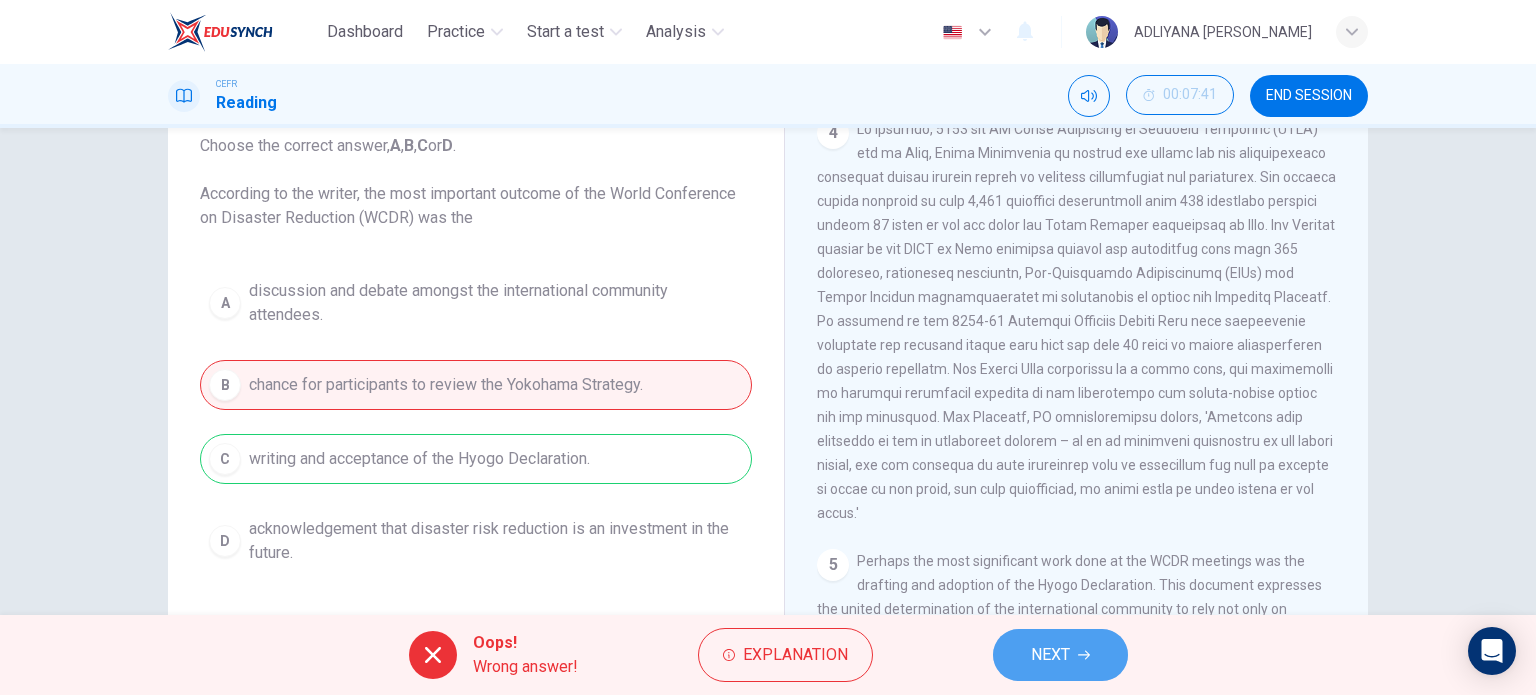 click on "NEXT" at bounding box center (1050, 655) 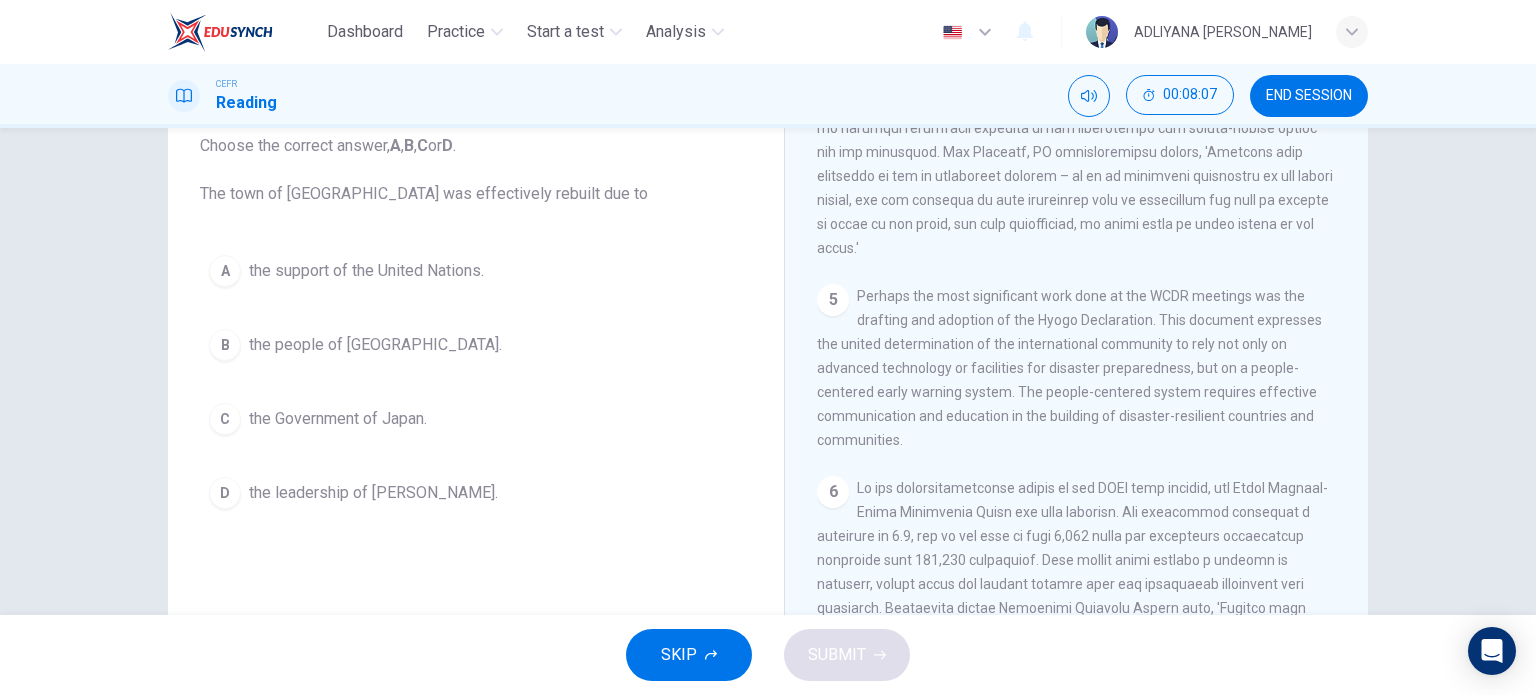 scroll, scrollTop: 1718, scrollLeft: 0, axis: vertical 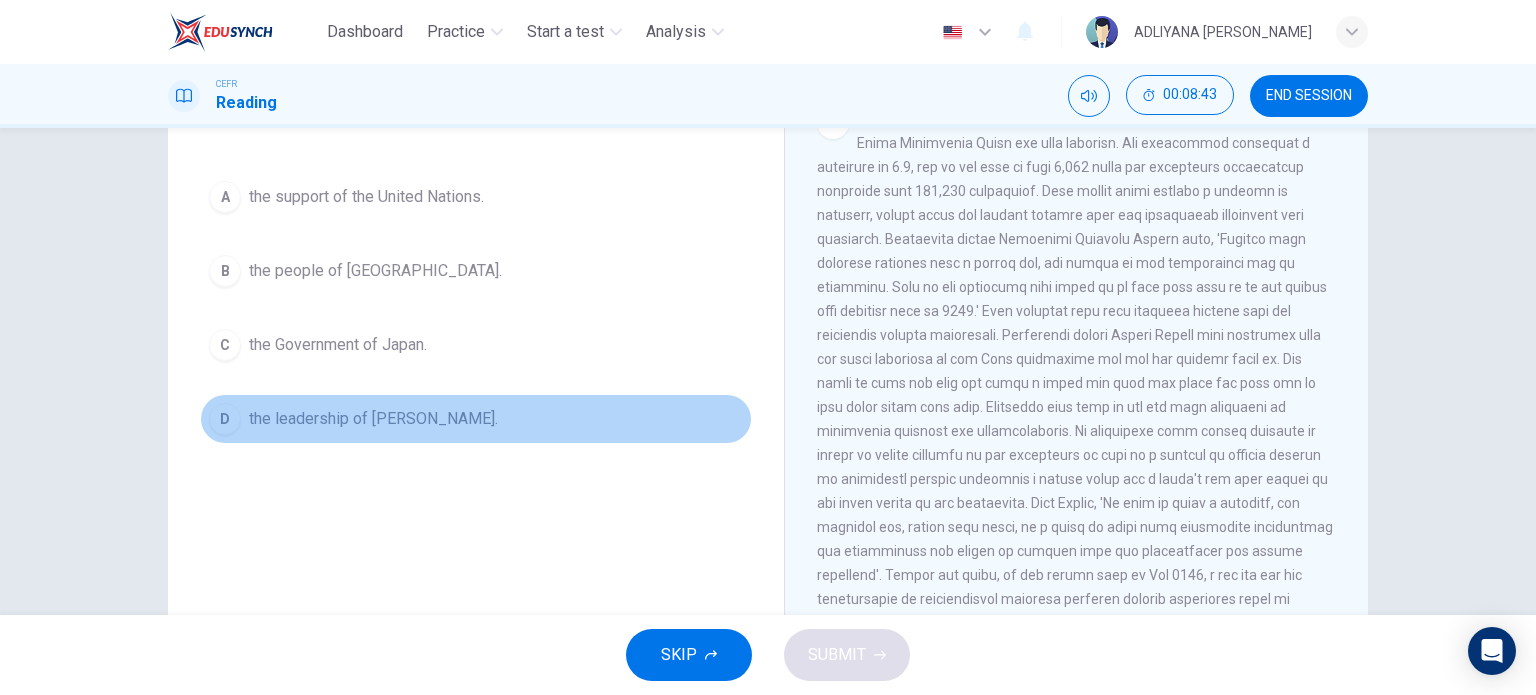click on "the leadership of Professor Kawata." at bounding box center [373, 419] 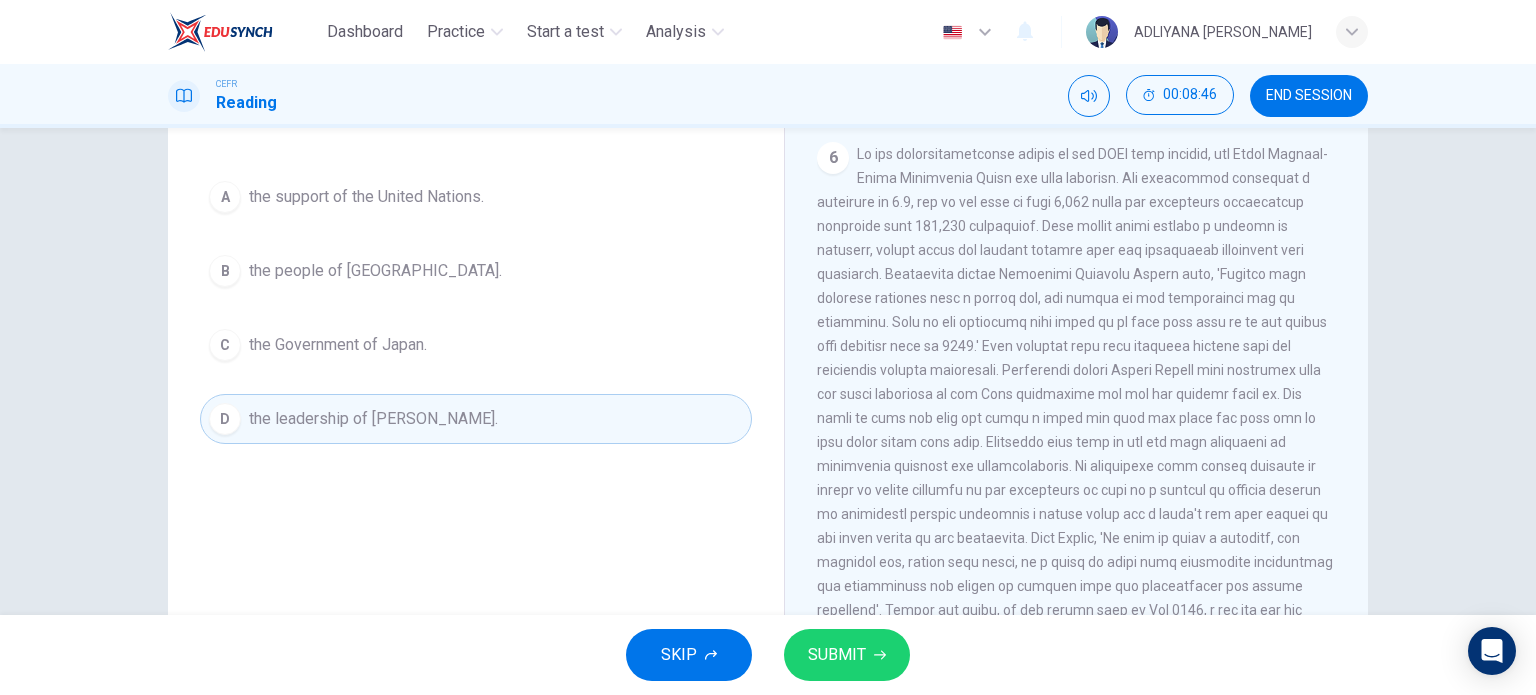scroll, scrollTop: 1718, scrollLeft: 0, axis: vertical 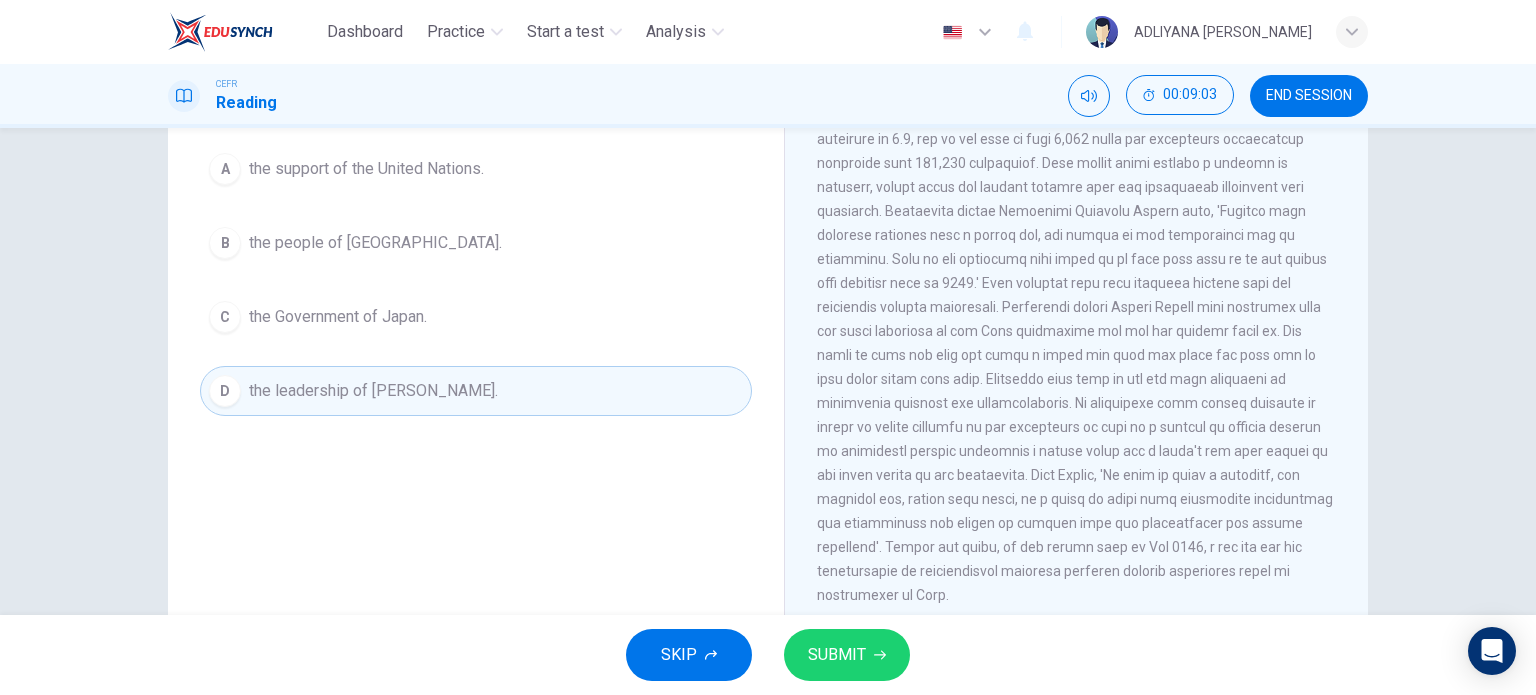 click on "SUBMIT" at bounding box center (847, 655) 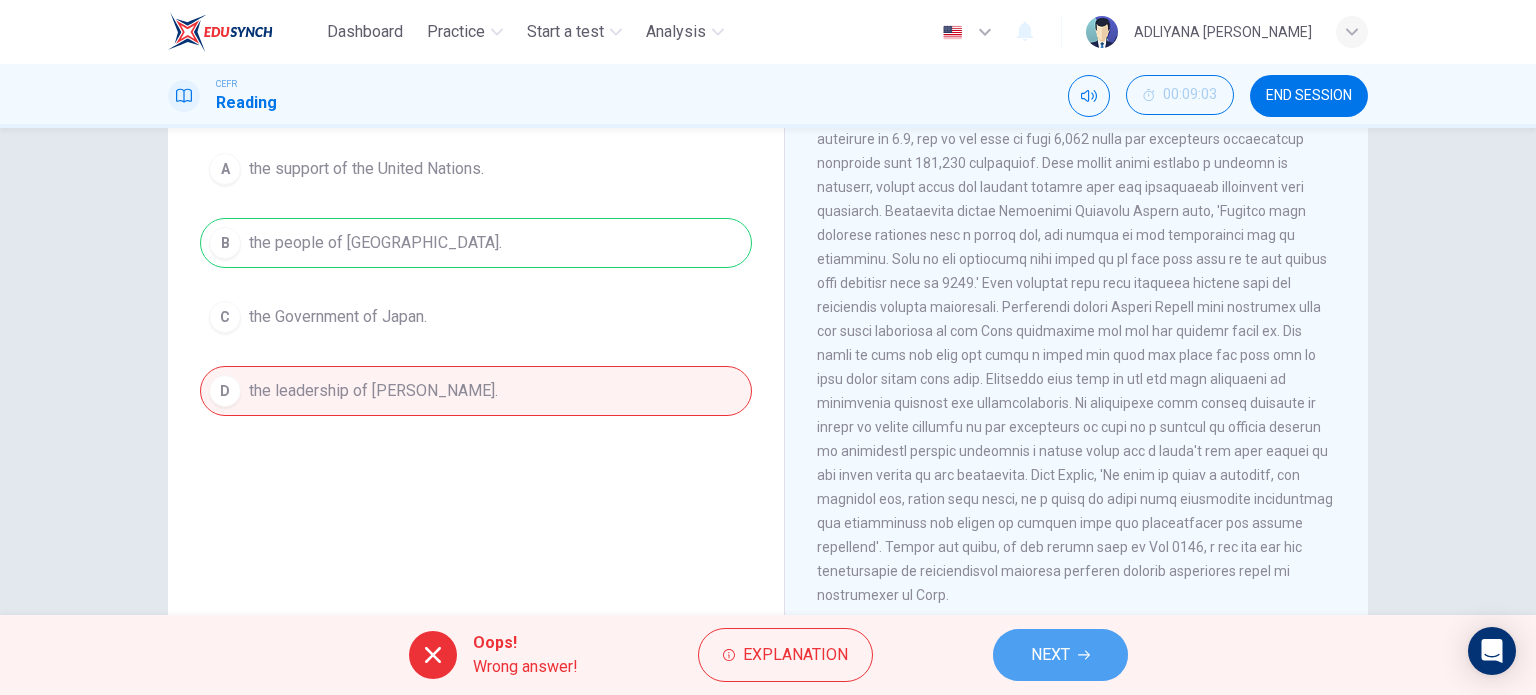 click on "NEXT" at bounding box center [1060, 655] 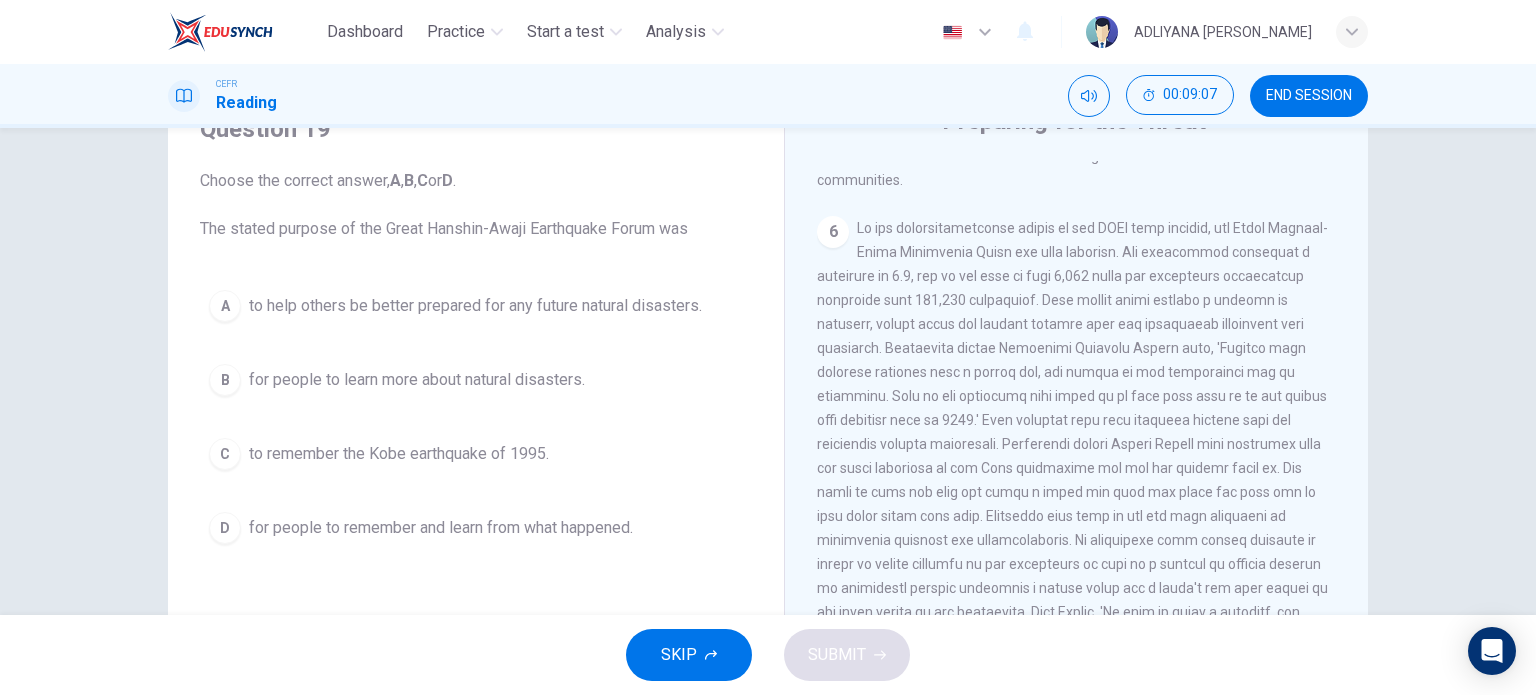scroll, scrollTop: 288, scrollLeft: 0, axis: vertical 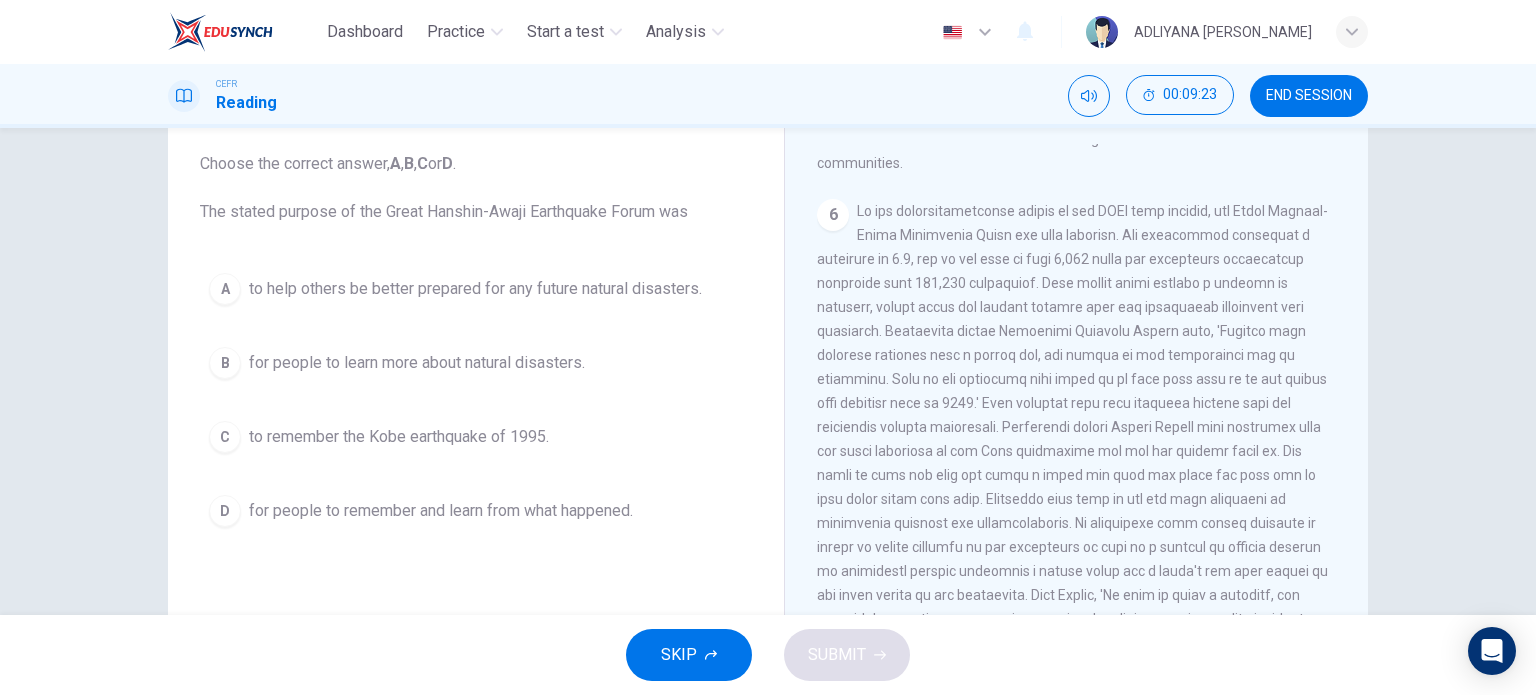 click at bounding box center [1075, 463] 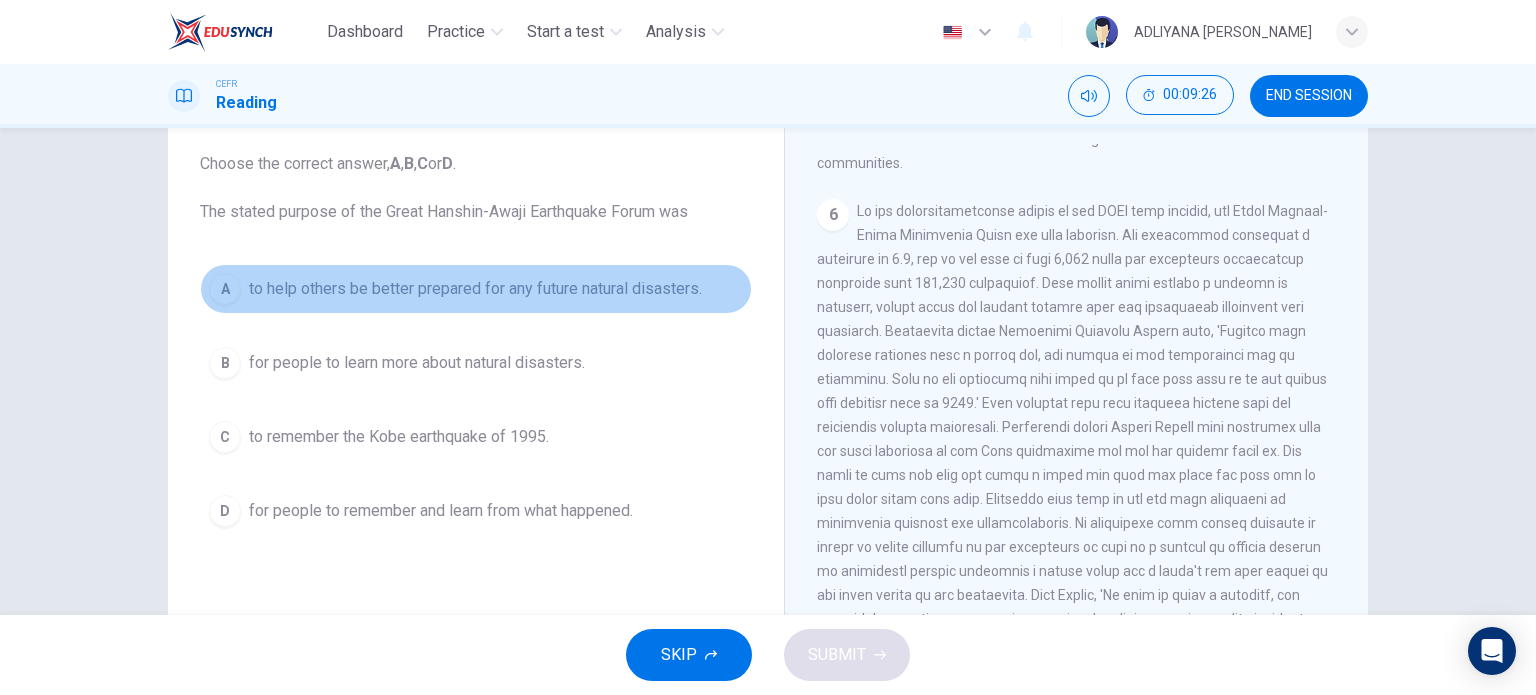click on "to help others be better prepared for any future natural disasters." at bounding box center (475, 289) 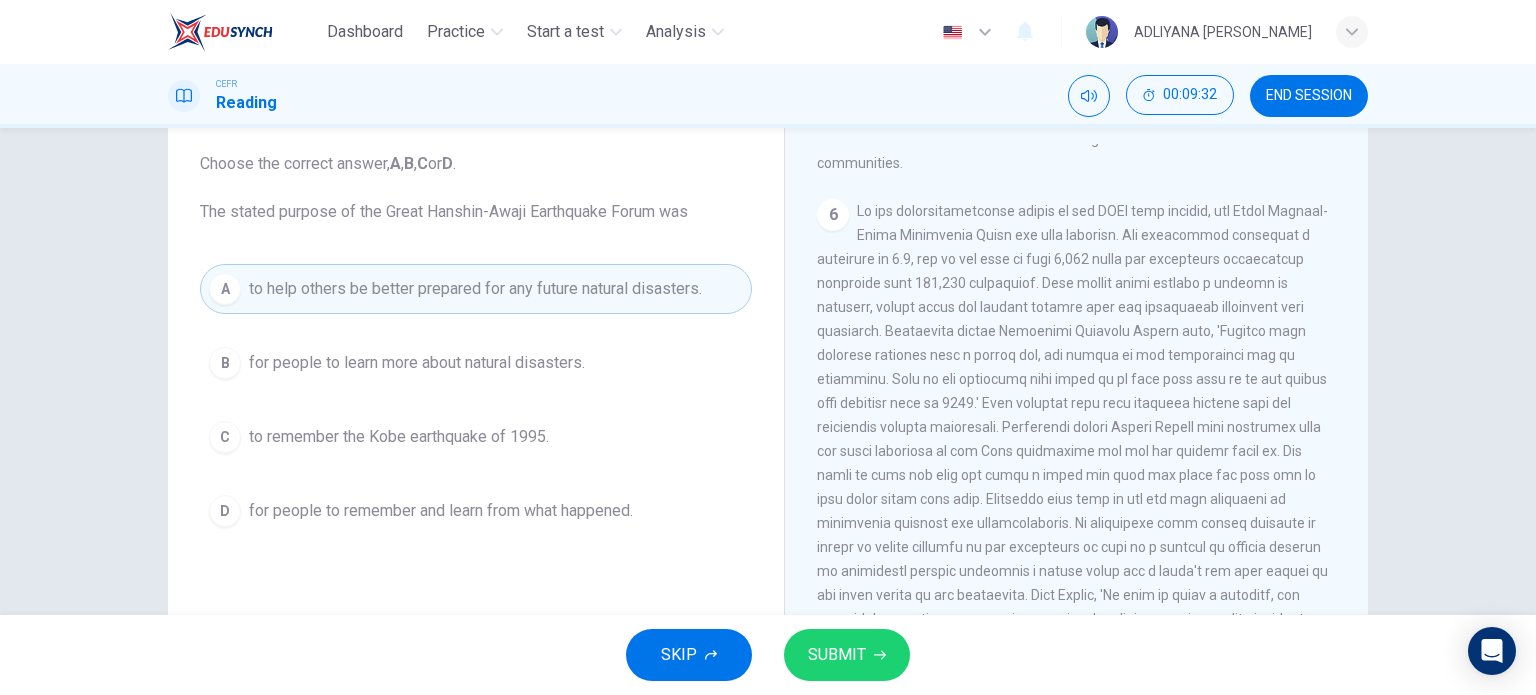 click on "for people to learn more about natural disasters." at bounding box center [417, 363] 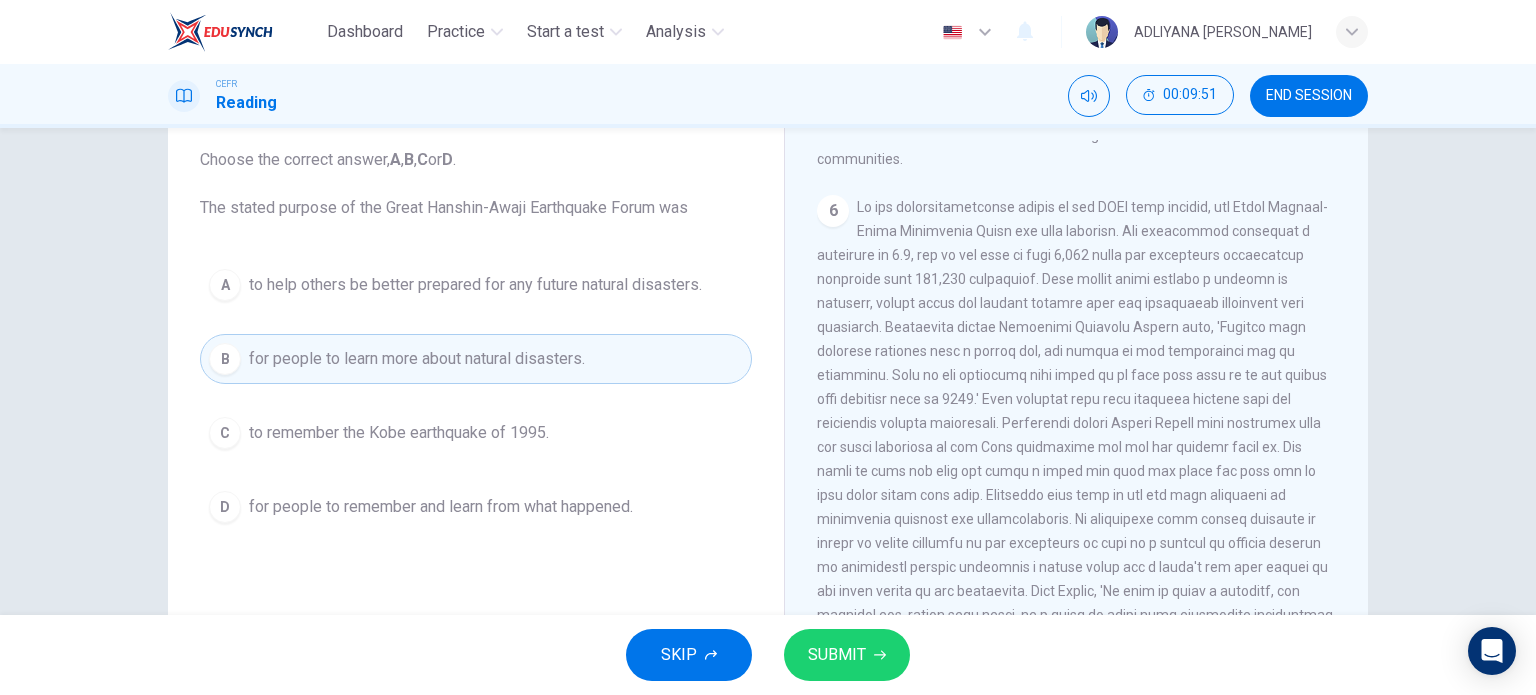 scroll, scrollTop: 115, scrollLeft: 0, axis: vertical 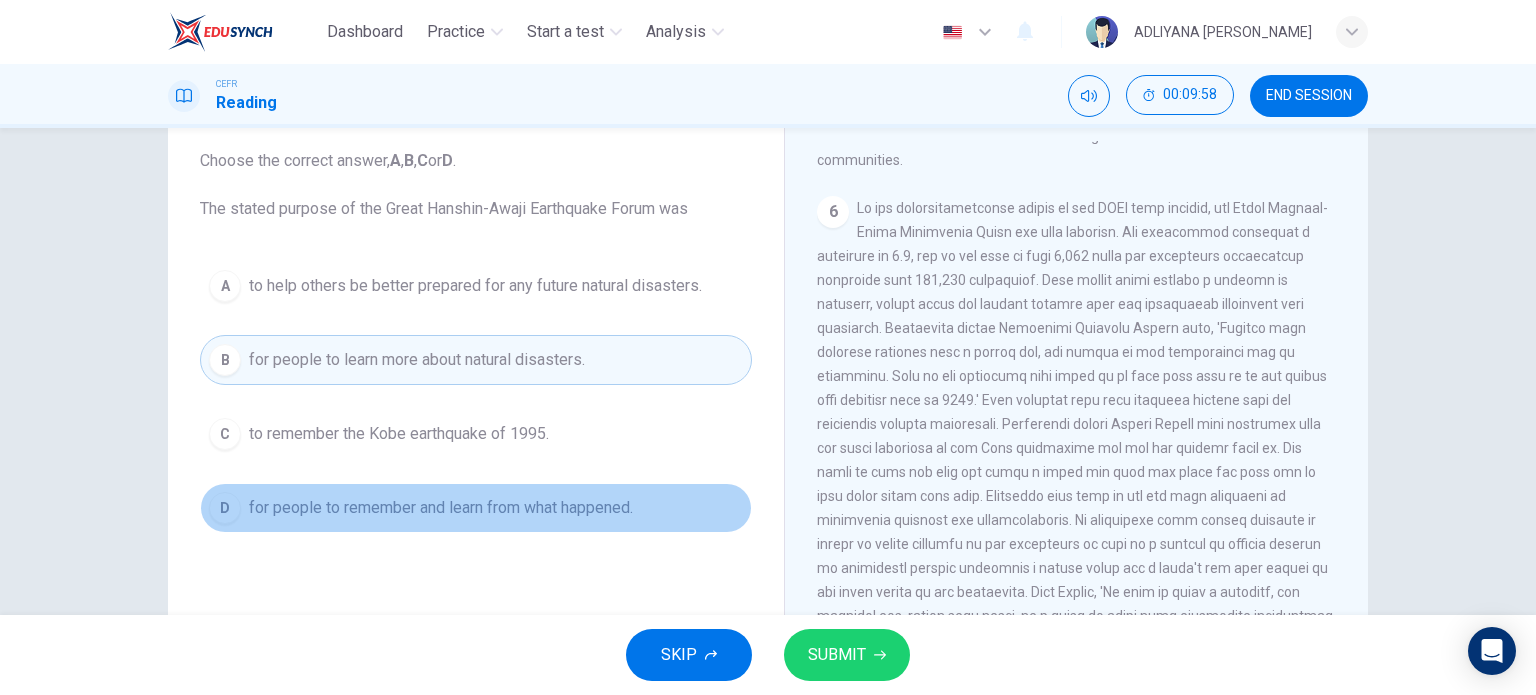 click on "D for people to remember and learn from what happened." at bounding box center [476, 508] 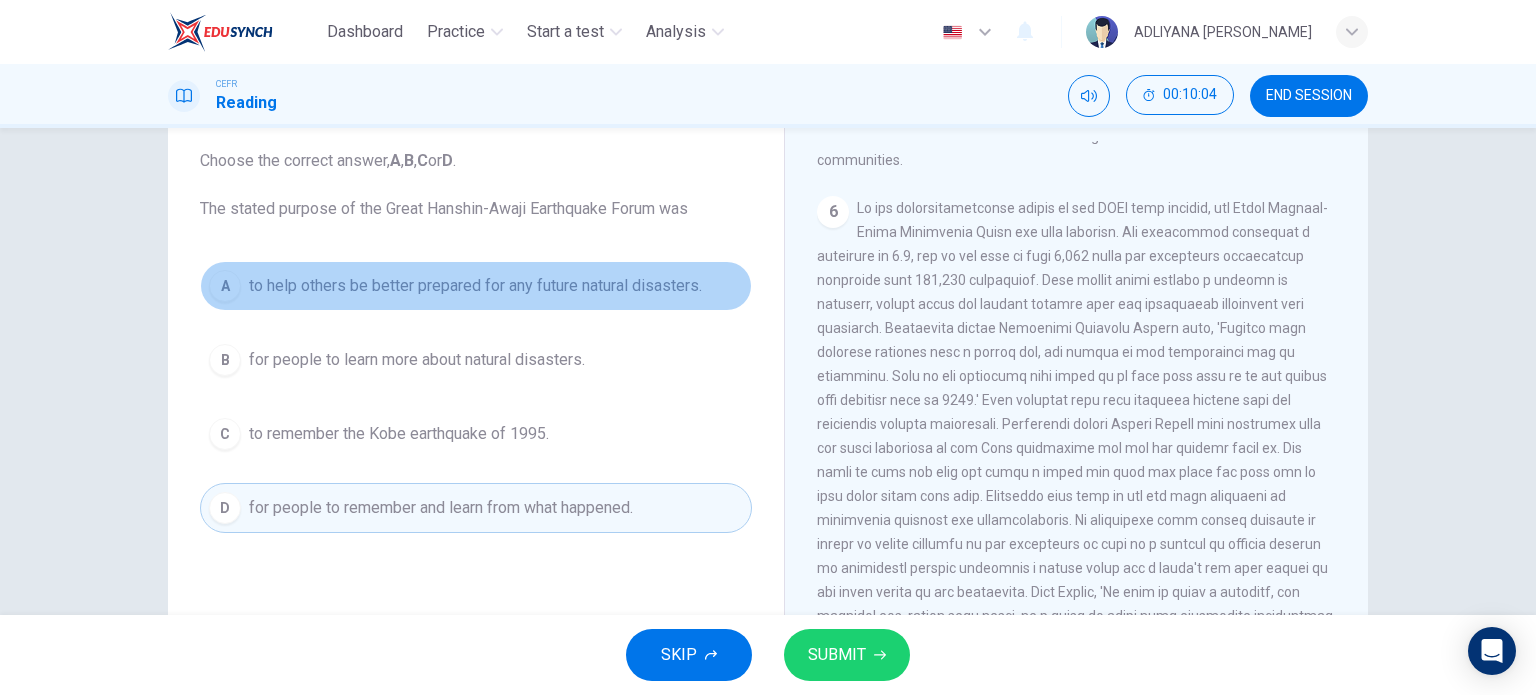 click on "to help others be better prepared for any future natural disasters." at bounding box center [475, 286] 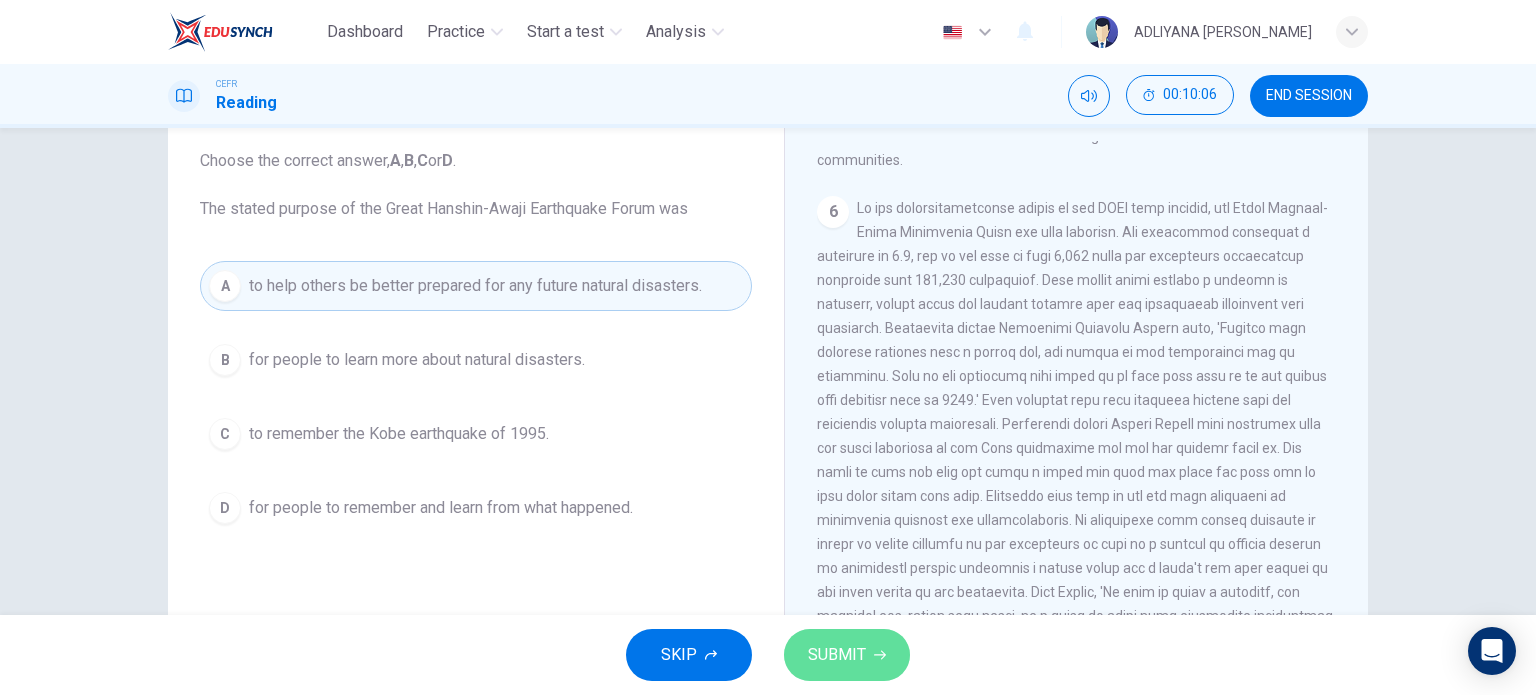 click on "SUBMIT" at bounding box center [837, 655] 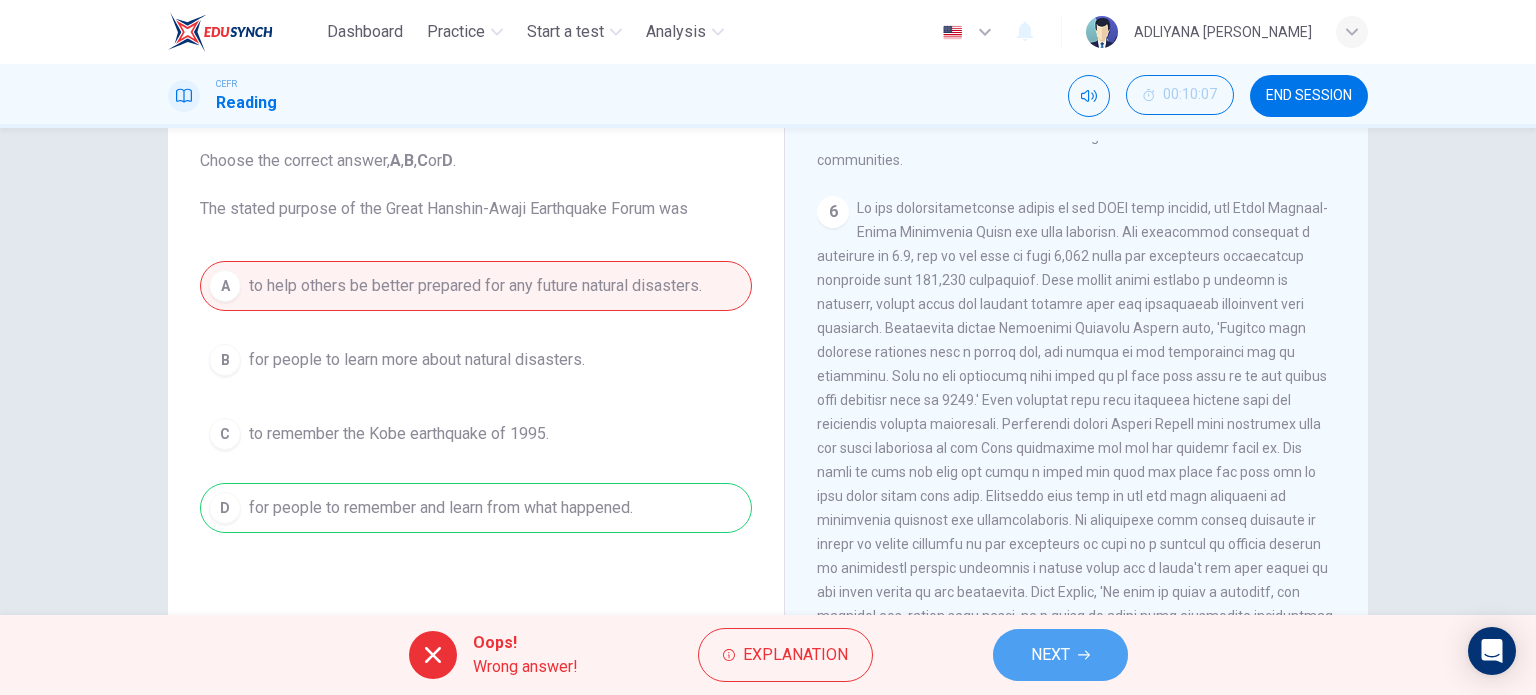 click 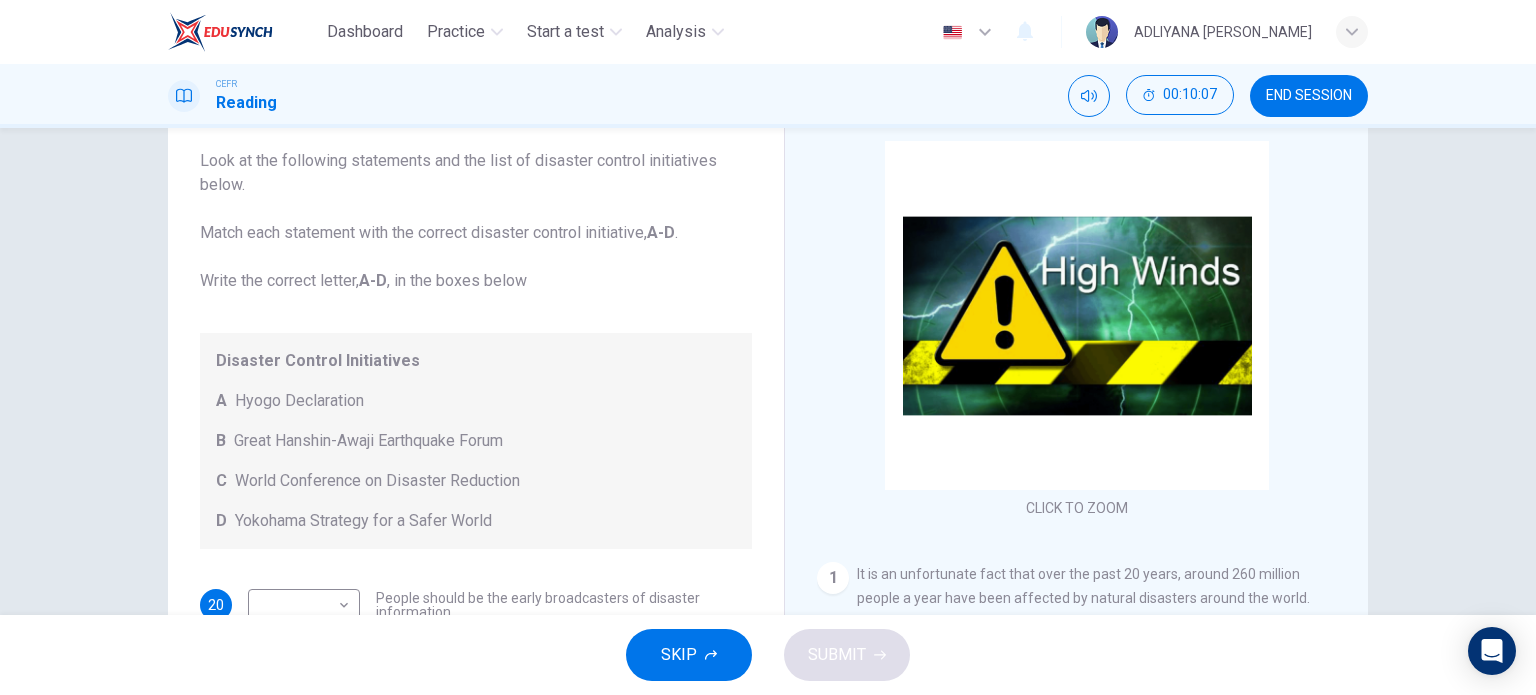 scroll, scrollTop: 0, scrollLeft: 0, axis: both 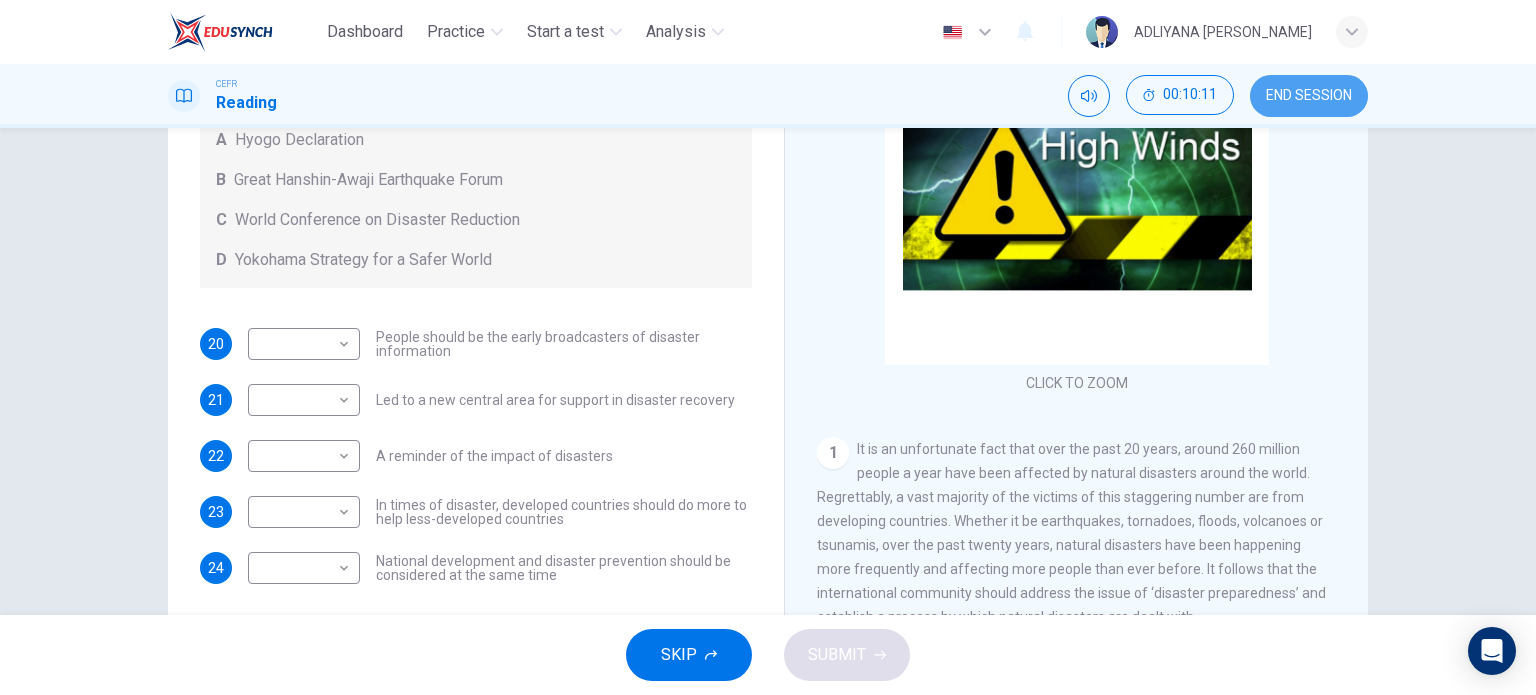 click on "END SESSION" at bounding box center (1309, 96) 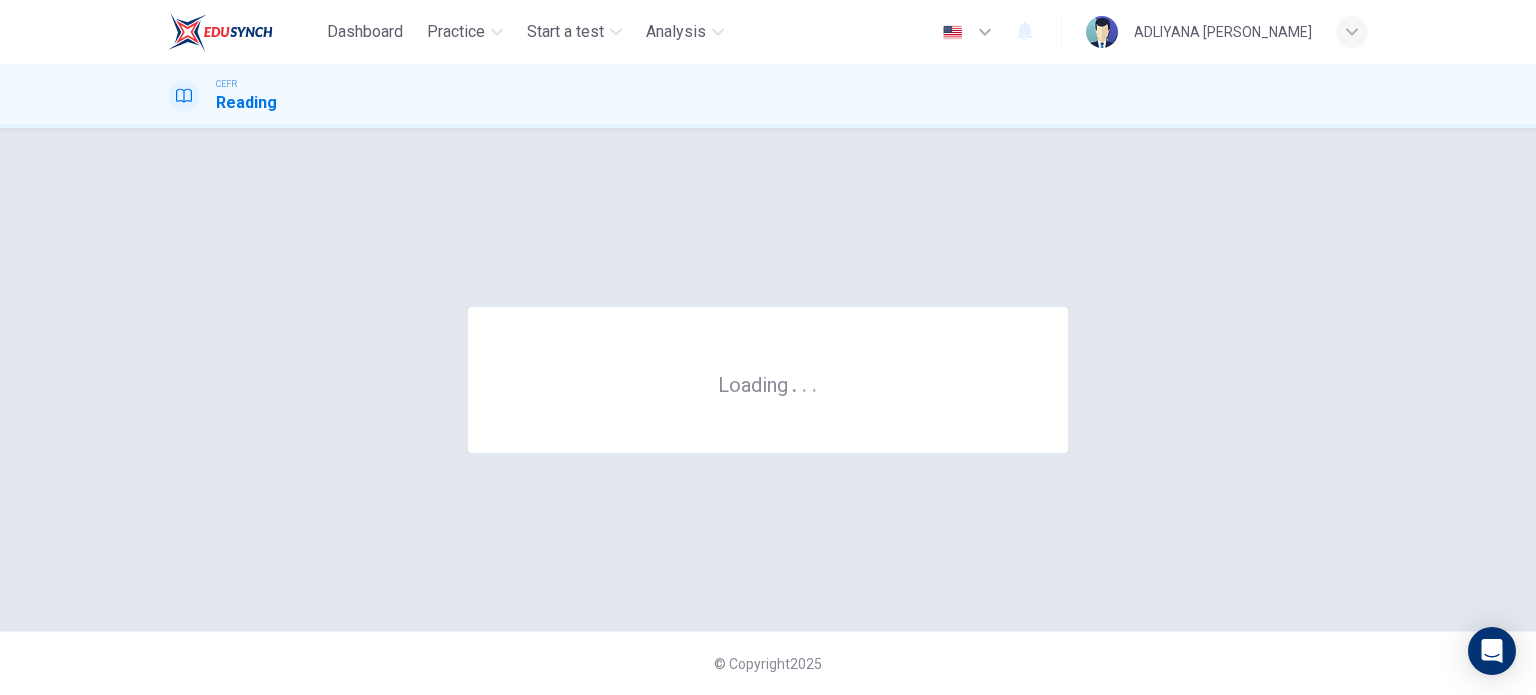 scroll, scrollTop: 0, scrollLeft: 0, axis: both 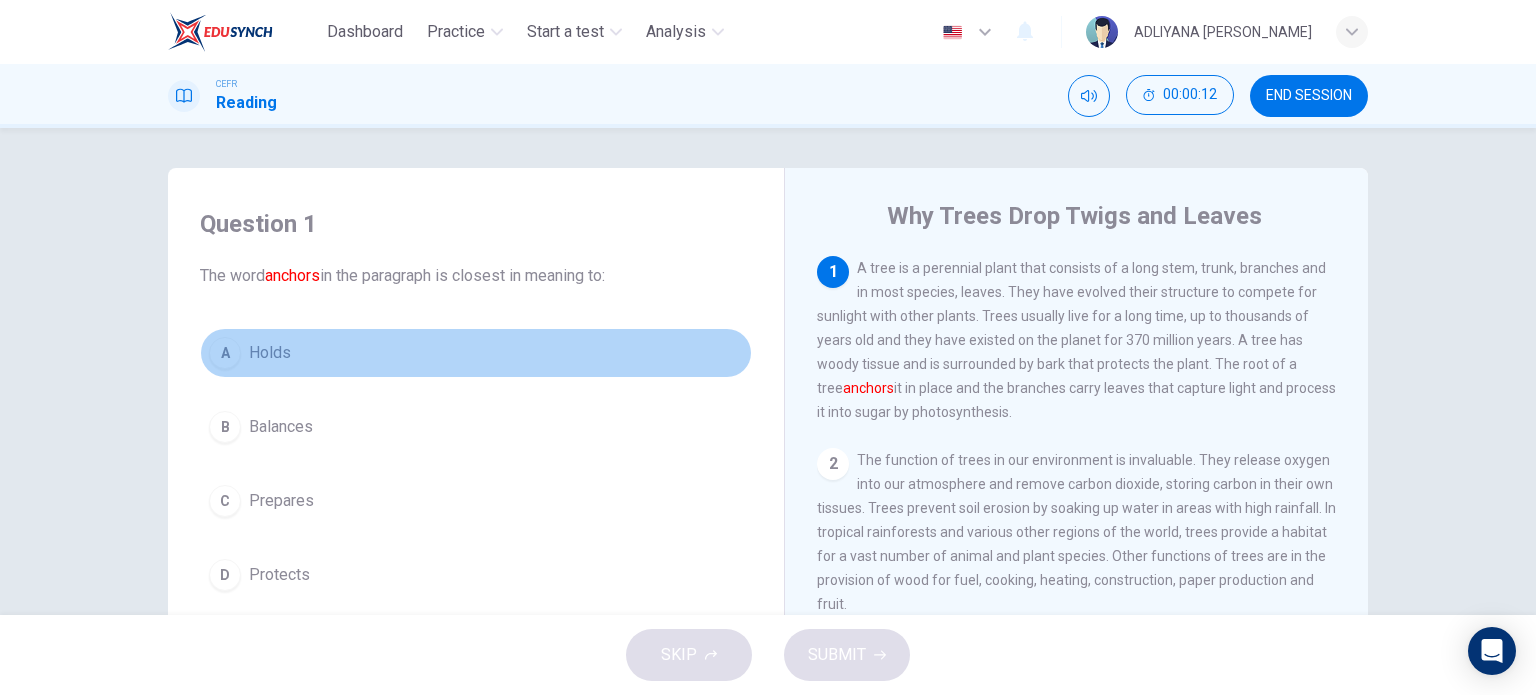 click on "A Holds" at bounding box center (476, 353) 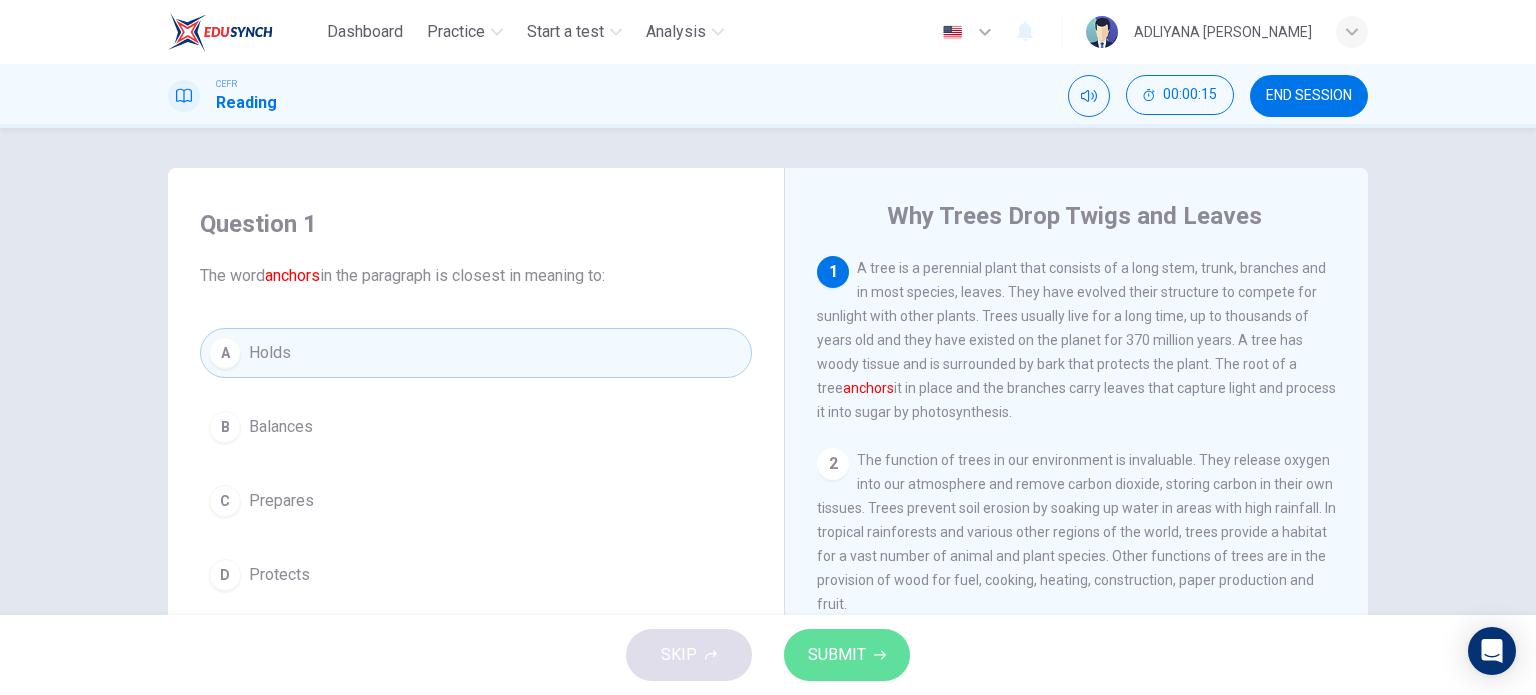 click on "SUBMIT" at bounding box center [837, 655] 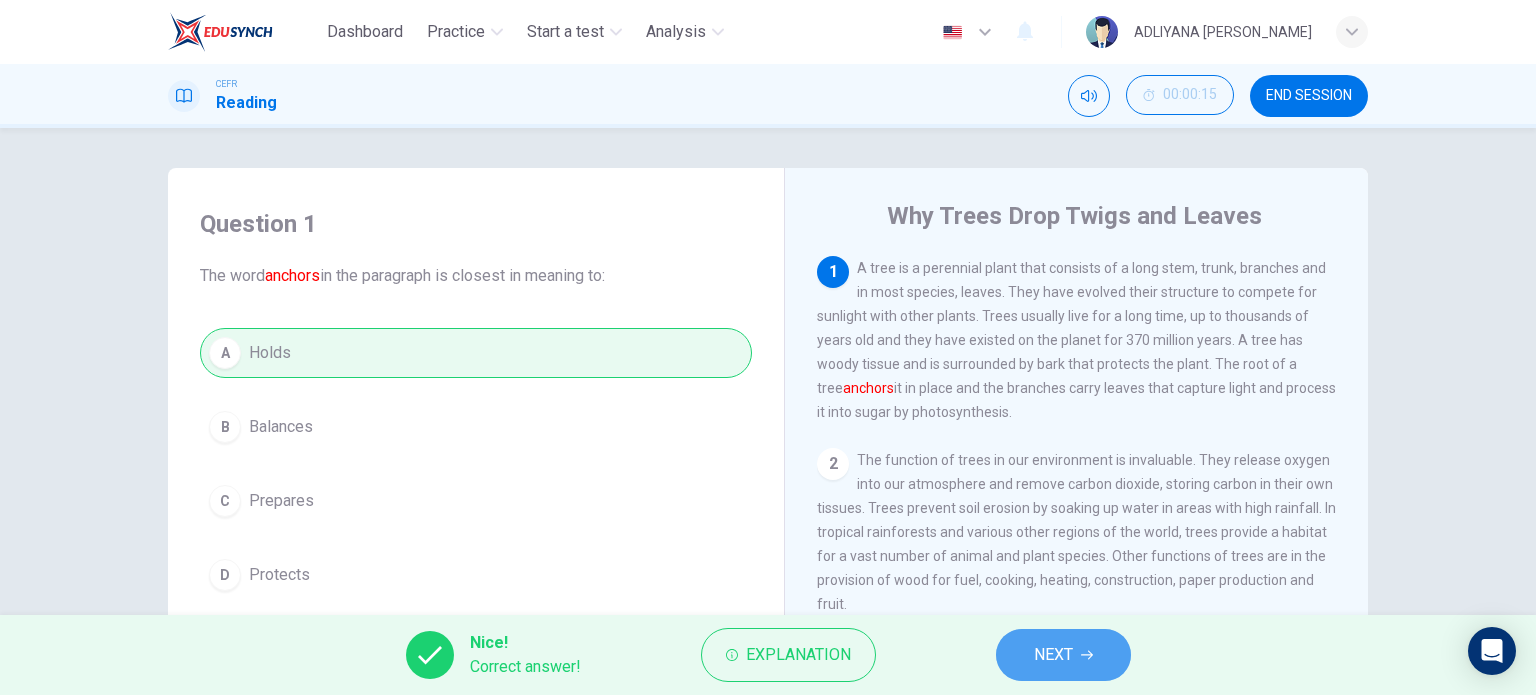 click on "NEXT" at bounding box center [1053, 655] 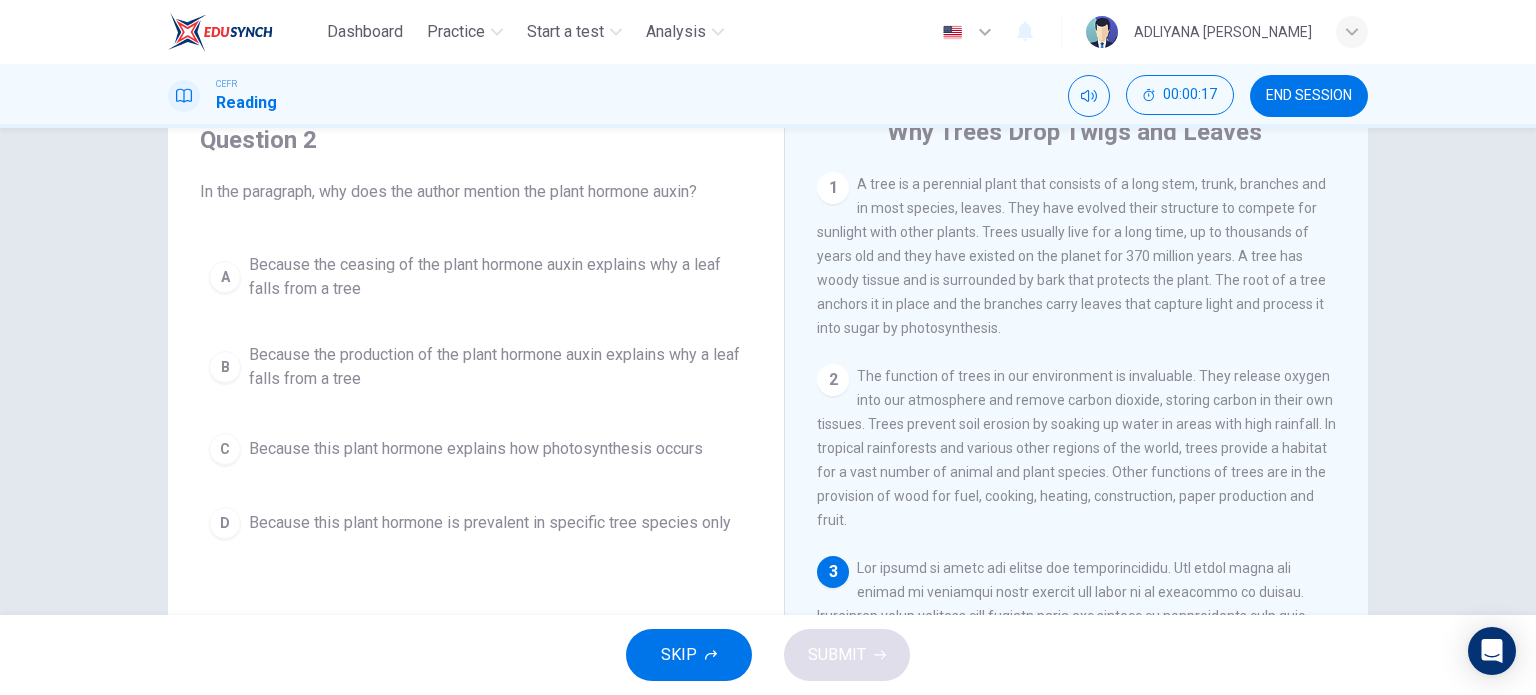 scroll, scrollTop: 86, scrollLeft: 0, axis: vertical 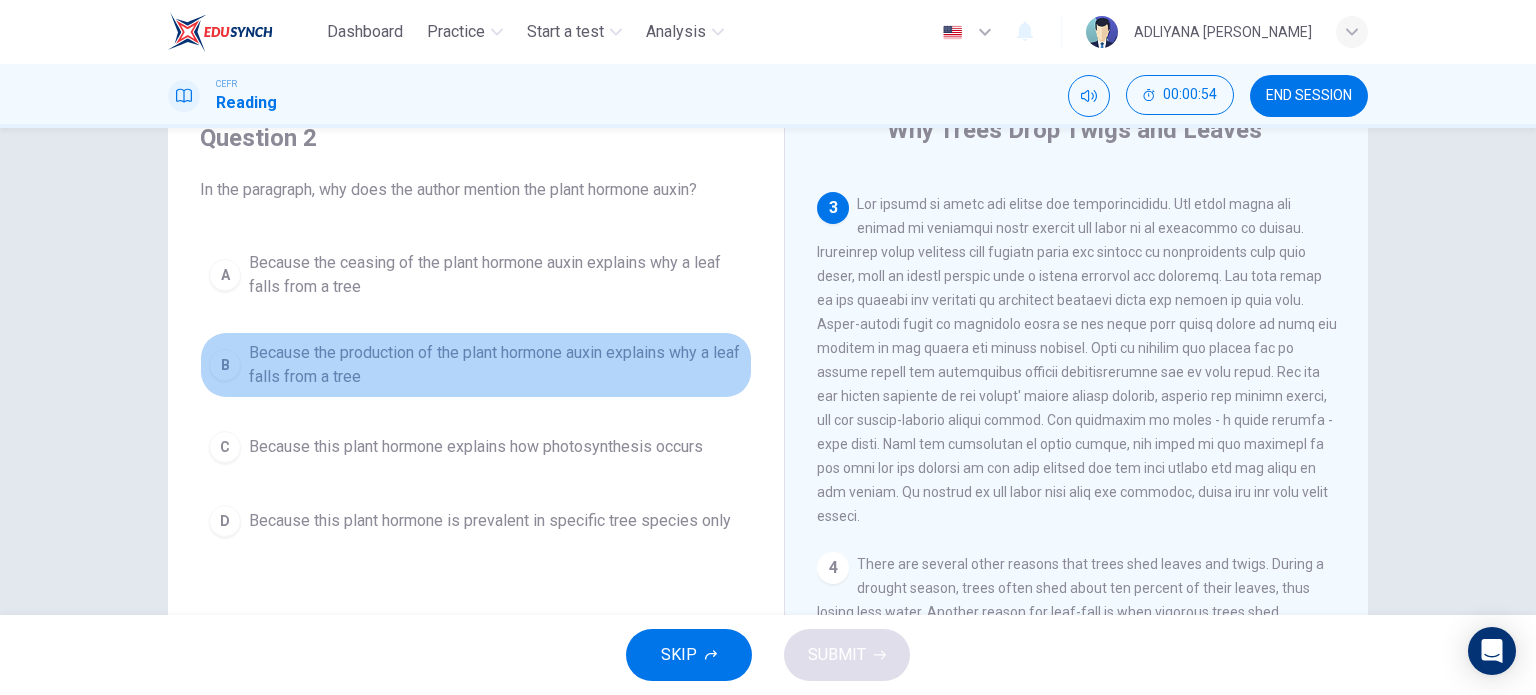 click on "Because the production of the plant hormone auxin explains why a leaf falls from a tree" at bounding box center (496, 365) 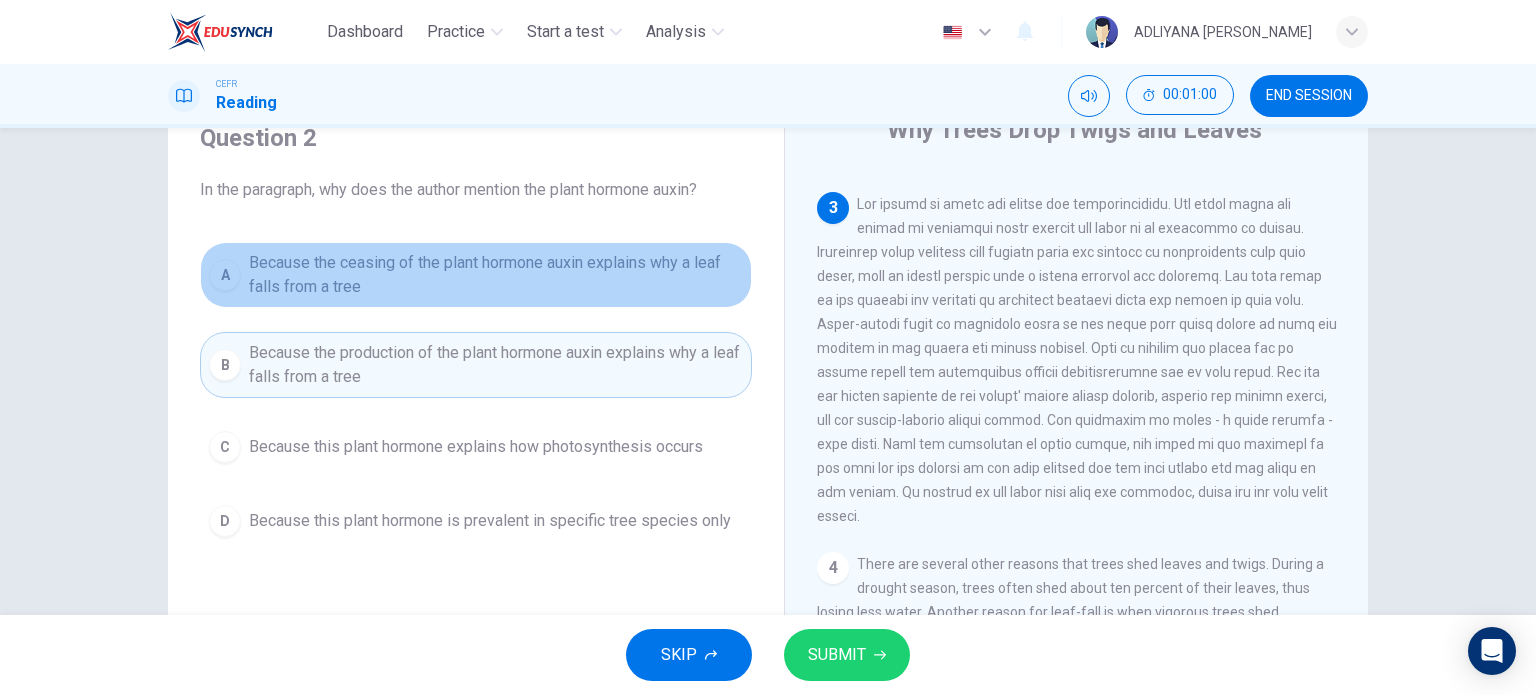 click on "Because the ceasing of the plant hormone auxin explains why a leaf falls from a tree" at bounding box center (496, 275) 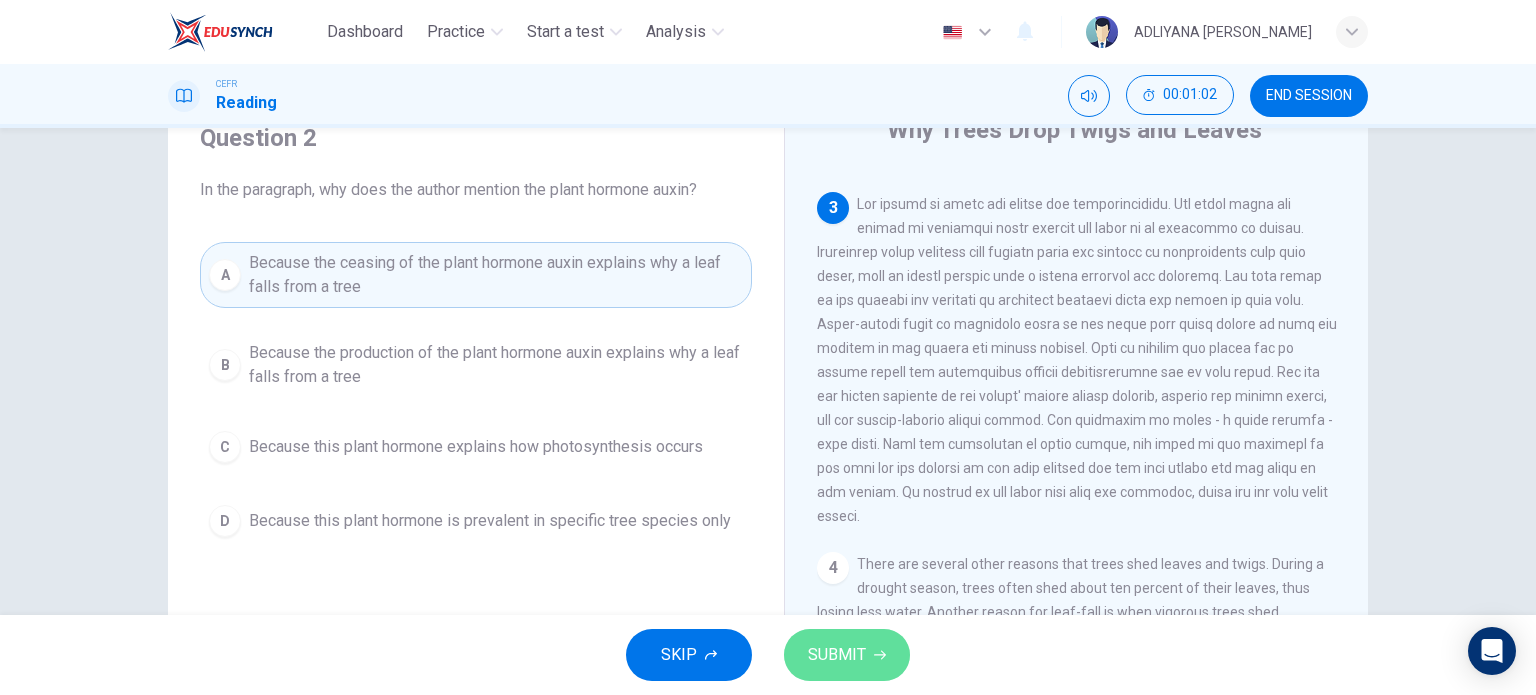 click on "SUBMIT" at bounding box center [837, 655] 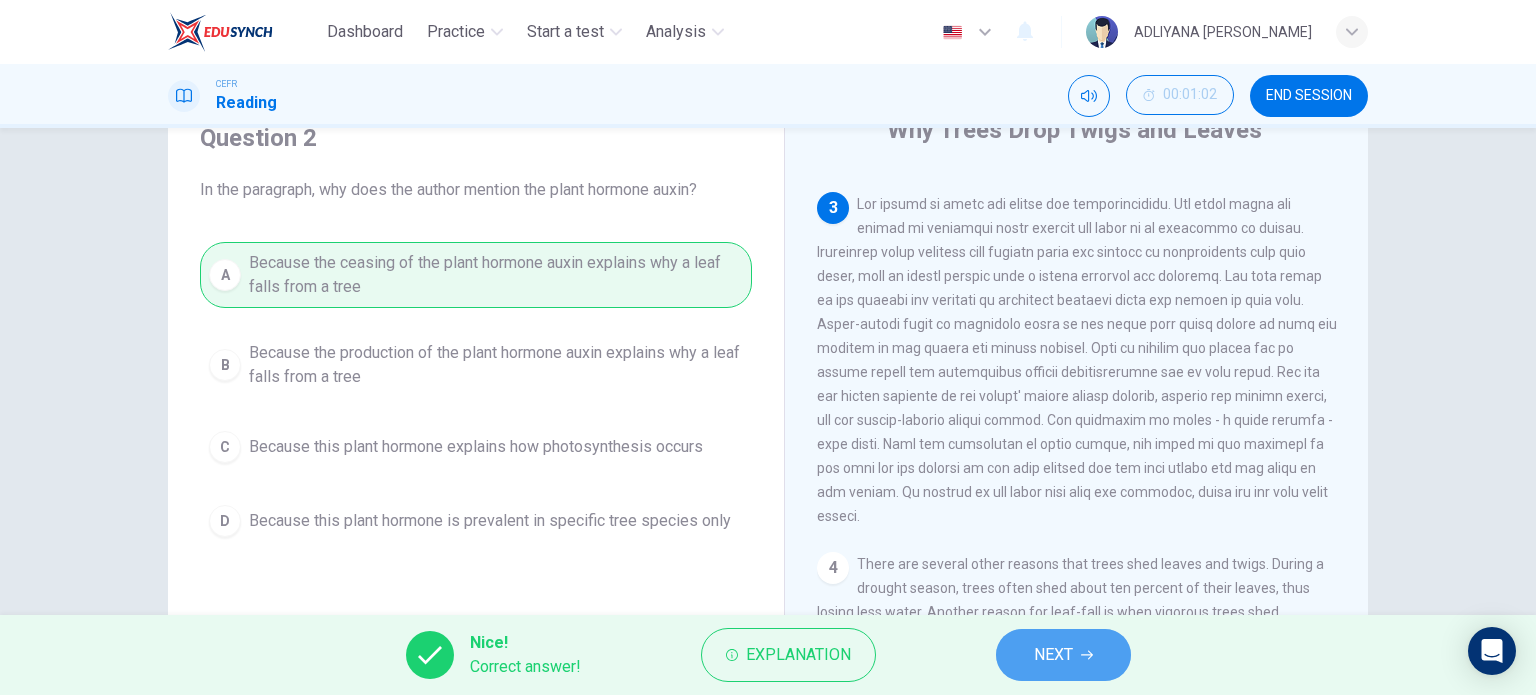 click on "NEXT" at bounding box center (1053, 655) 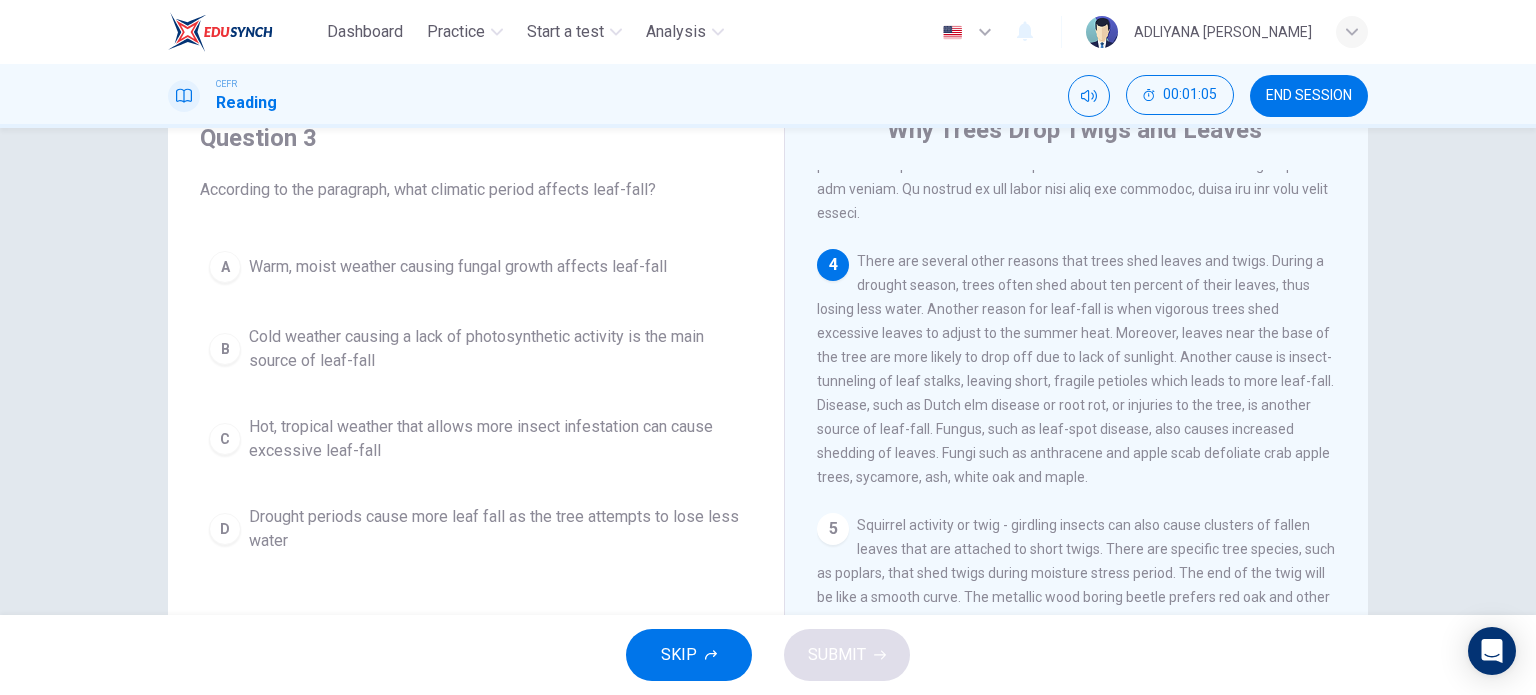 scroll, scrollTop: 703, scrollLeft: 0, axis: vertical 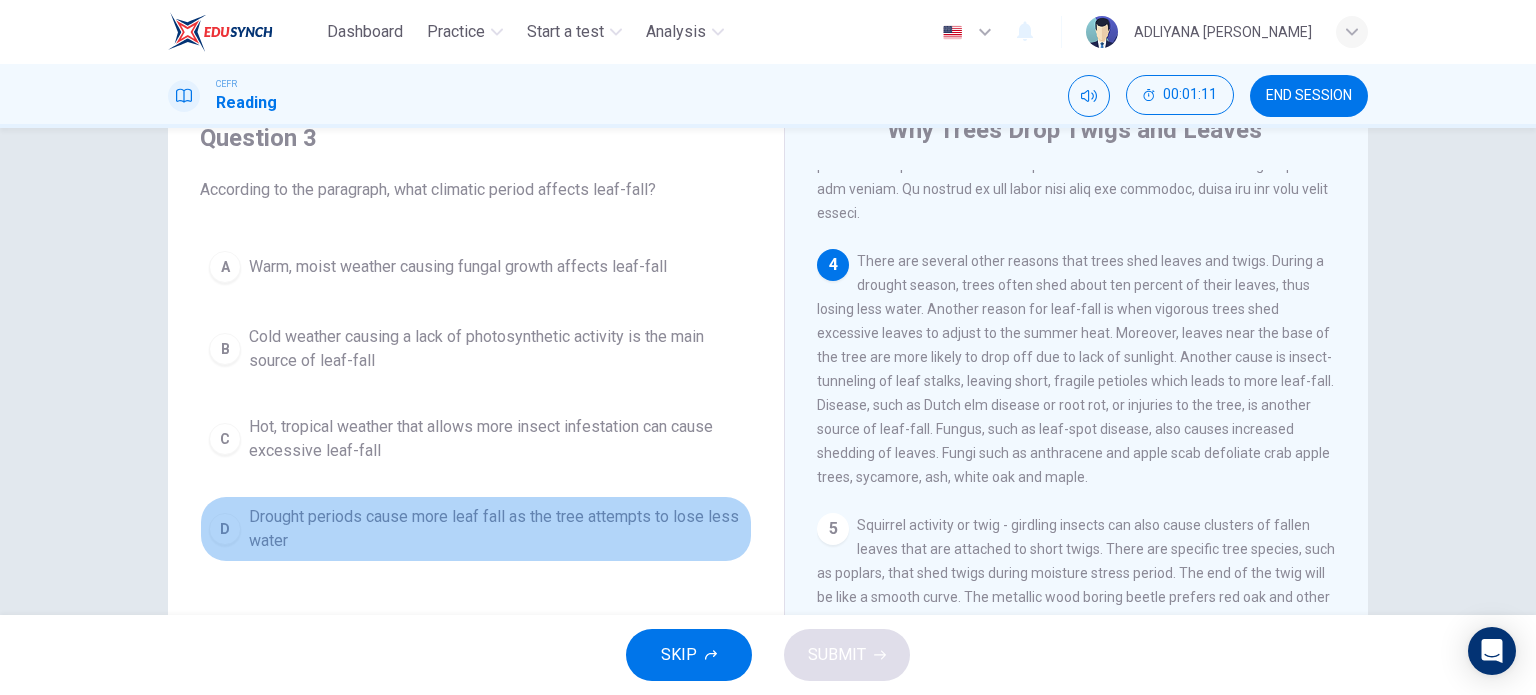 click on "Drought periods cause more leaf fall as the tree attempts to lose less water" at bounding box center [496, 529] 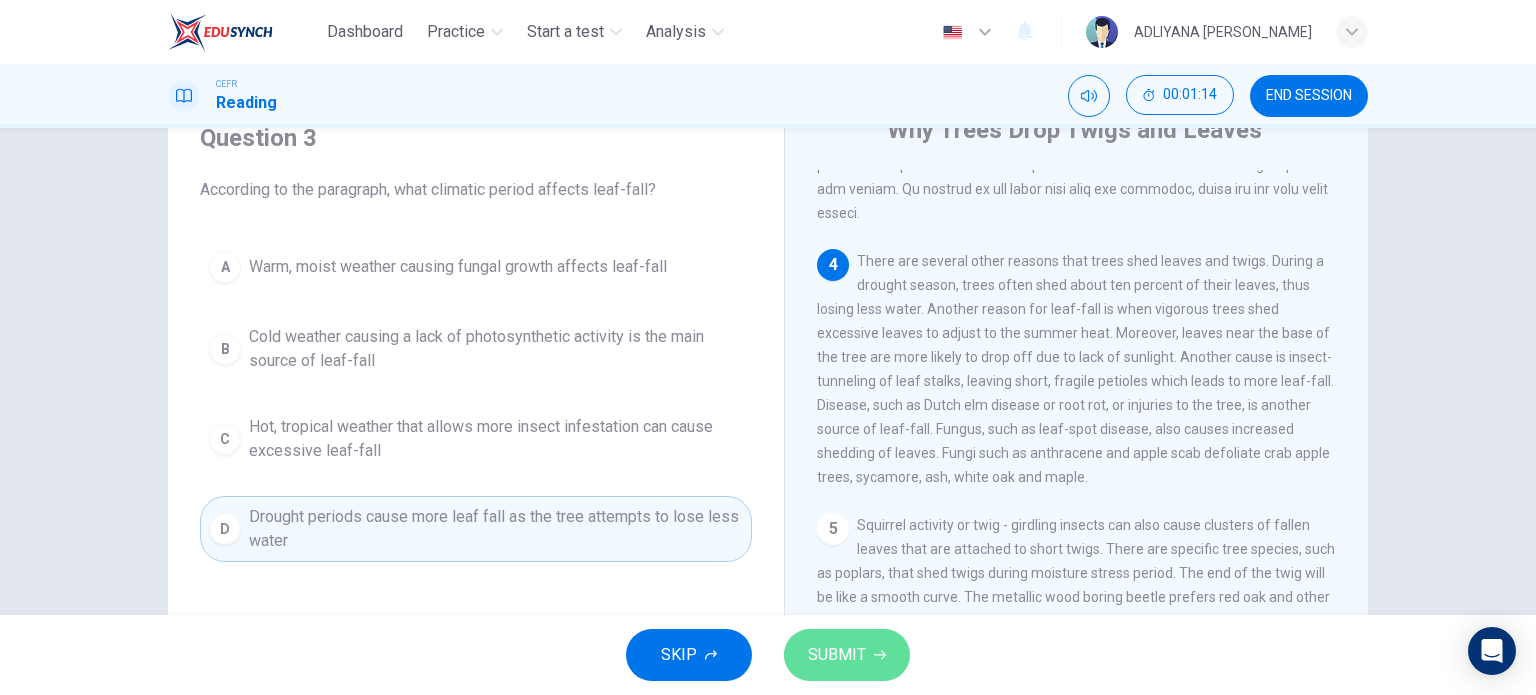 click on "SUBMIT" at bounding box center [837, 655] 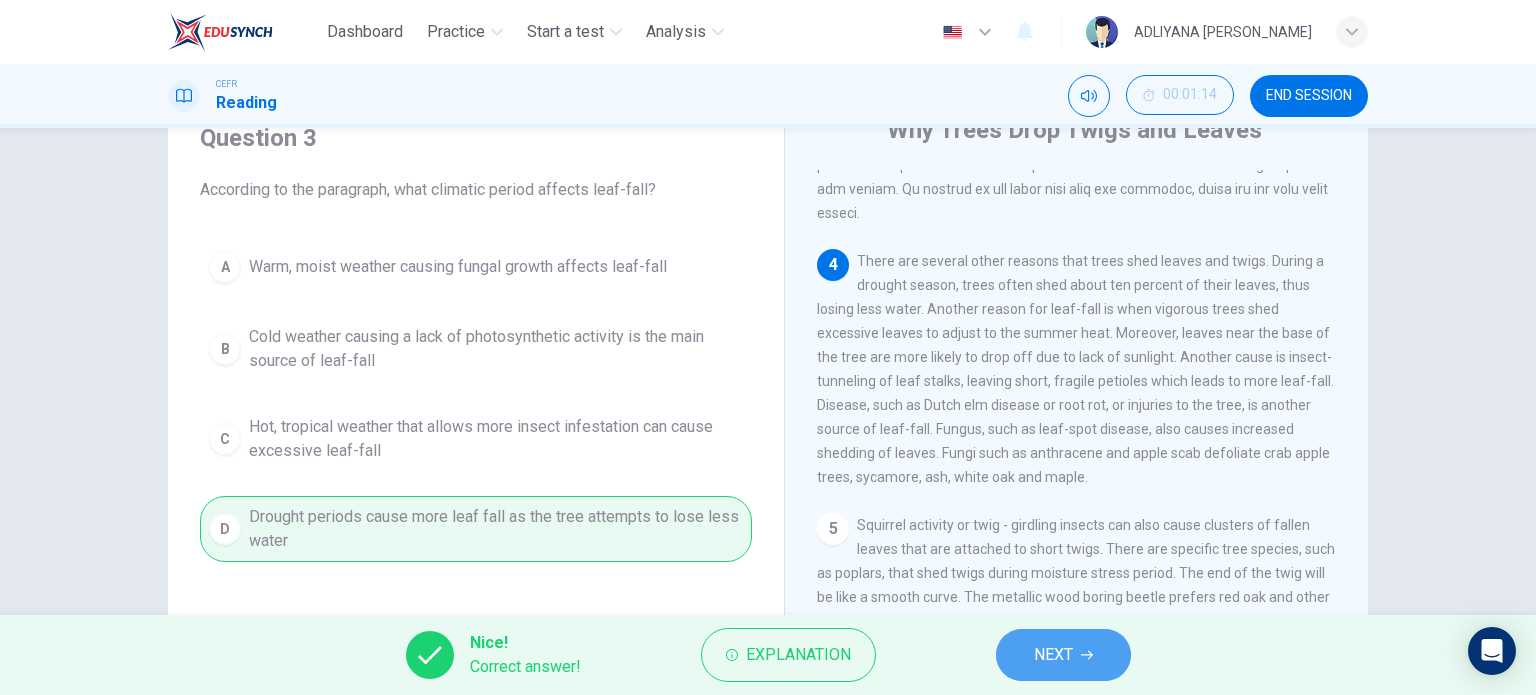 click on "NEXT" at bounding box center (1063, 655) 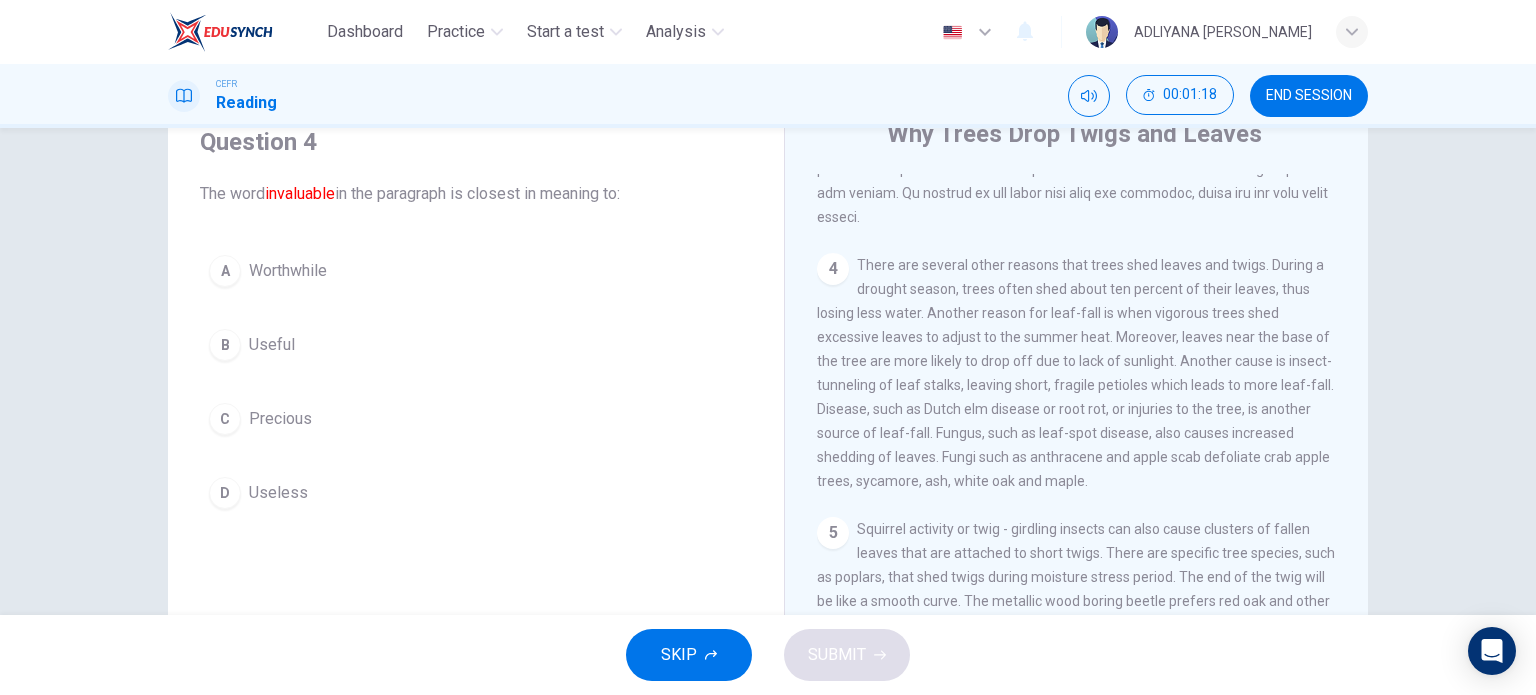 scroll, scrollTop: 0, scrollLeft: 0, axis: both 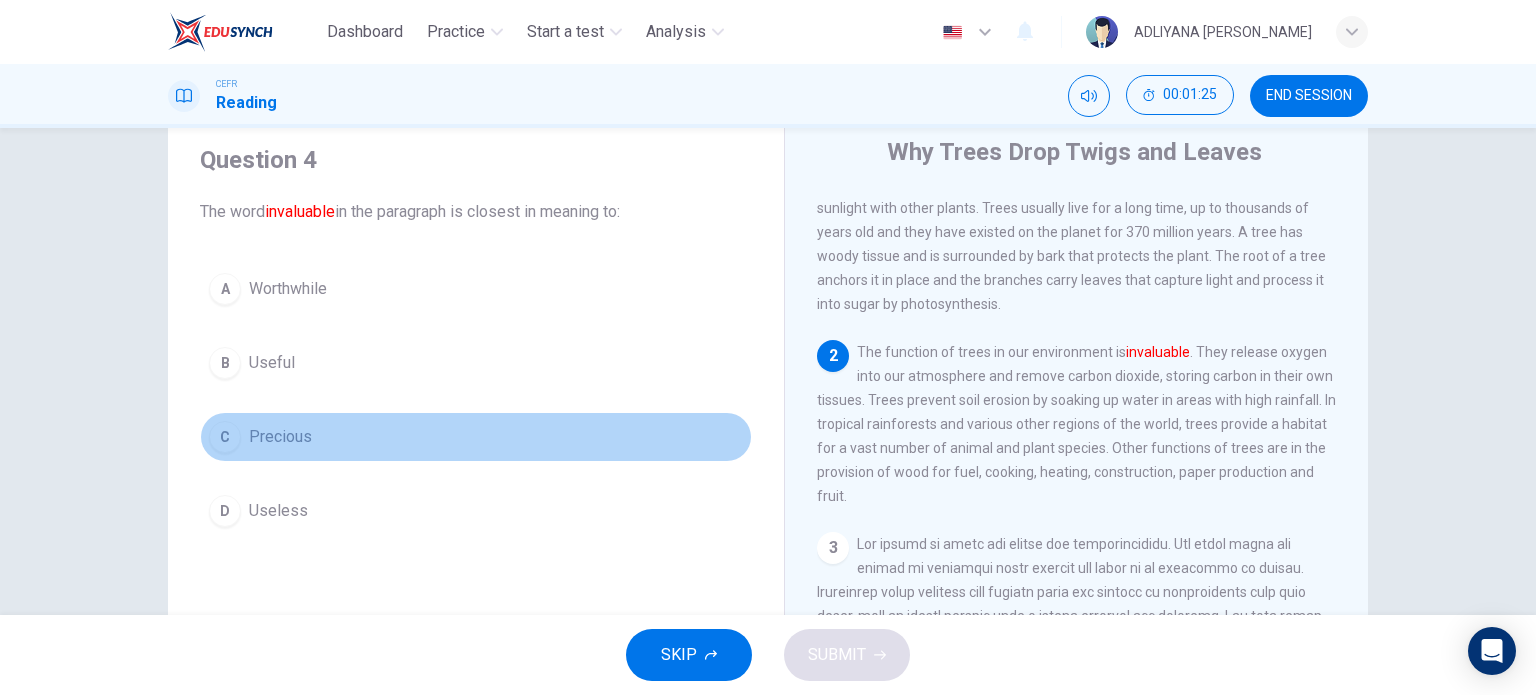 click on "Precious" at bounding box center [280, 437] 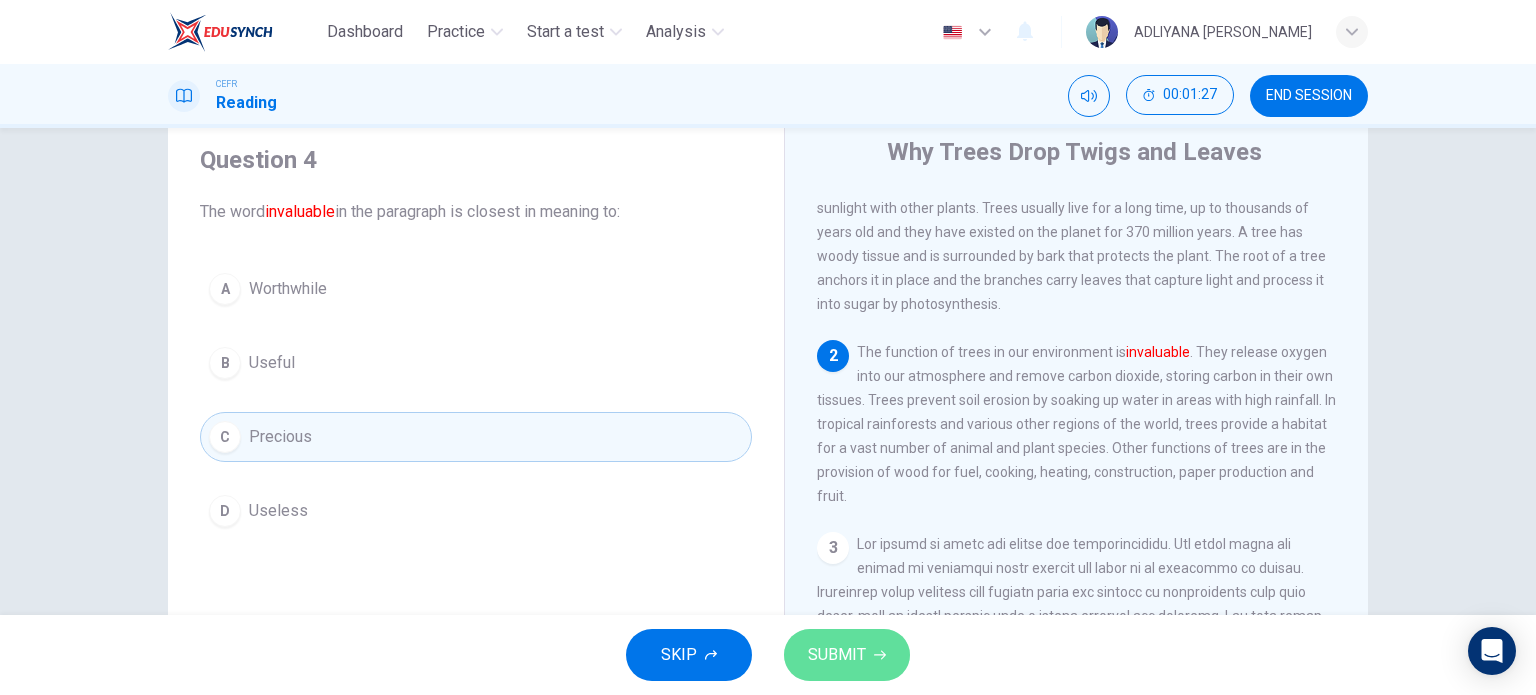 click on "SUBMIT" at bounding box center (837, 655) 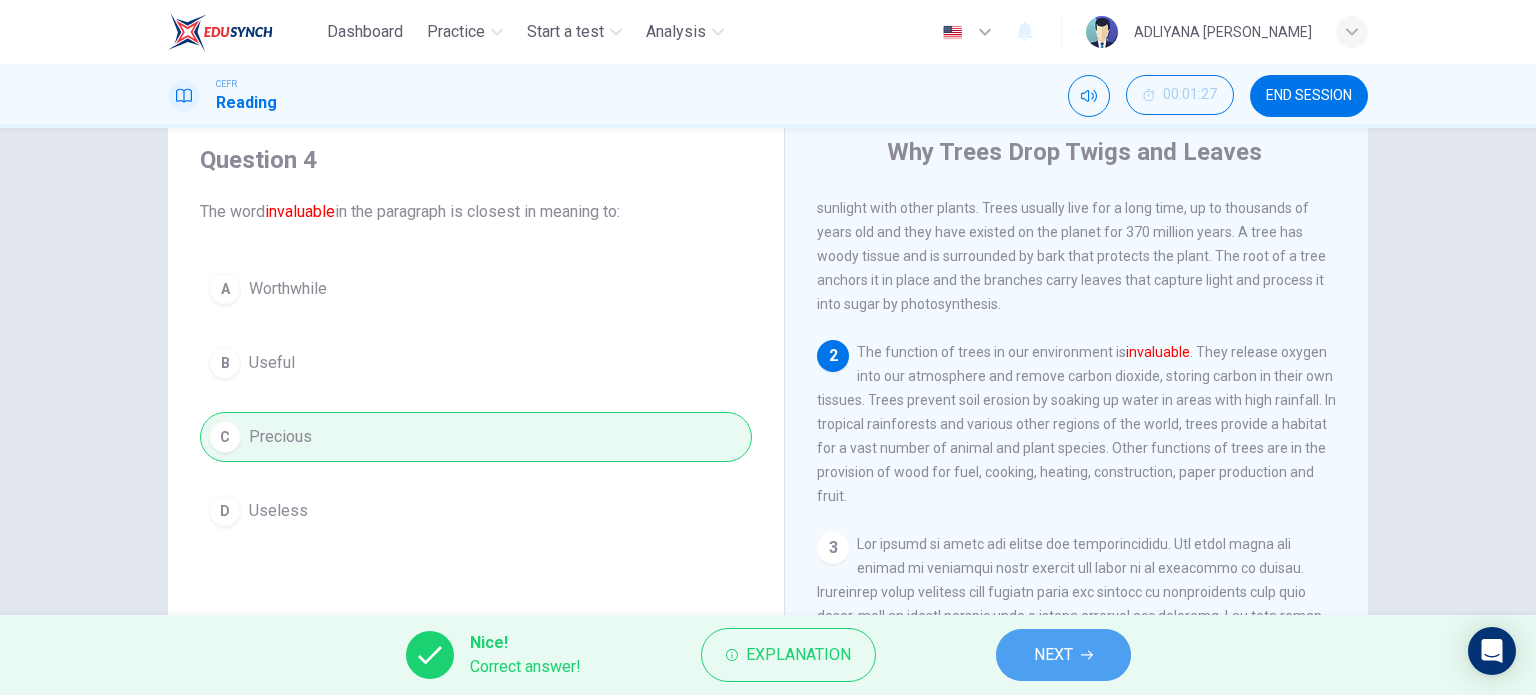 click on "NEXT" at bounding box center [1053, 655] 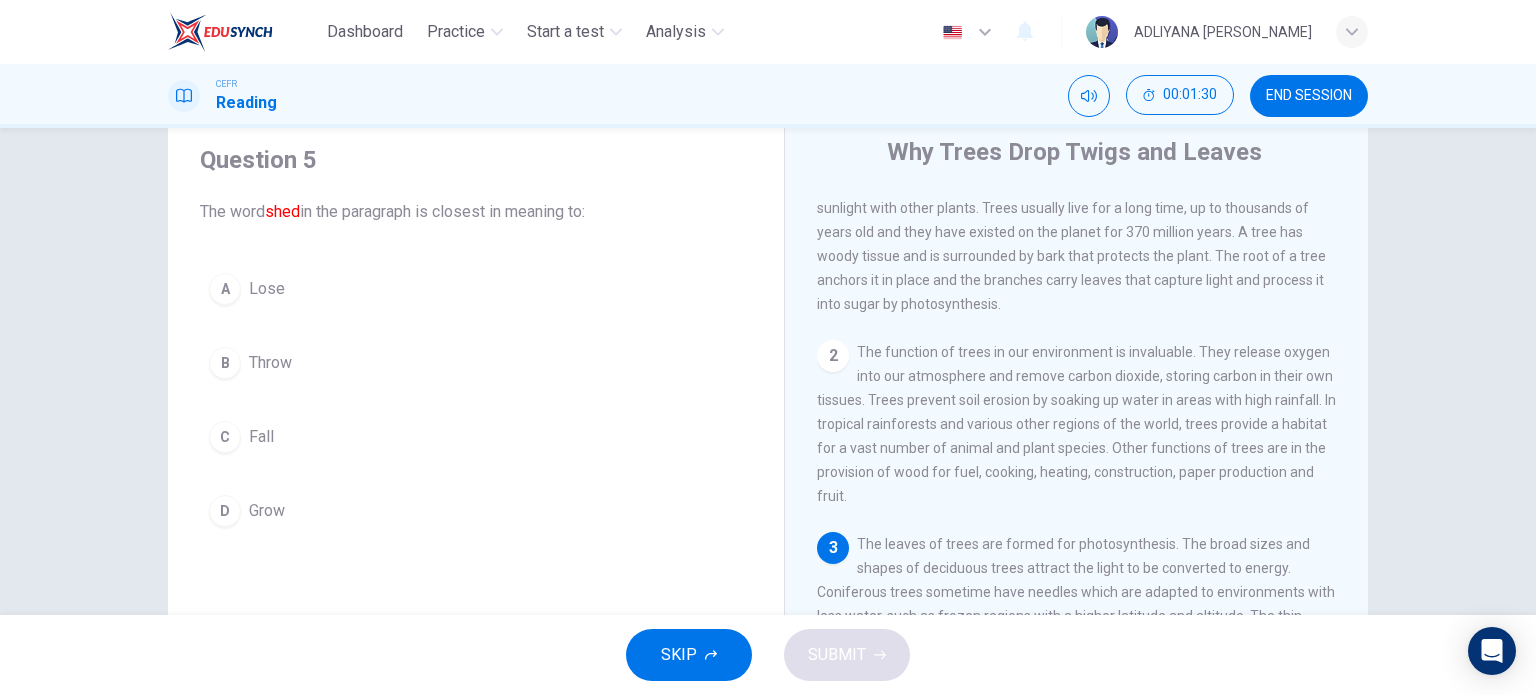 click on "A" at bounding box center [225, 289] 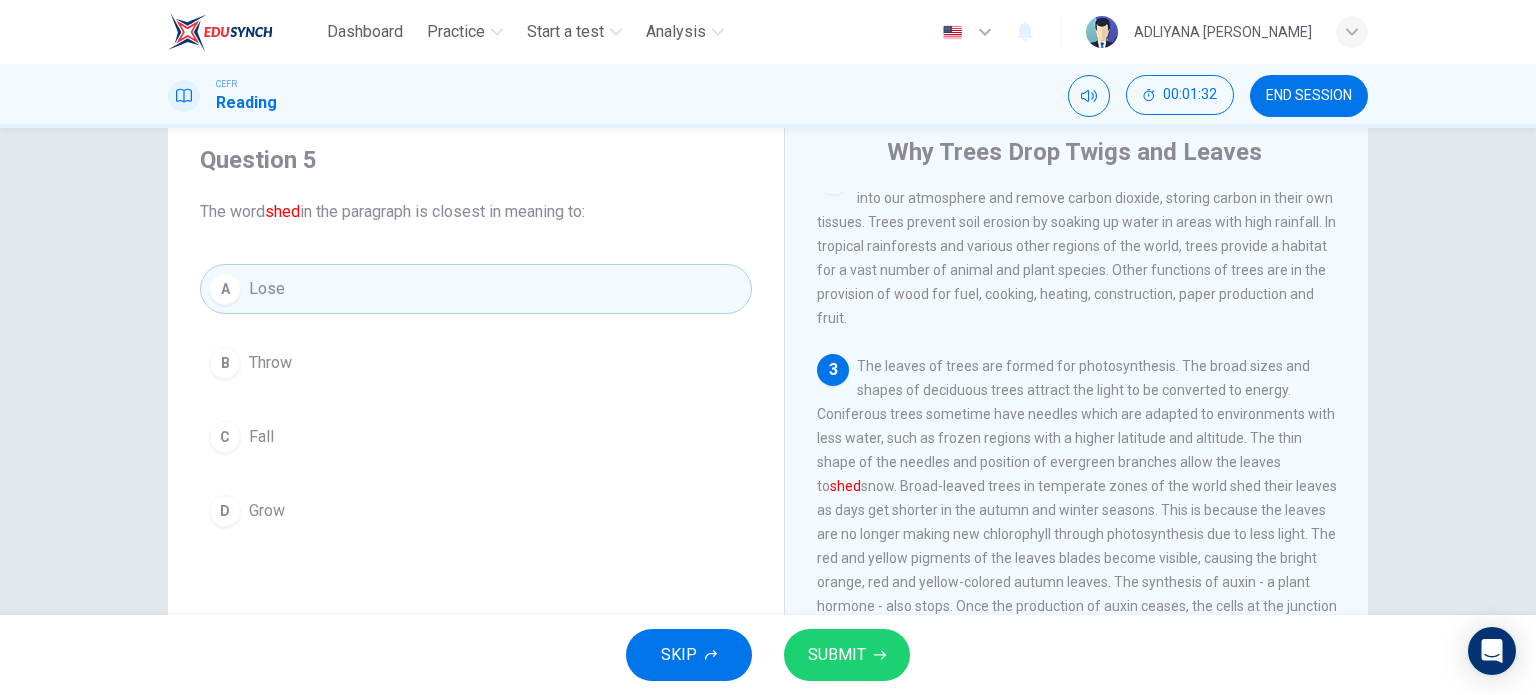 scroll, scrollTop: 240, scrollLeft: 0, axis: vertical 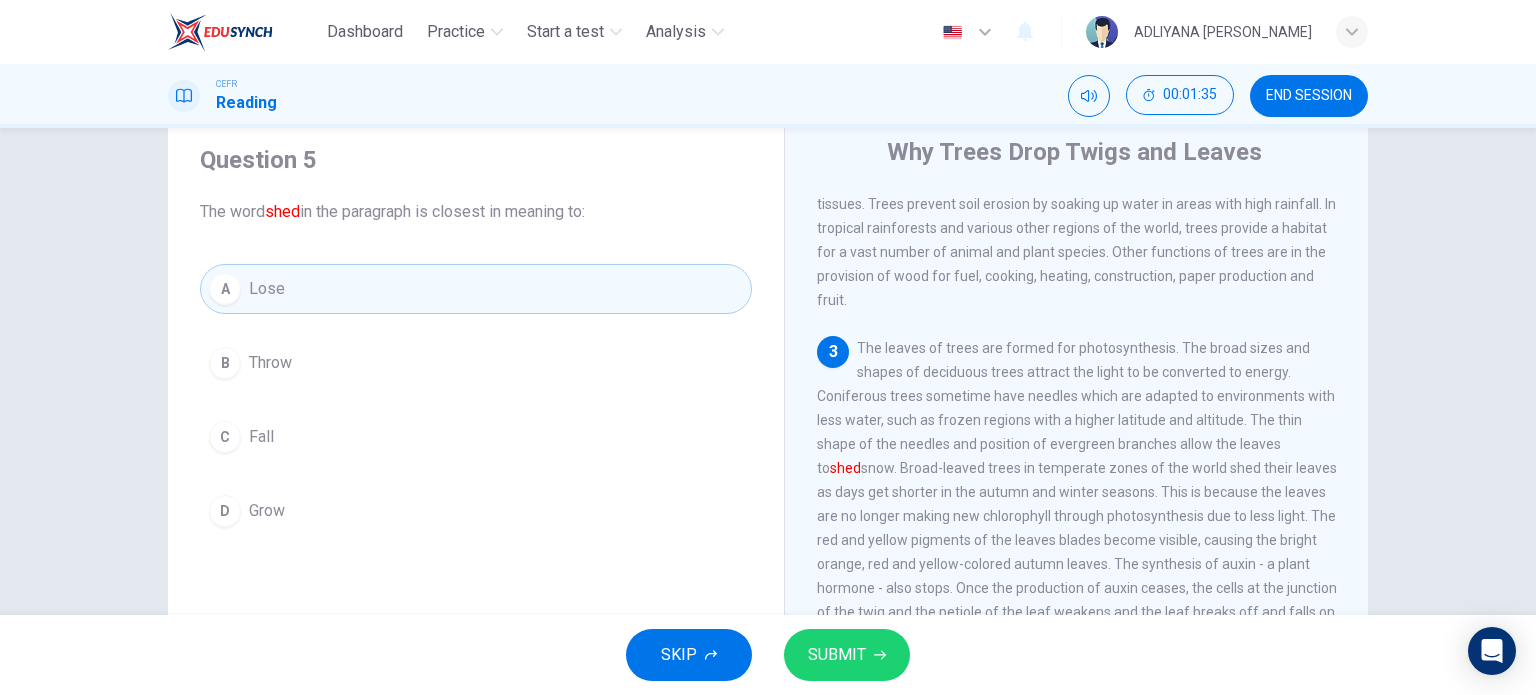 click on "Fall" at bounding box center (261, 437) 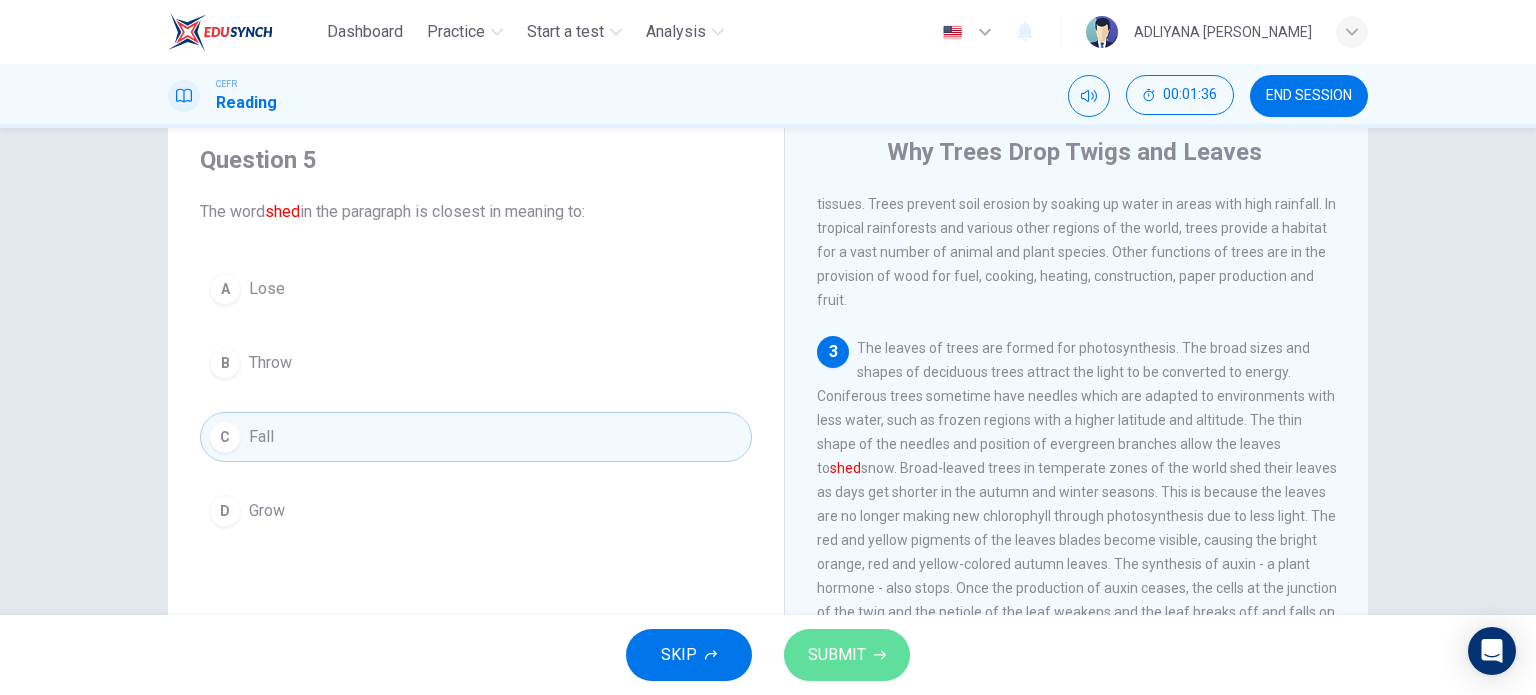click on "SUBMIT" at bounding box center [847, 655] 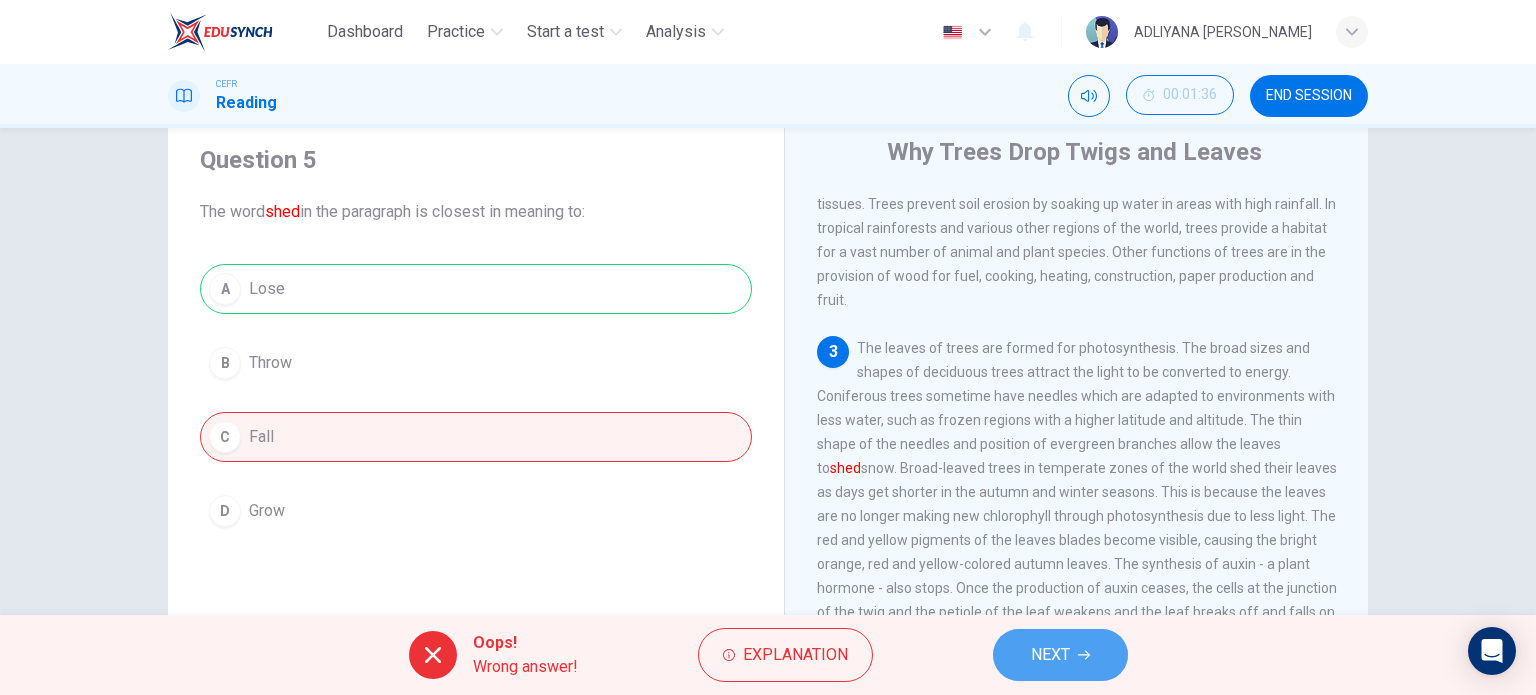 click on "NEXT" at bounding box center (1050, 655) 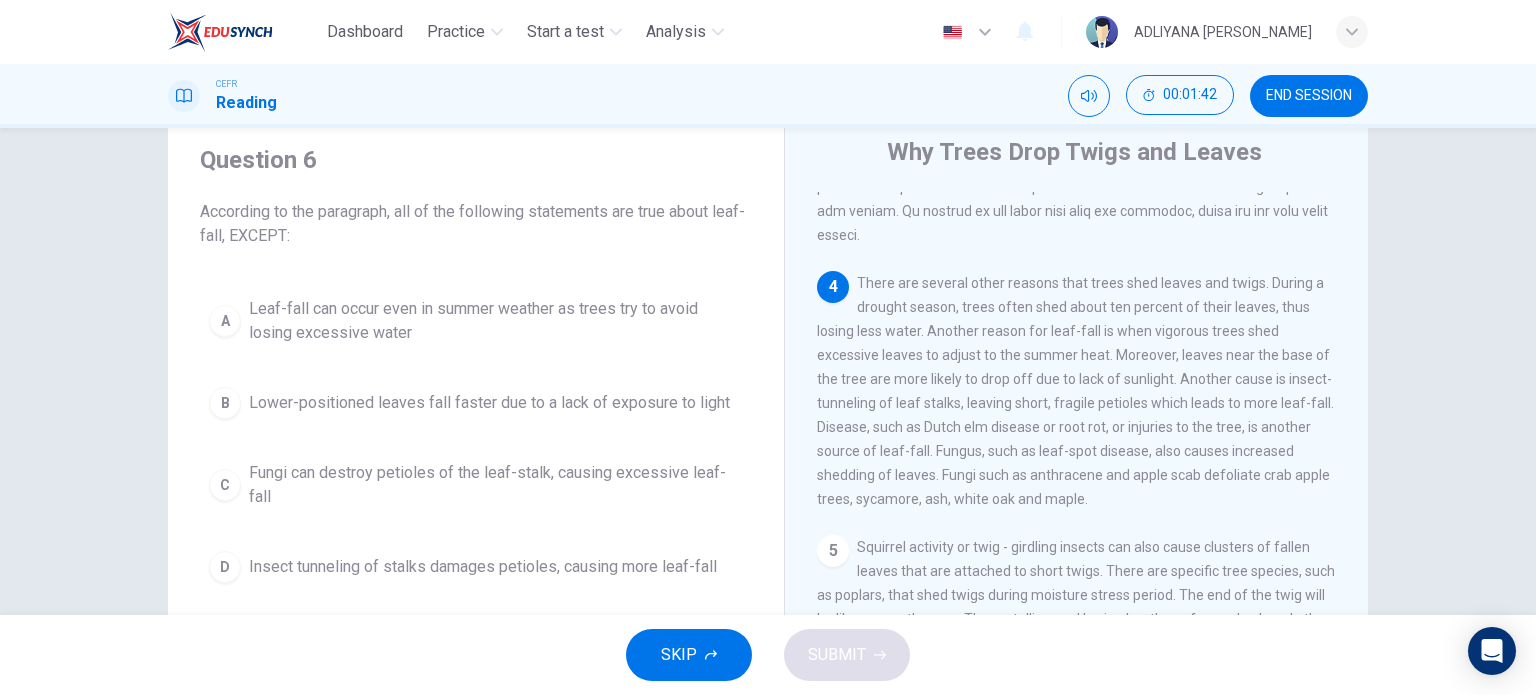 scroll, scrollTop: 703, scrollLeft: 0, axis: vertical 